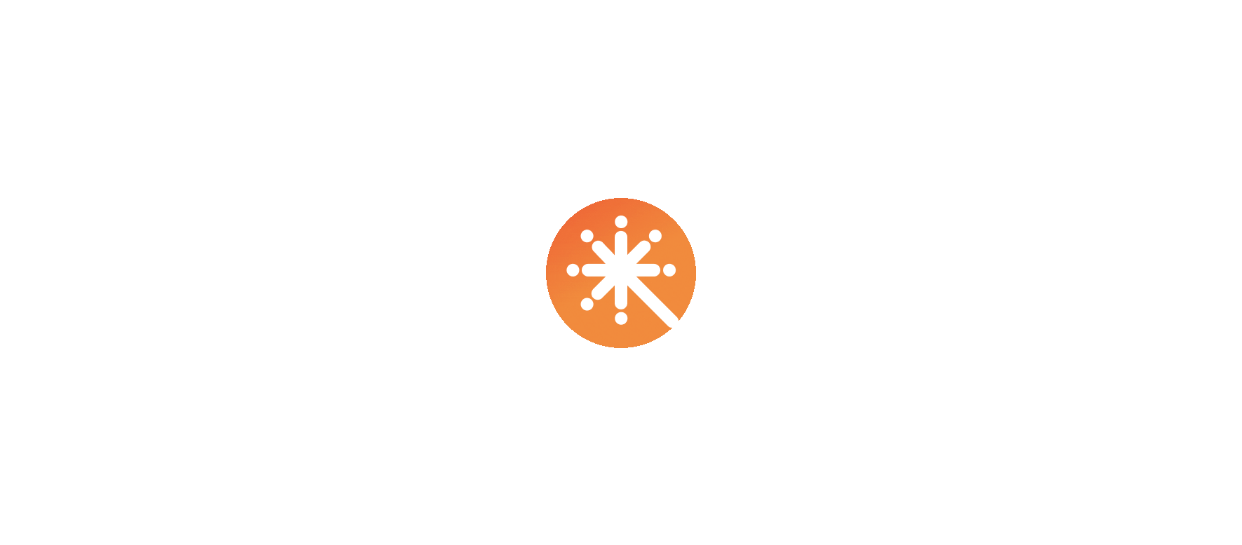 scroll, scrollTop: 0, scrollLeft: 0, axis: both 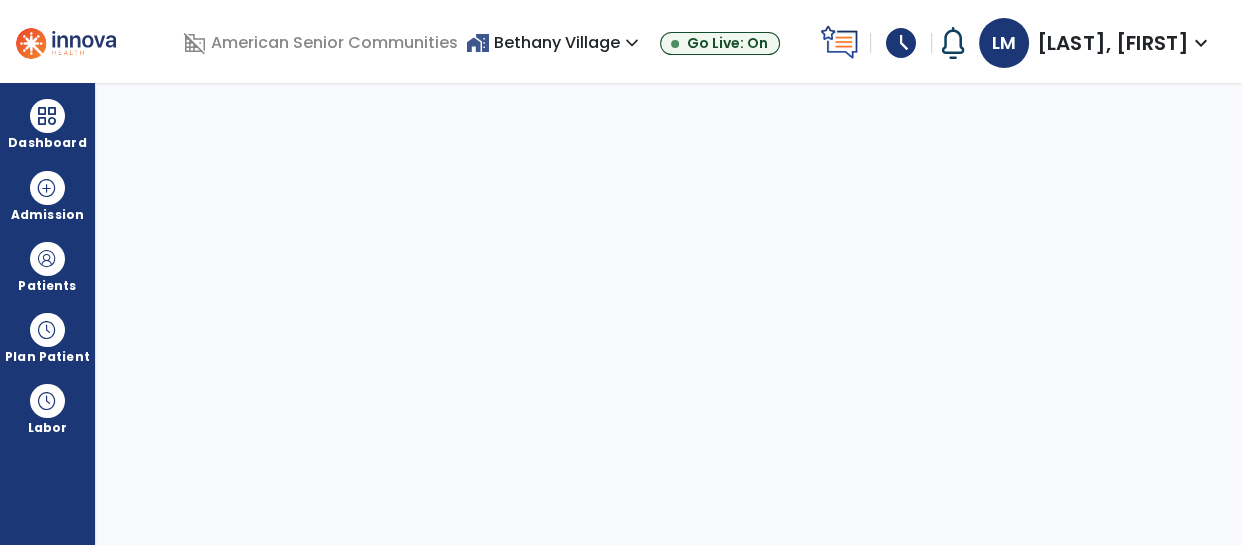 select on "****" 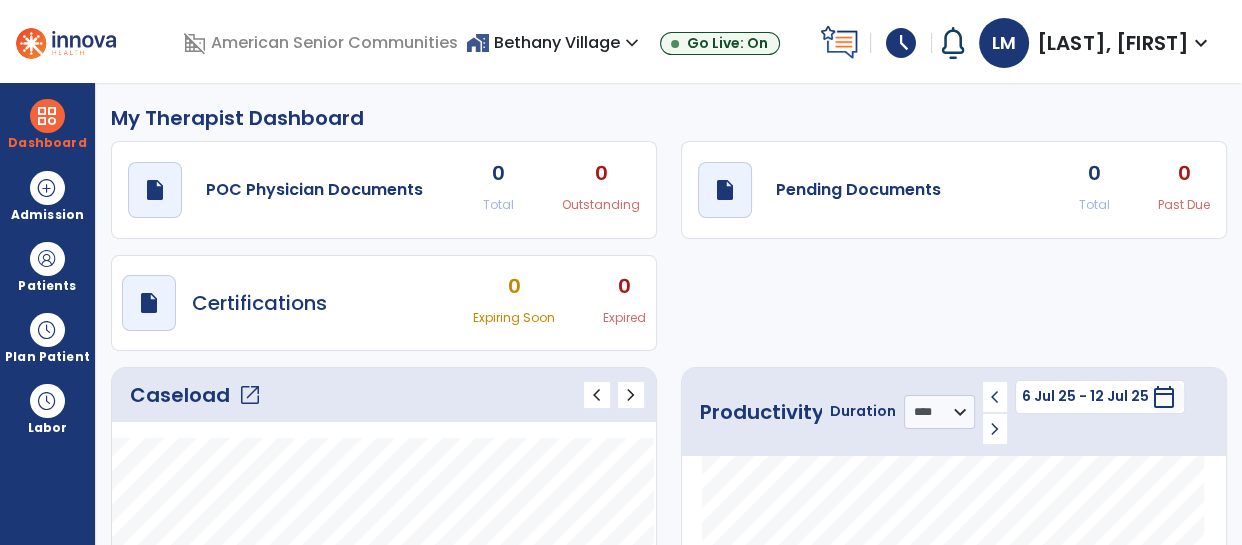 click on "Caseload   open_in_new" 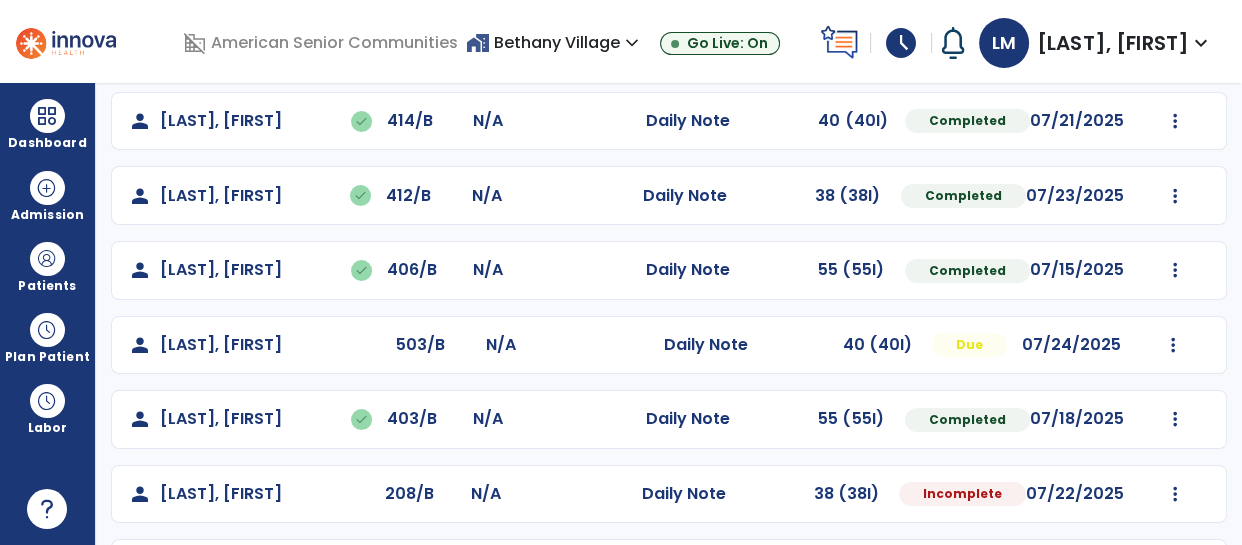 scroll, scrollTop: 418, scrollLeft: 0, axis: vertical 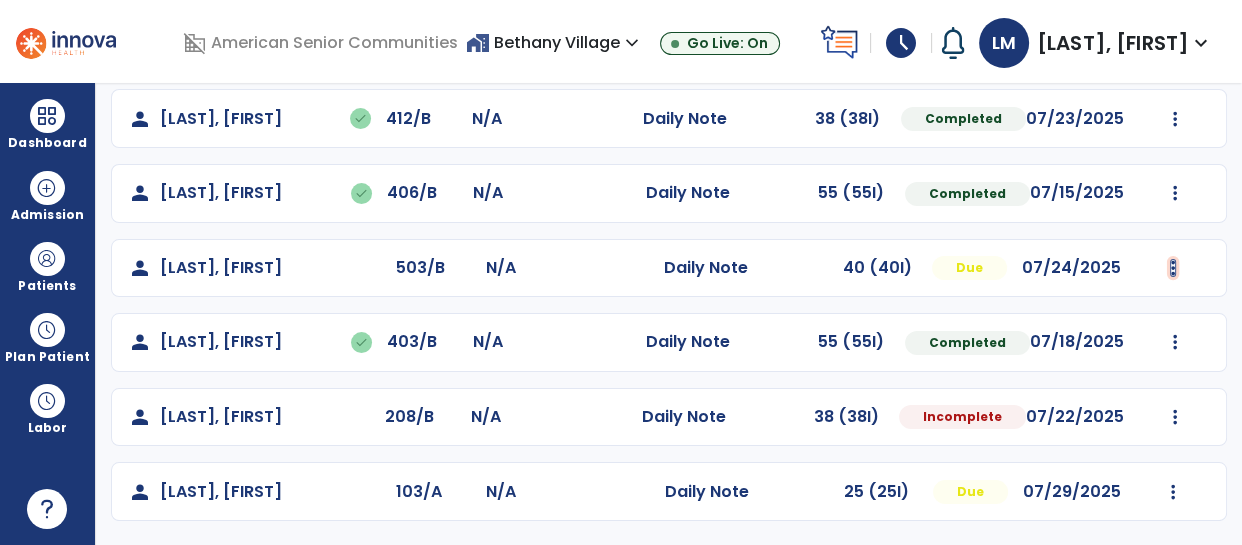 click at bounding box center (1174, -105) 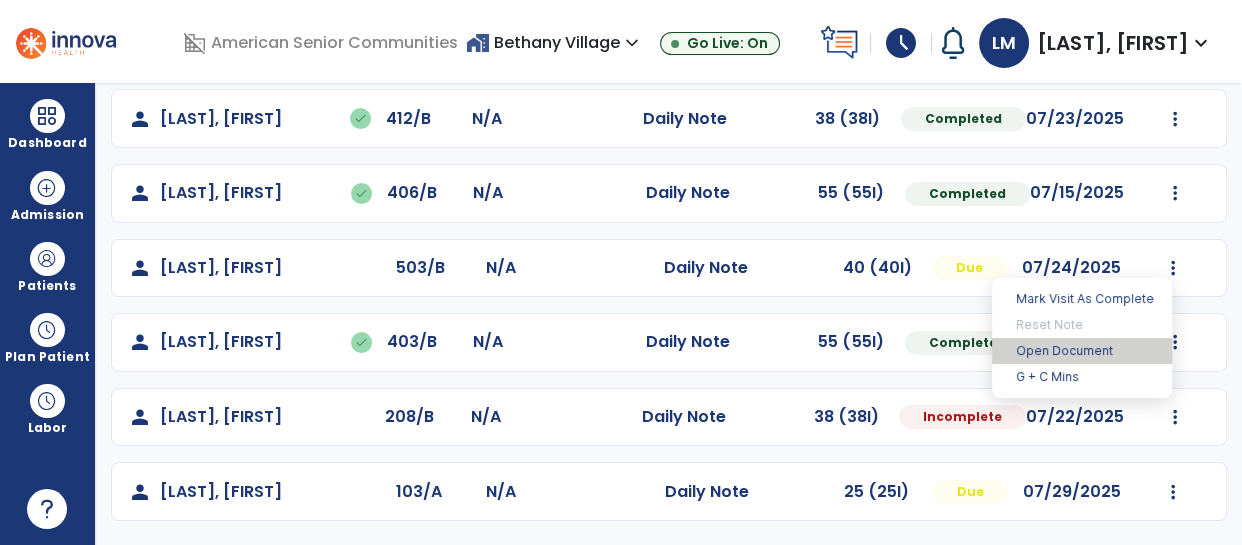 click on "Open Document" at bounding box center (1082, 351) 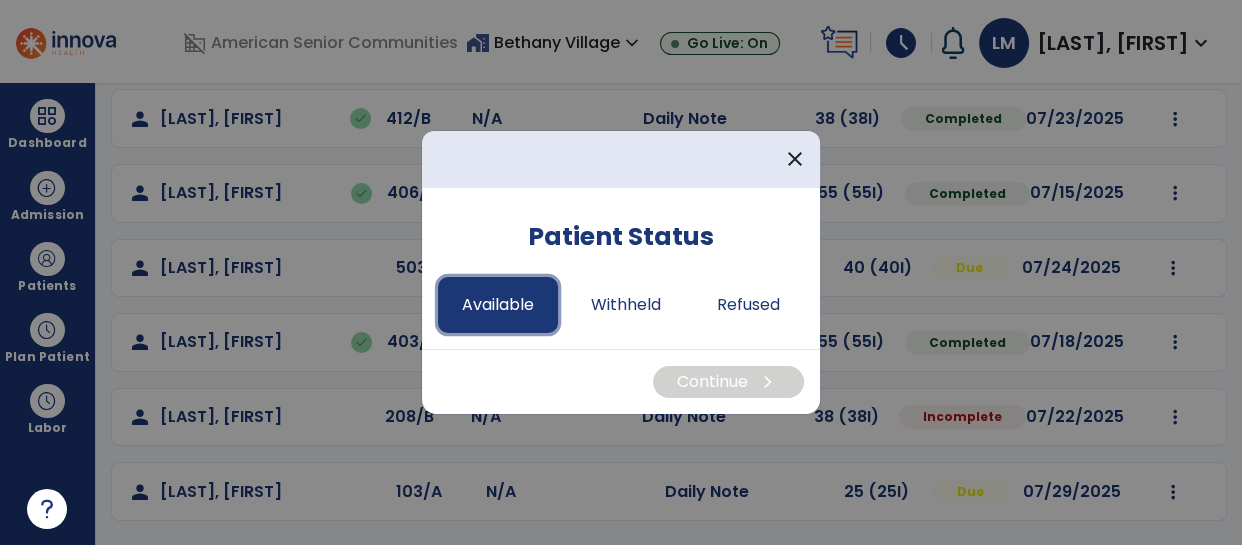 click on "Available" at bounding box center (498, 305) 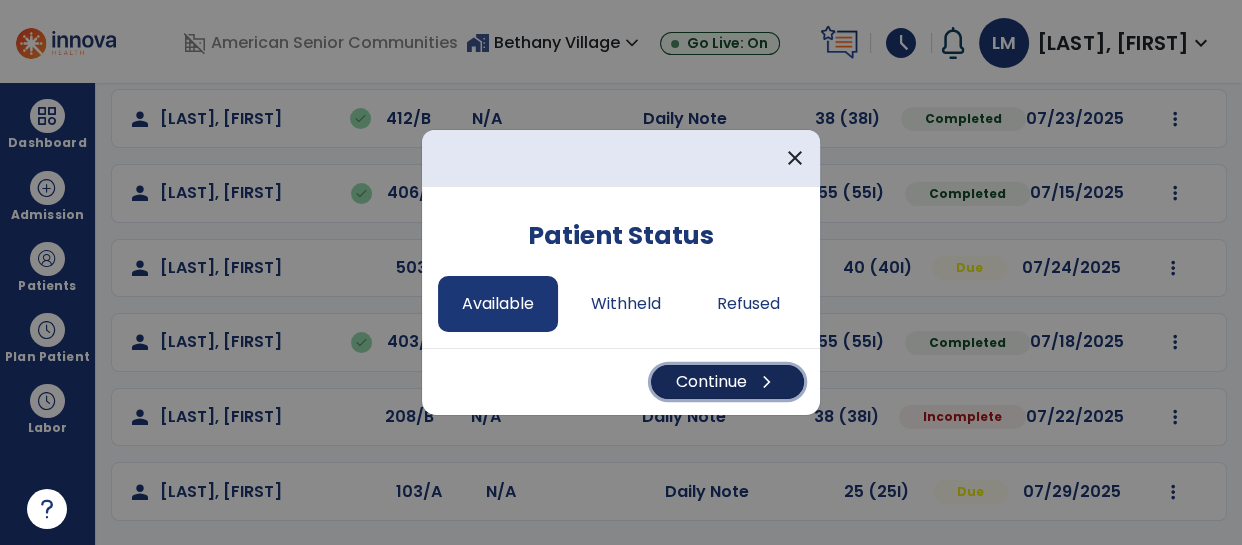 click on "Continue   chevron_right" at bounding box center (727, 382) 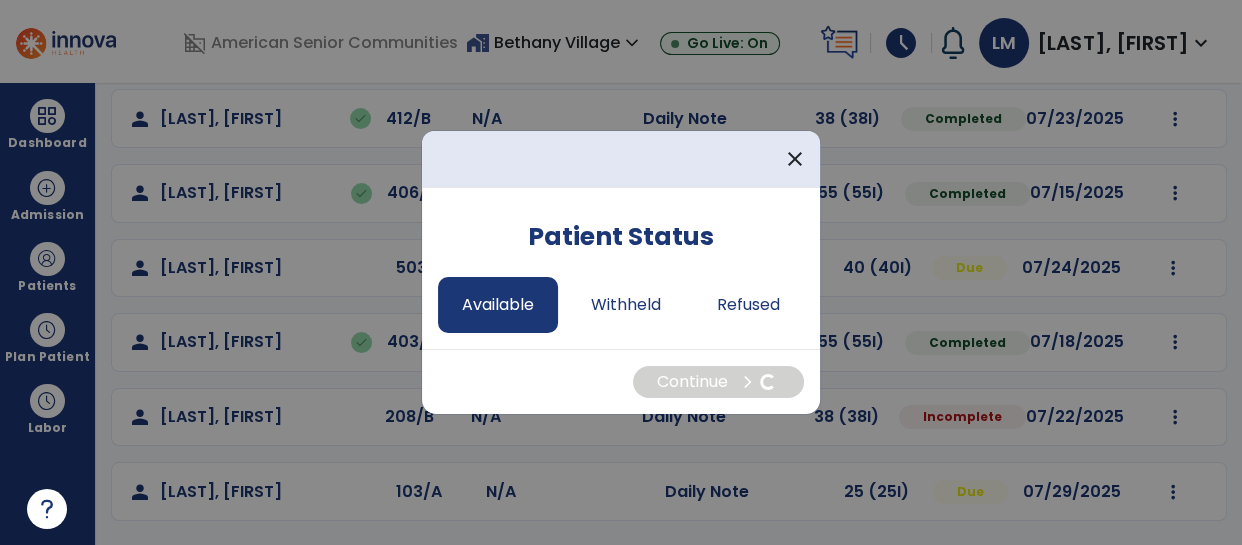 select on "*" 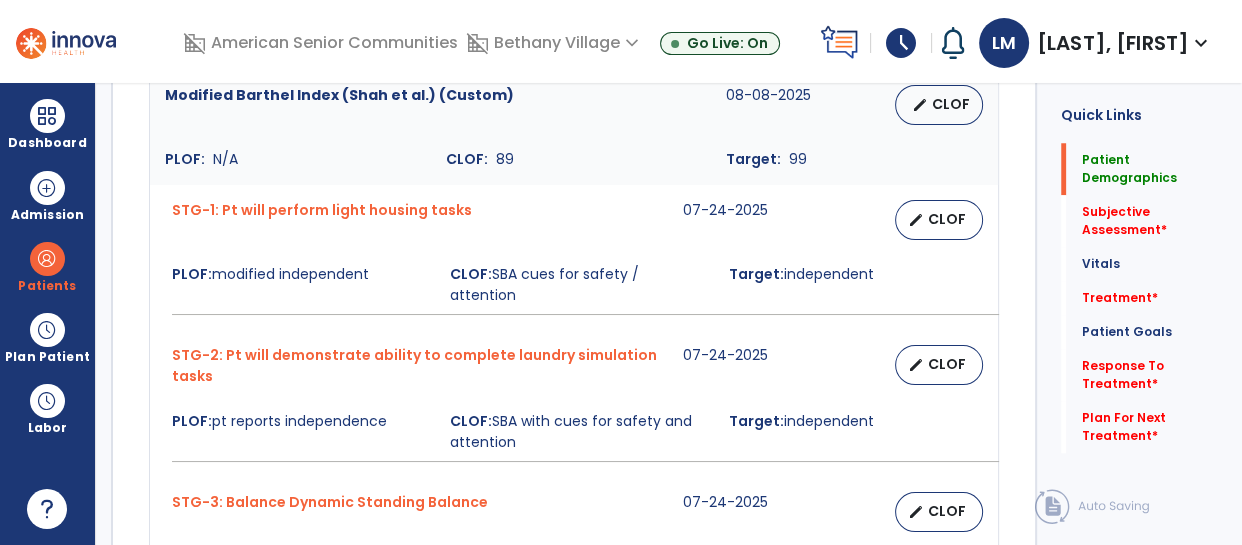 scroll, scrollTop: 0, scrollLeft: 0, axis: both 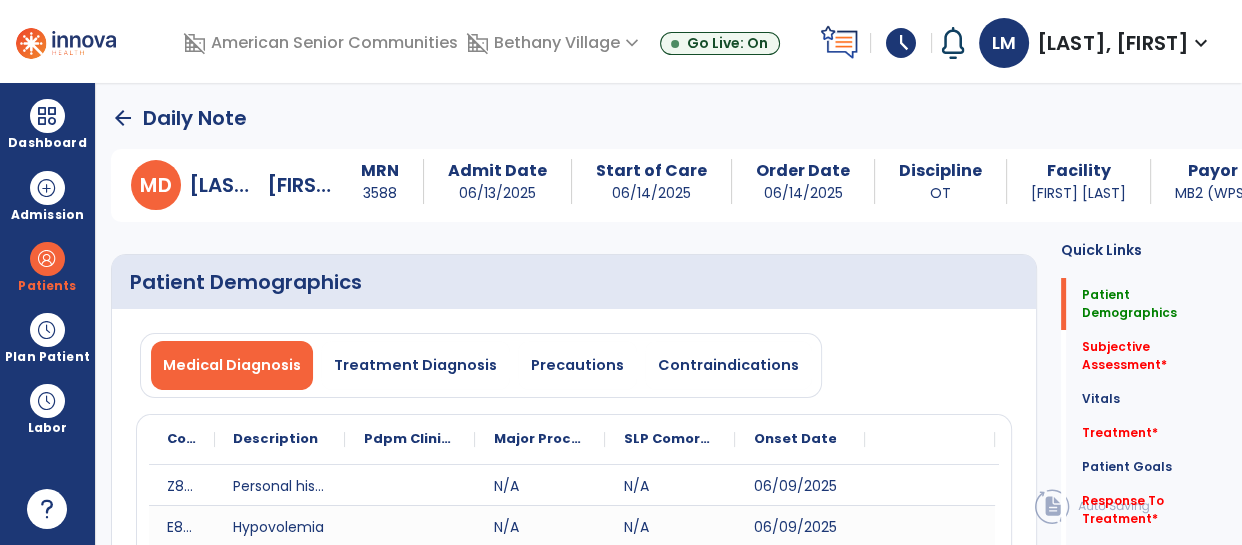 click on "arrow_back" 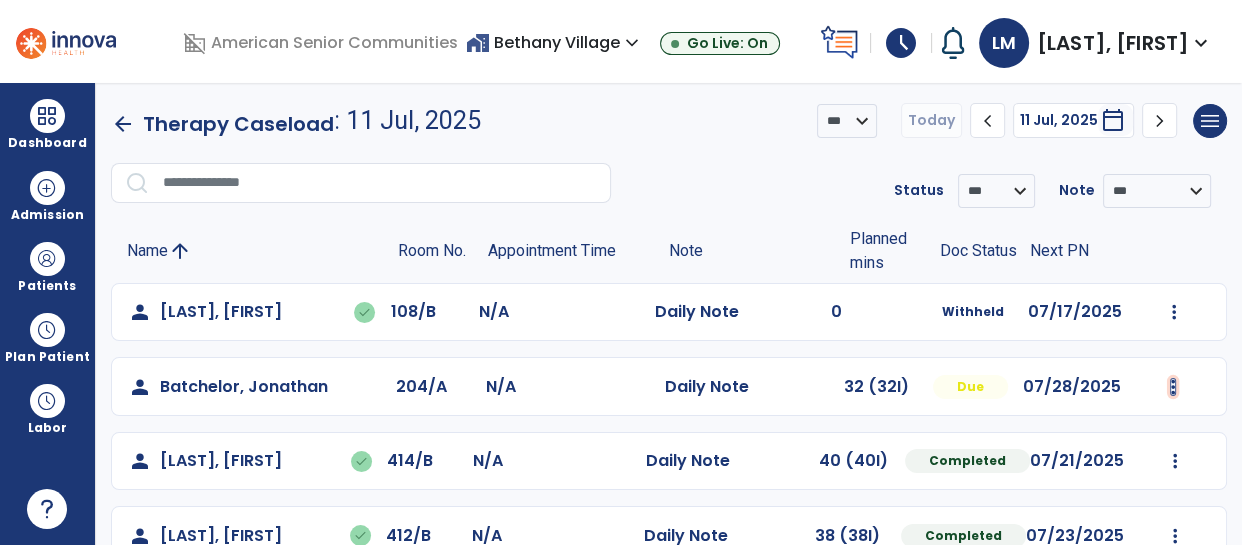 click at bounding box center (1174, 312) 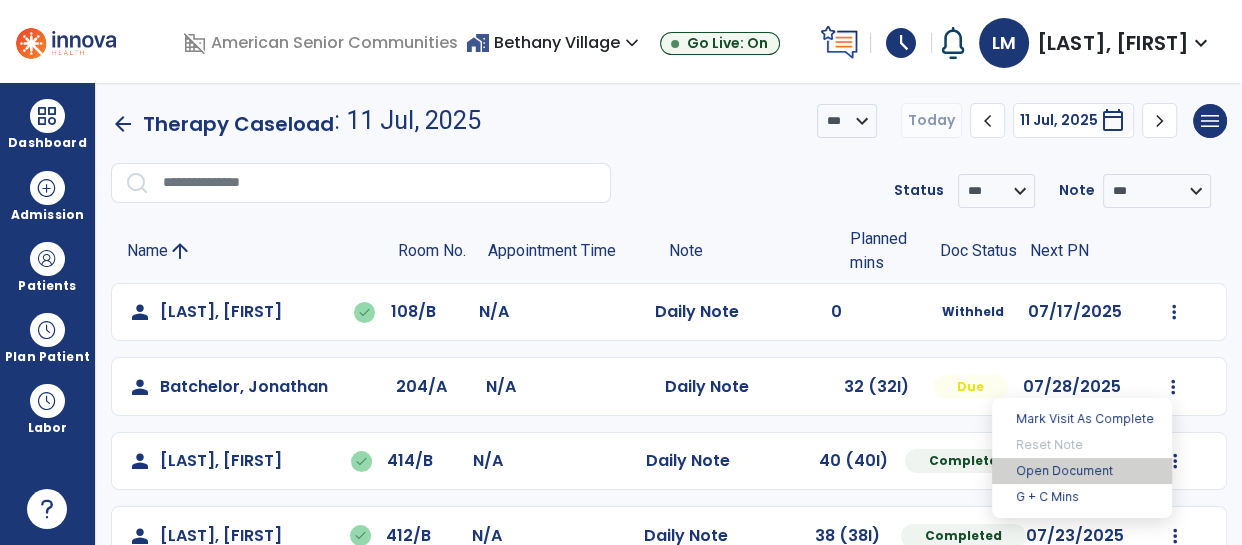 click on "Open Document" at bounding box center (1082, 471) 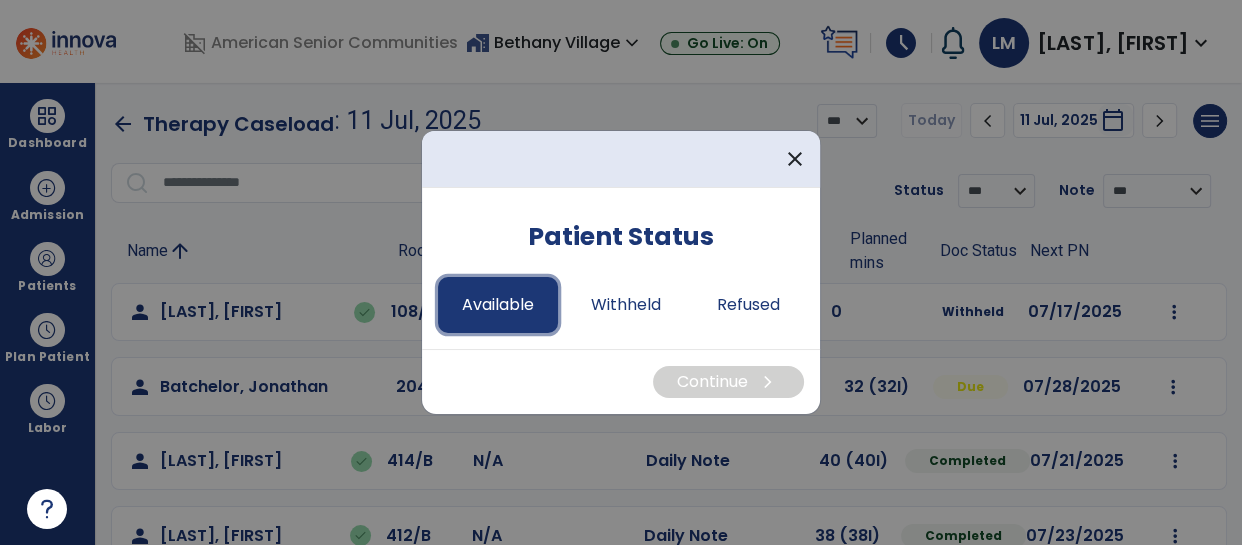 click on "Available" at bounding box center (498, 305) 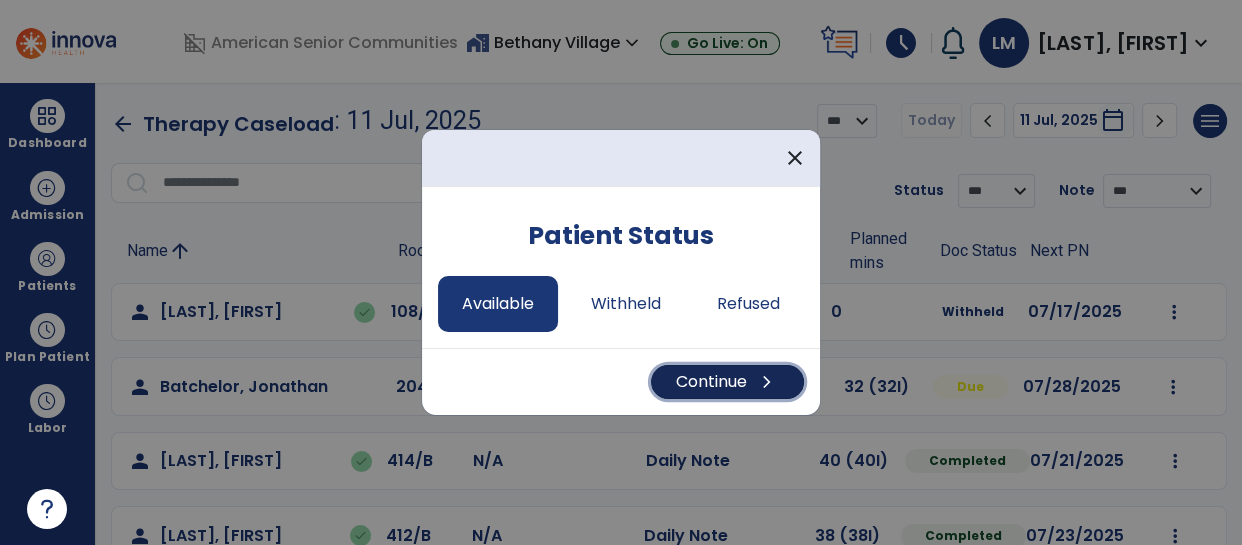 click on "chevron_right" at bounding box center [767, 382] 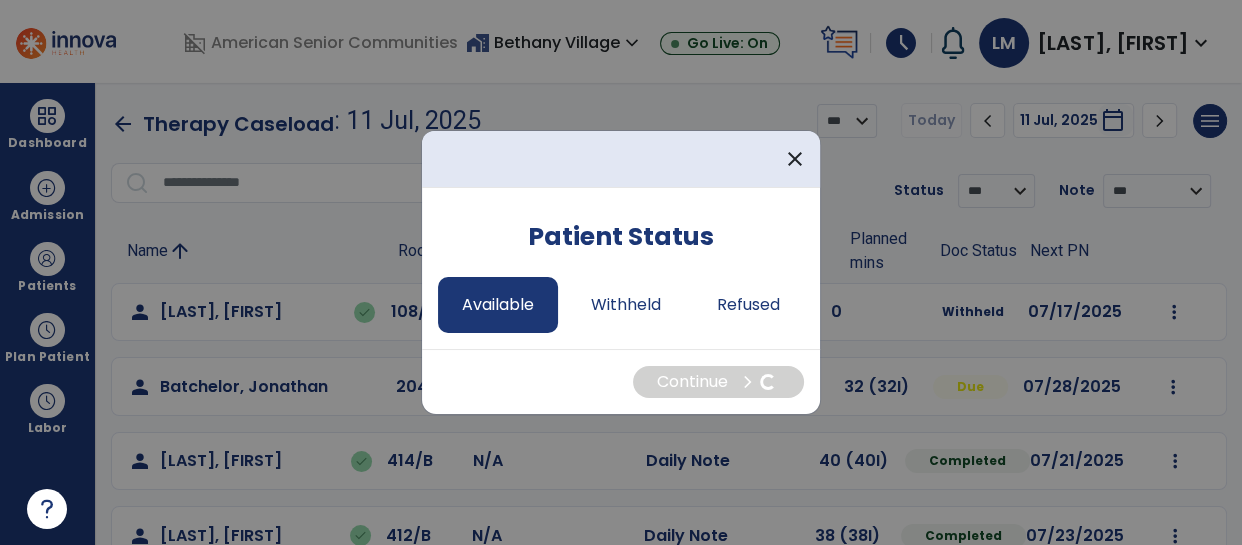 select on "*" 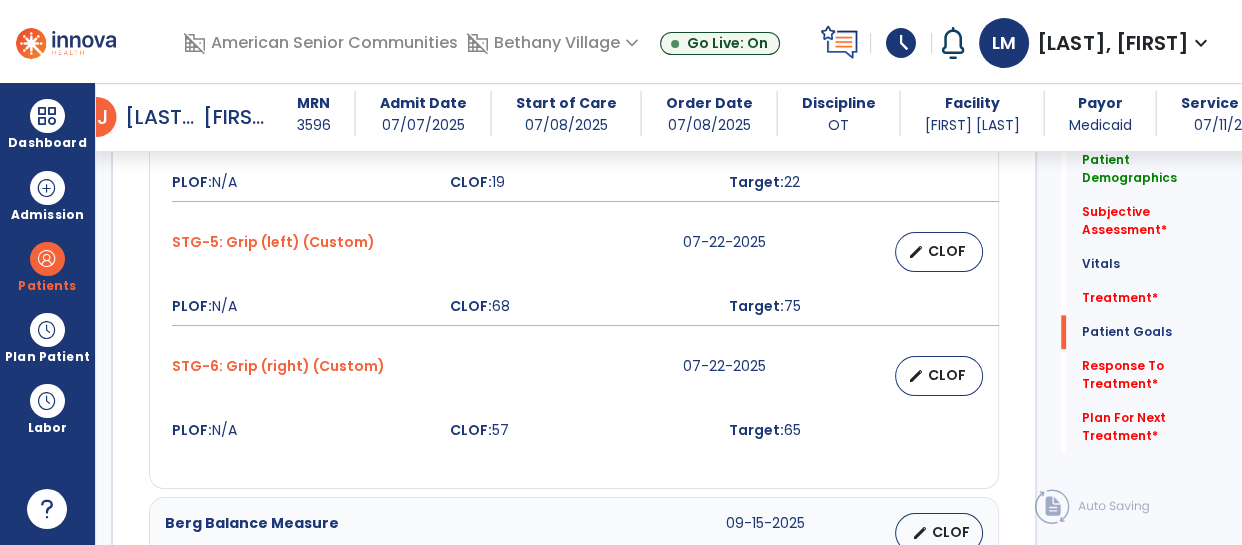 scroll, scrollTop: 2267, scrollLeft: 0, axis: vertical 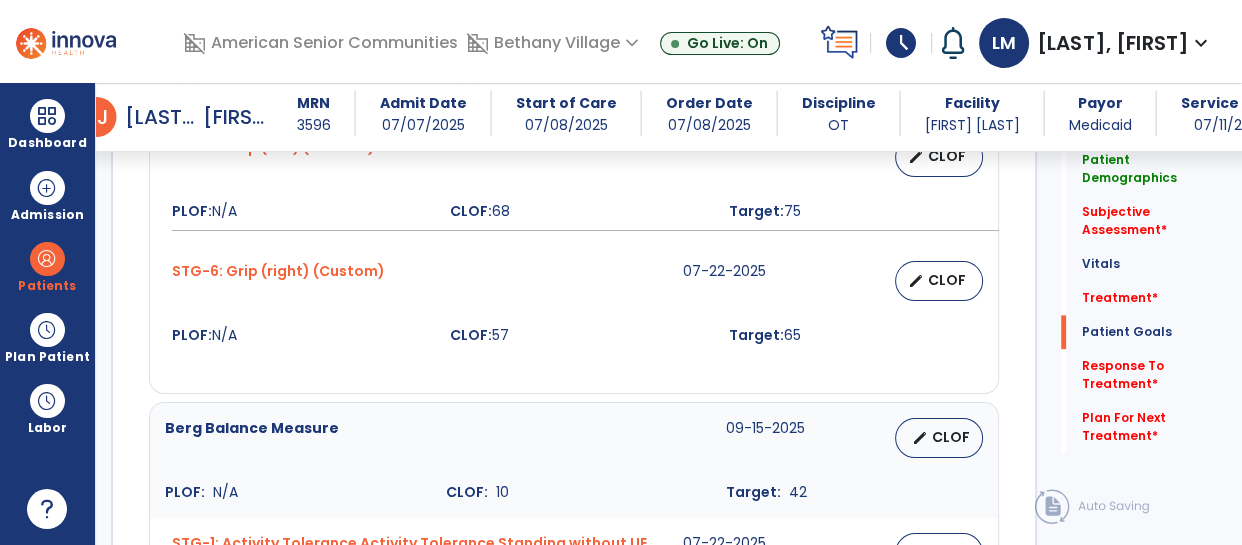 click on "Barthel Index  09-15-2025   edit   CLOF PLOF:    N/A CLOF:    65 Target:    100 STG-1: Lower body dressing  07-22-2025   edit   CLOF PLOF:  8 - Modified Independent (Mod I)  CLOF:  4 - Minimal Assistance (Min A)  Target:  6 - Standby Assist (SBA)  STG-2: Chair/bed to chair transfer  07-22-2025   edit   CLOF PLOF:  8 - Modified Independent (Mod I)  CLOF:  6 - Standby Assist (SBA)  Target:  7 - Supervised (S)  STG-3: Arm Curl Test (left) (Custom)  07-22-2025   edit   CLOF PLOF:  N/A  CLOF:  20  Target:  22  STG-4: Arm Curl Test (right) (Custom)  07-22-2025   edit   CLOF PLOF:  N/A  CLOF:  19  Target:  22  STG-5: Grip (left) (Custom)  07-22-2025   edit   CLOF PLOF:  N/A  CLOF:  68  Target:  75  STG-6: Grip (right) (Custom)  07-22-2025   edit   CLOF PLOF:  N/A  CLOF:  57  Target:  65" at bounding box center [574, -69] 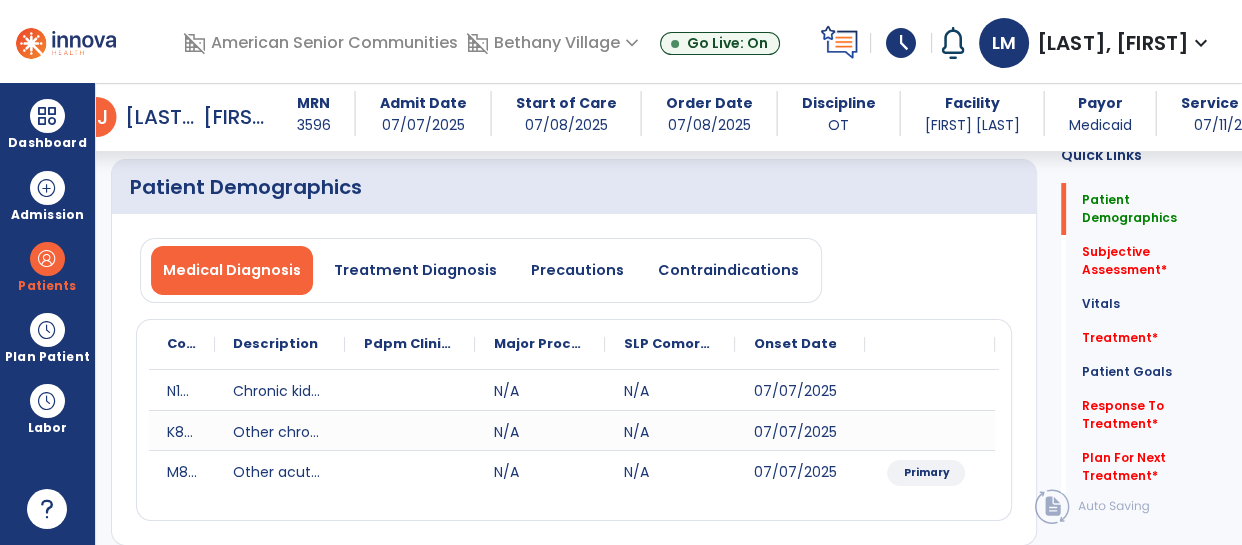 scroll, scrollTop: 77, scrollLeft: 0, axis: vertical 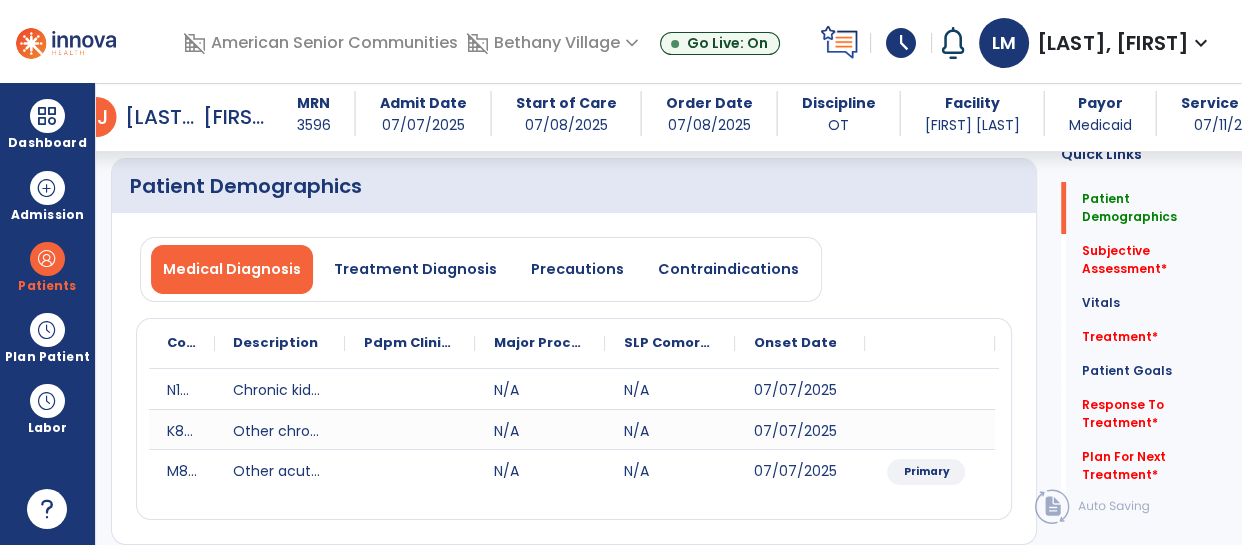 click on "Precautions" at bounding box center (577, 269) 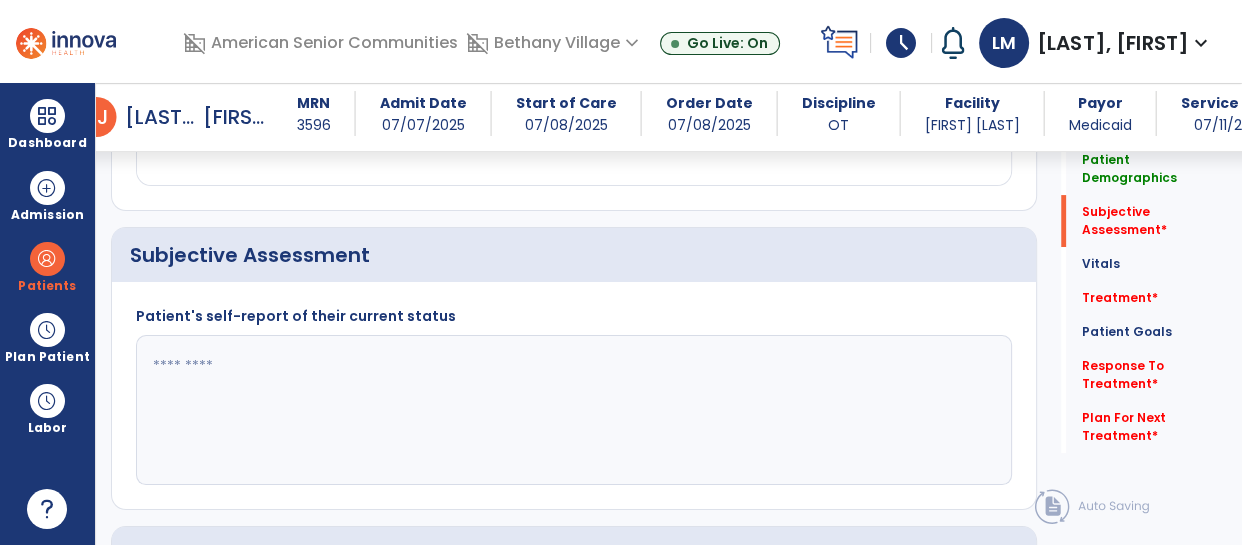 scroll, scrollTop: 503, scrollLeft: 0, axis: vertical 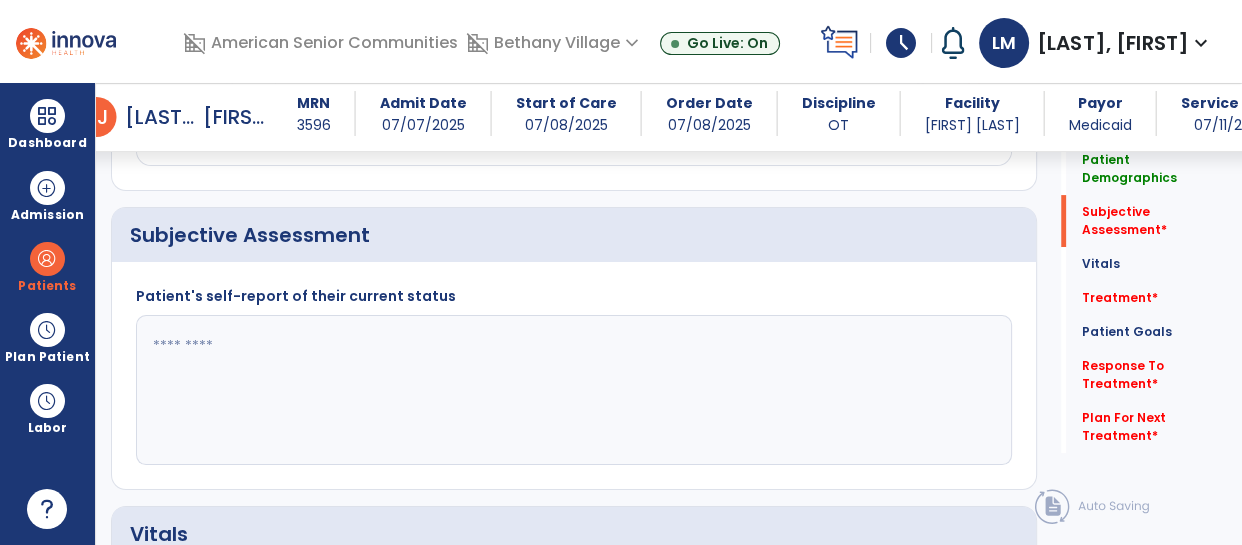 click 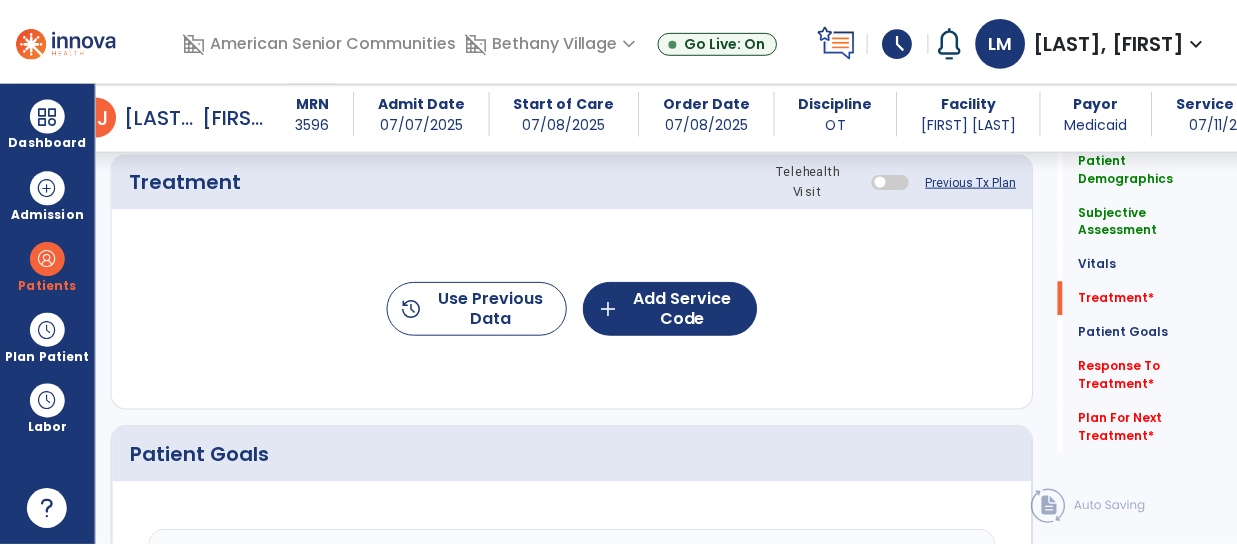 scroll, scrollTop: 1280, scrollLeft: 0, axis: vertical 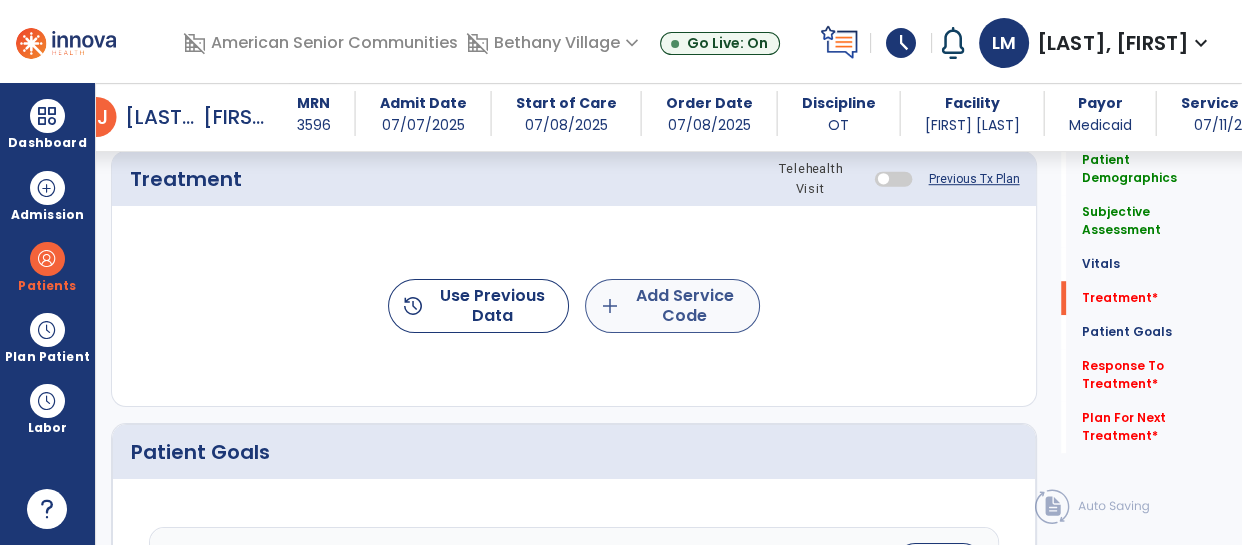type on "**********" 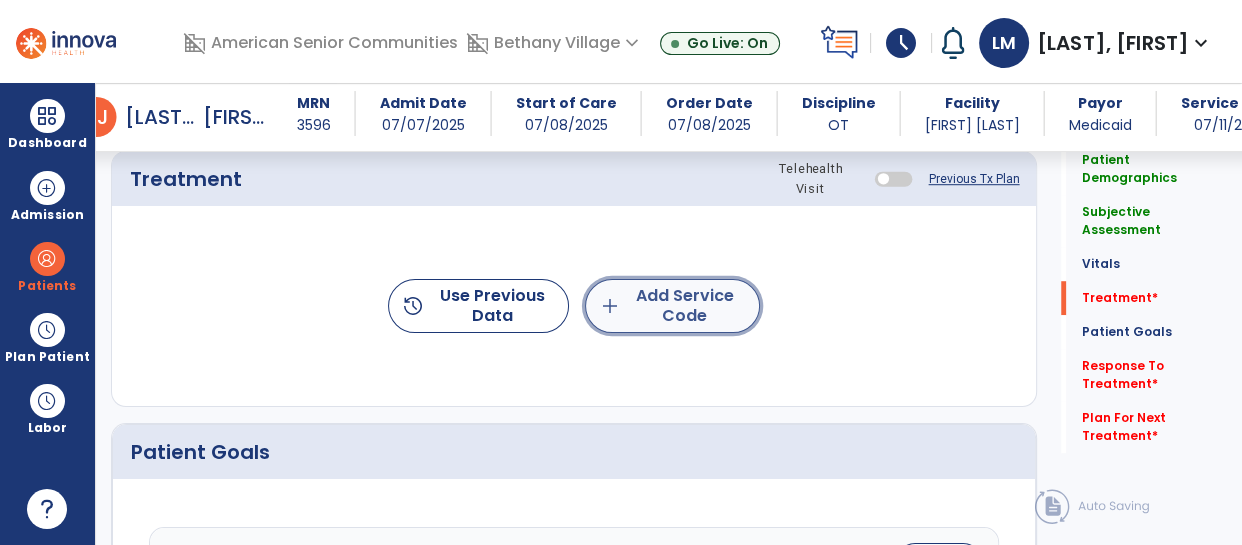 click on "add  Add Service Code" 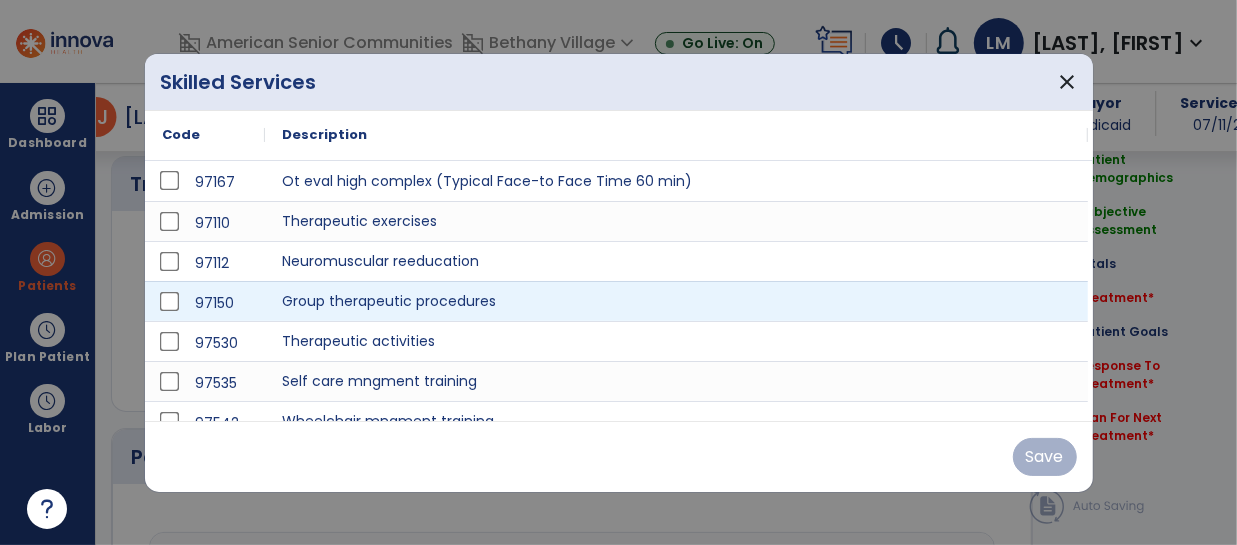 scroll, scrollTop: 1280, scrollLeft: 0, axis: vertical 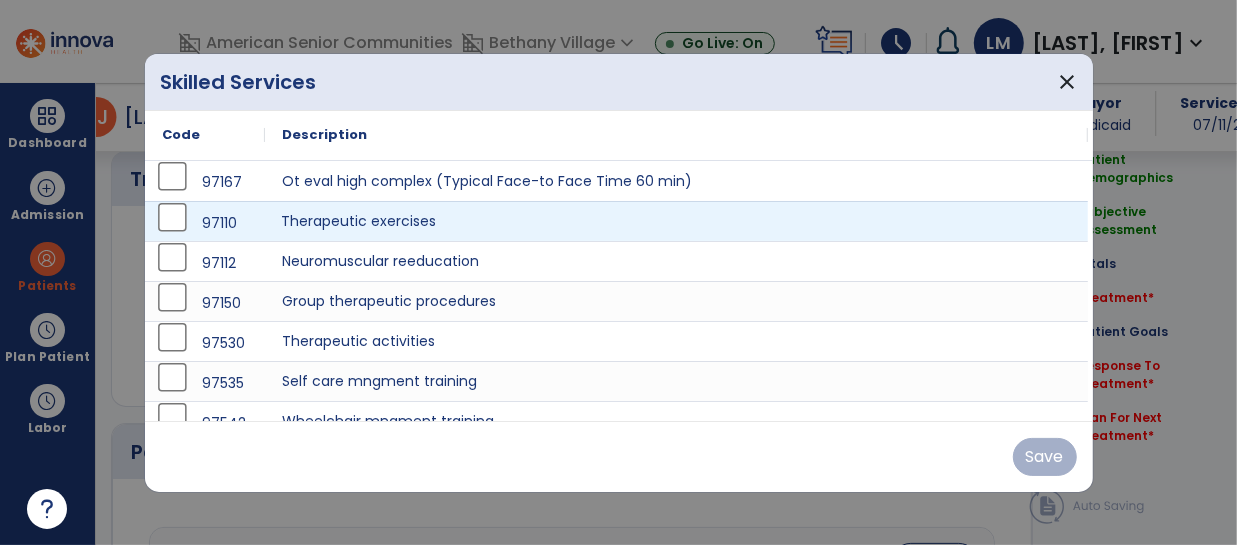 click on "Therapeutic exercises" at bounding box center (676, 221) 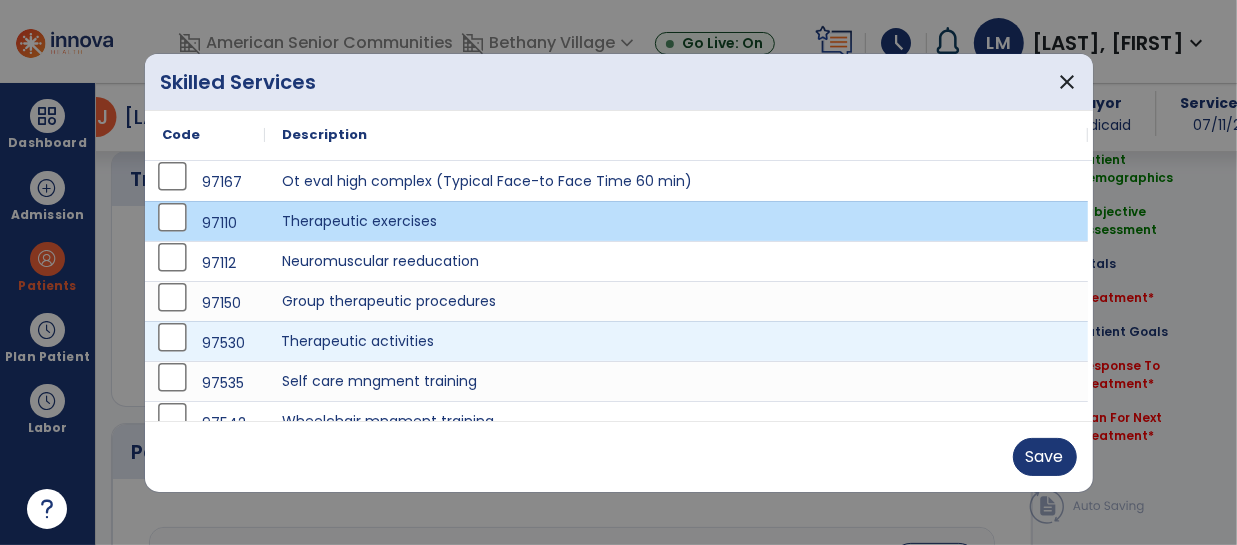 click on "Therapeutic activities" at bounding box center [676, 341] 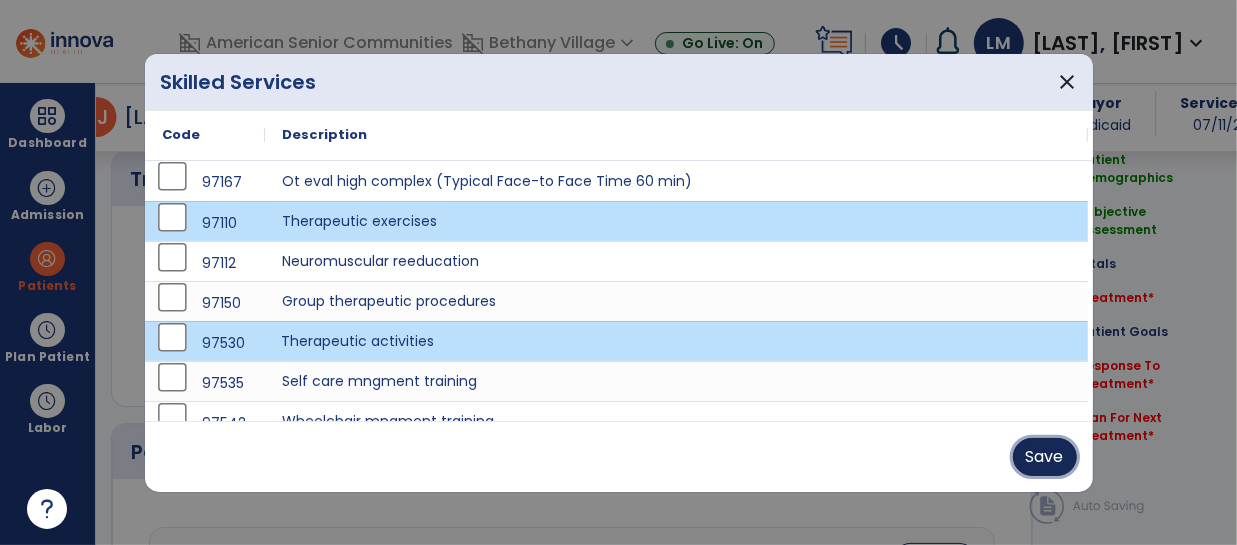 click on "Save" at bounding box center (1045, 457) 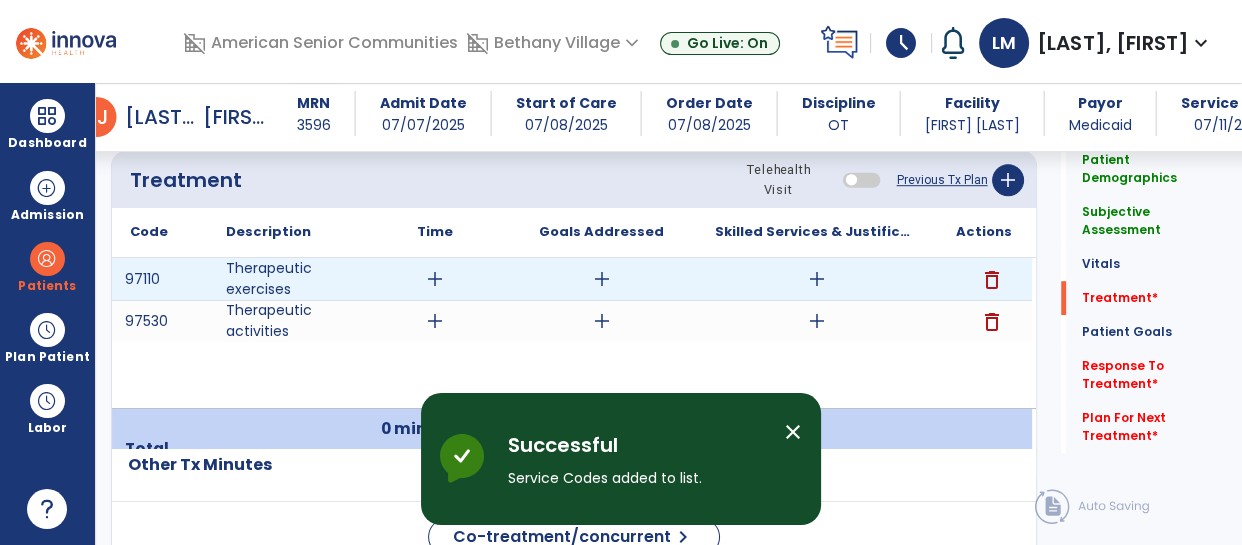 click on "add" at bounding box center (435, 279) 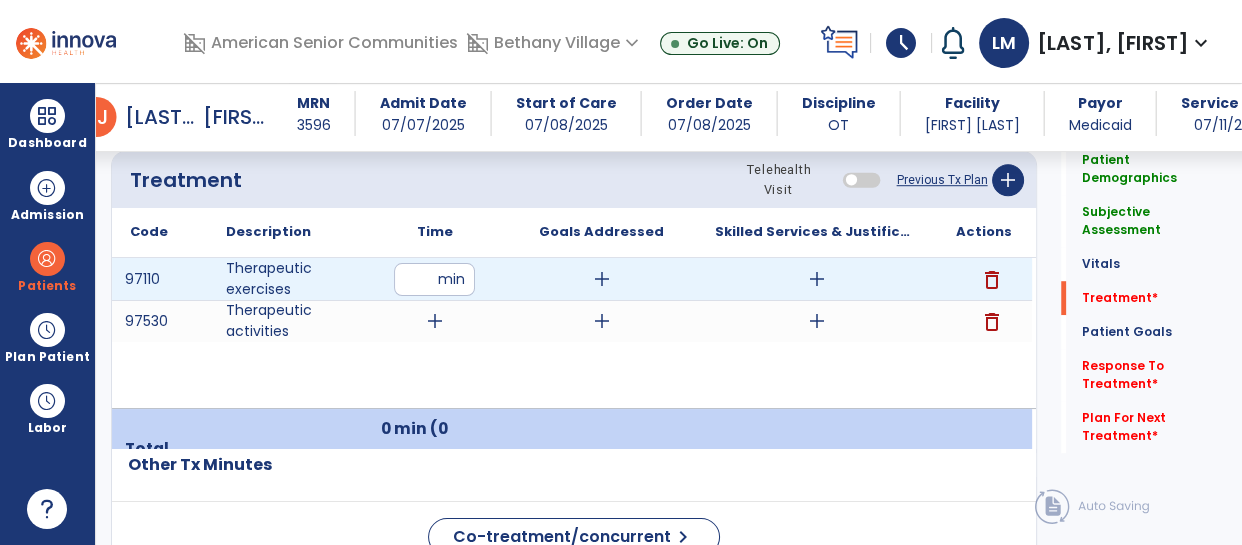 type on "**" 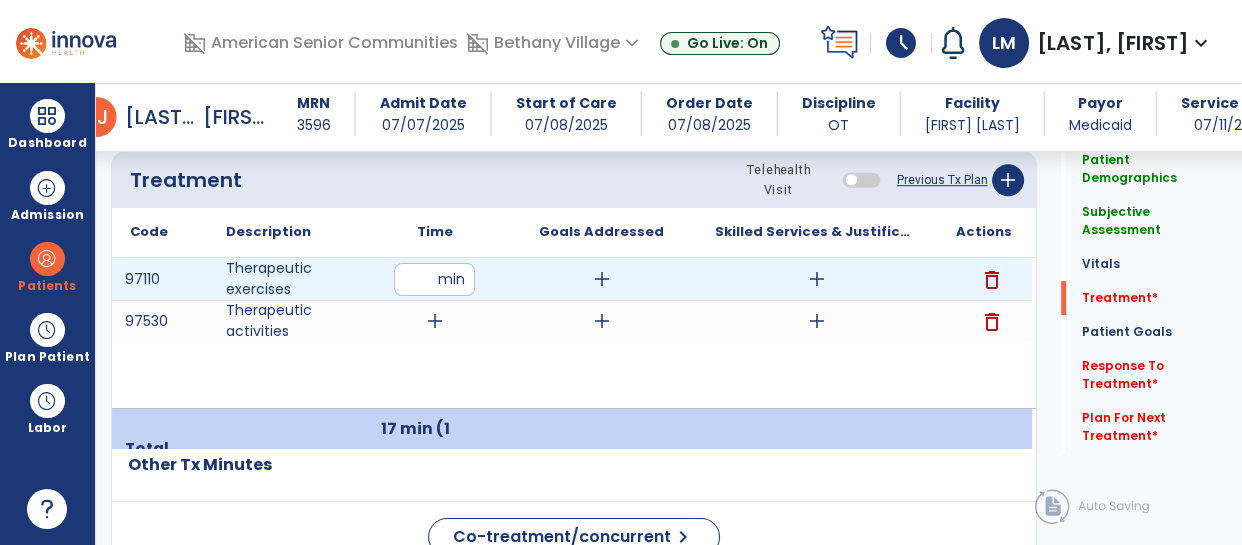 click on "add" at bounding box center (602, 279) 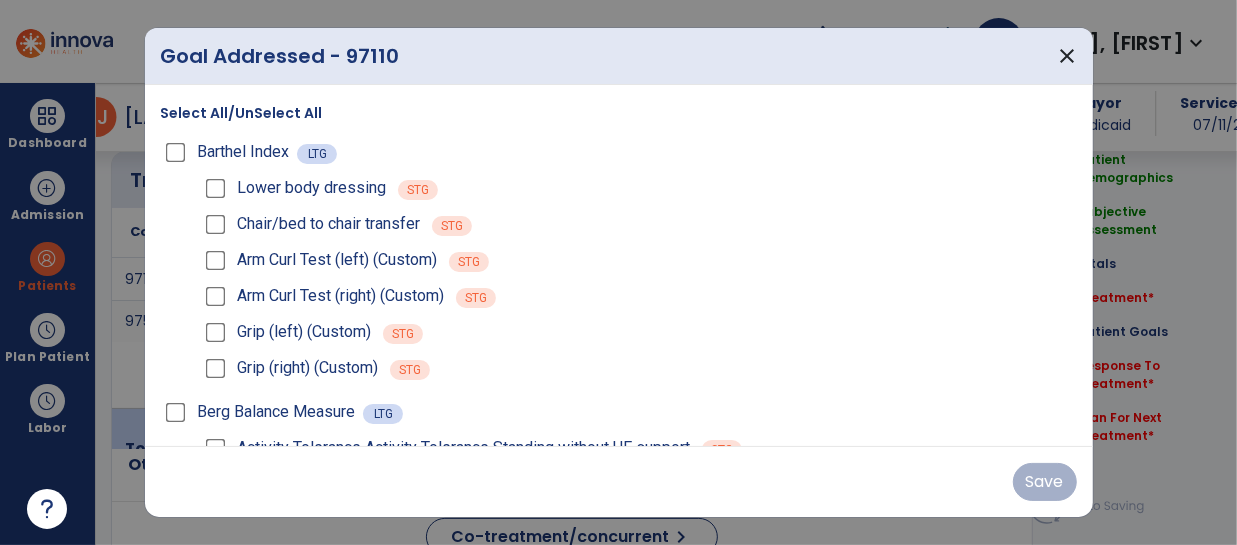 scroll, scrollTop: 1280, scrollLeft: 0, axis: vertical 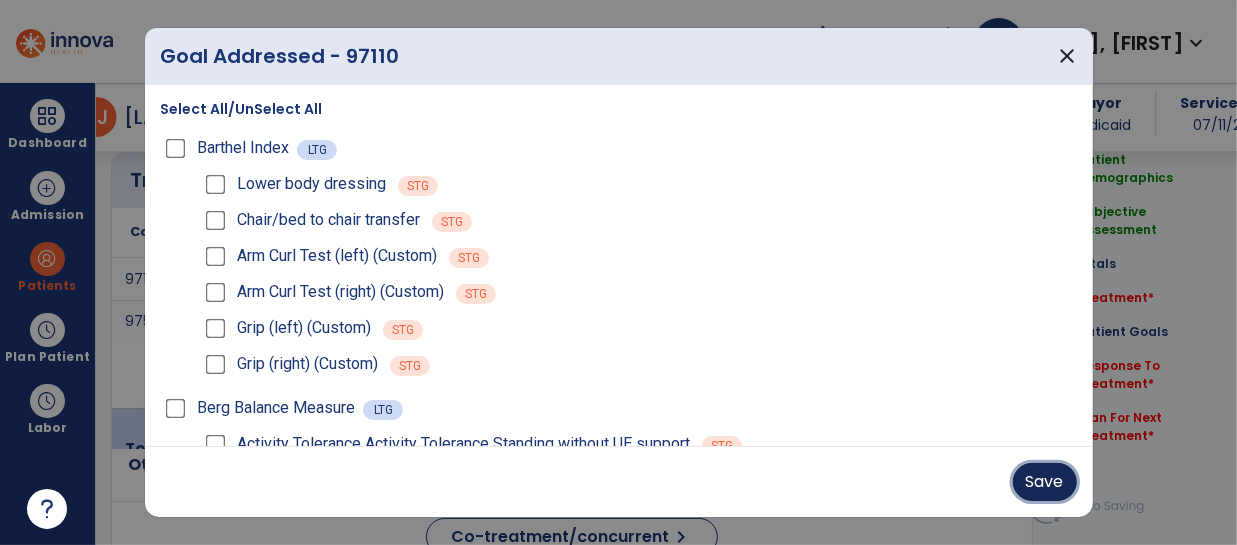 click on "Save" at bounding box center (1045, 482) 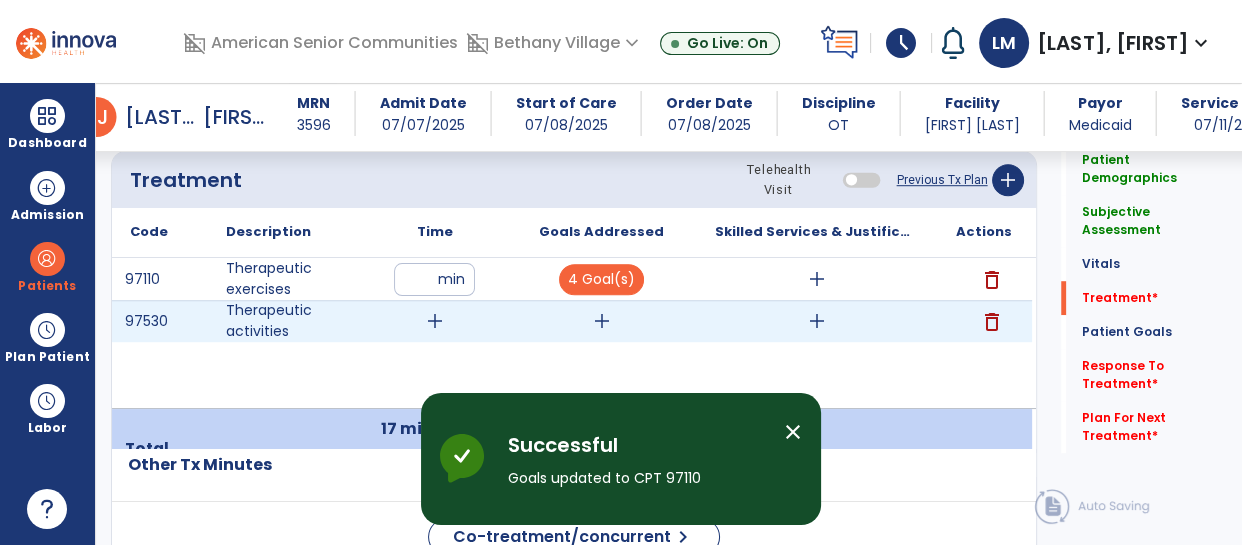 click on "add" at bounding box center [435, 321] 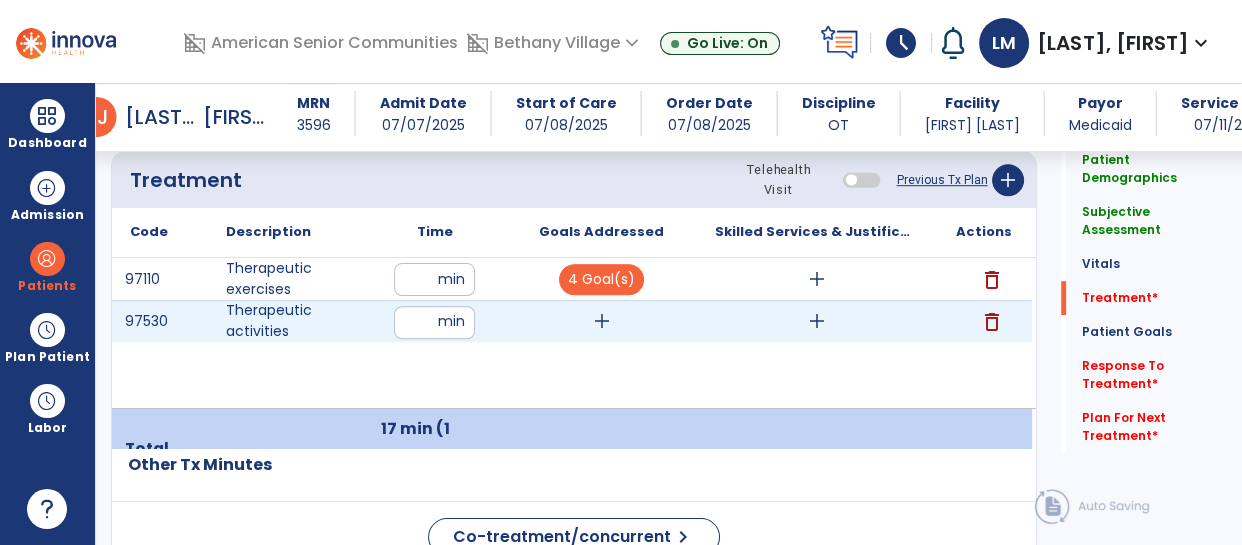 type on "**" 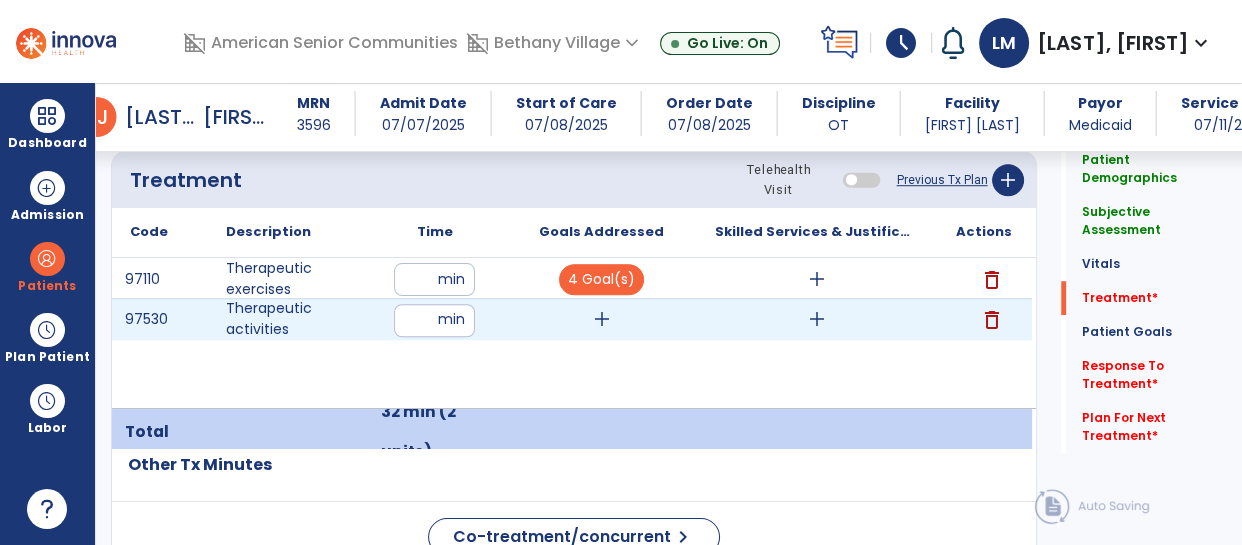 click on "add" at bounding box center (602, 319) 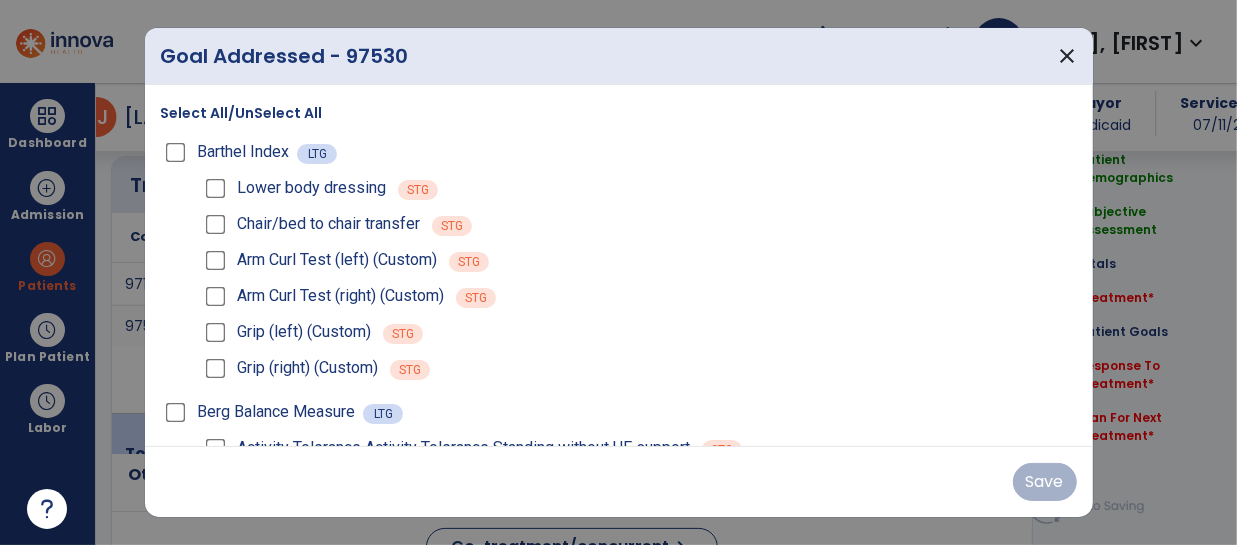 scroll, scrollTop: 1280, scrollLeft: 0, axis: vertical 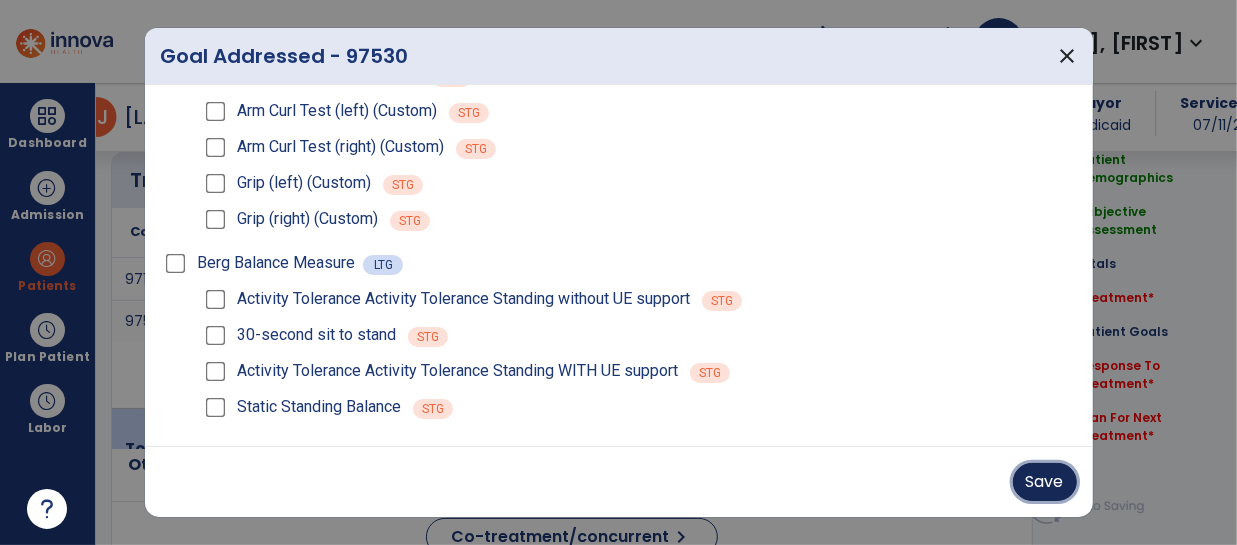 click on "Save" at bounding box center (1045, 482) 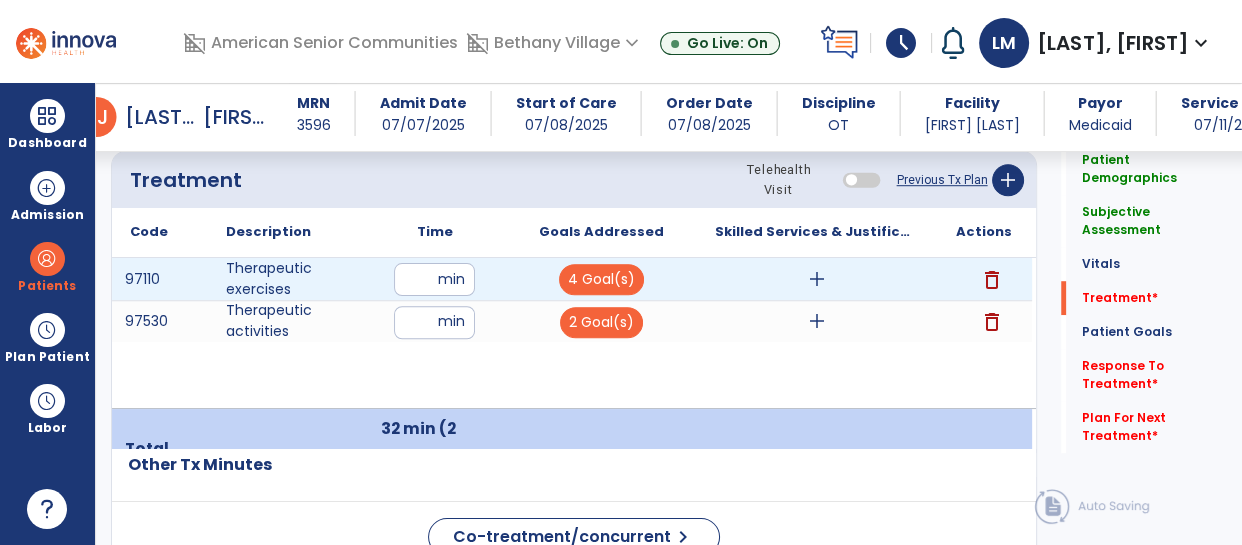 click on "add" at bounding box center [817, 279] 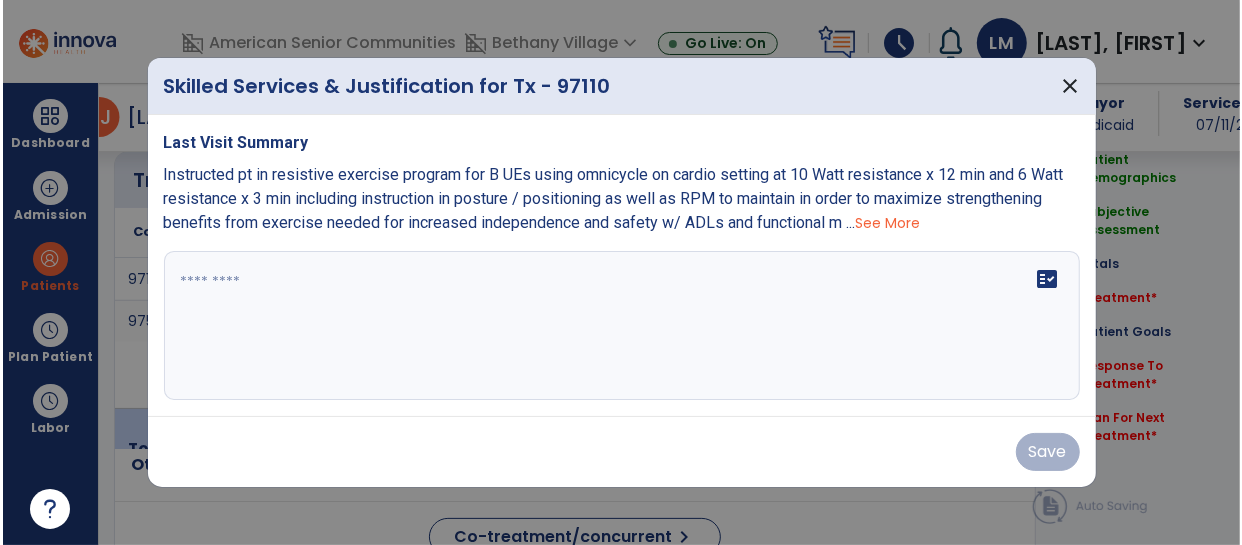 scroll, scrollTop: 1280, scrollLeft: 0, axis: vertical 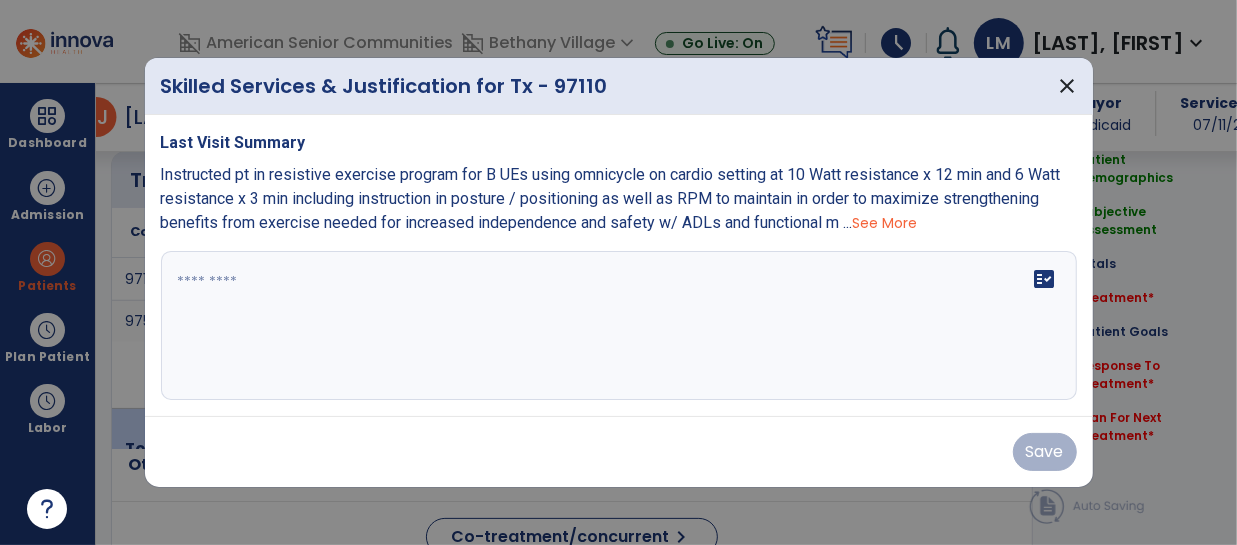 click on "fact_check" at bounding box center (619, 326) 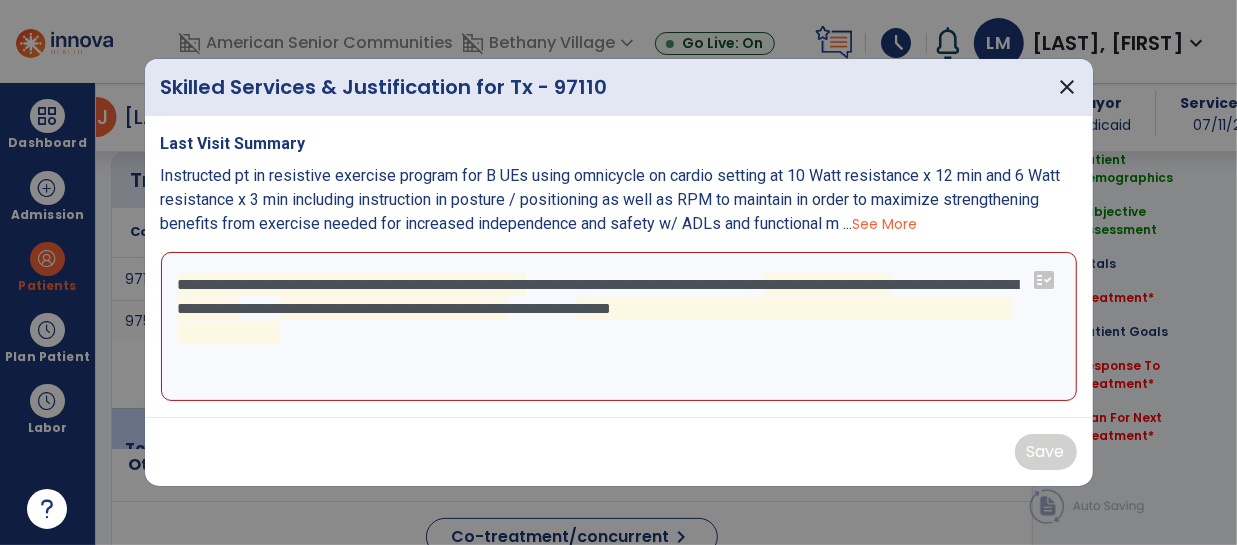 click on "**********" at bounding box center (619, 327) 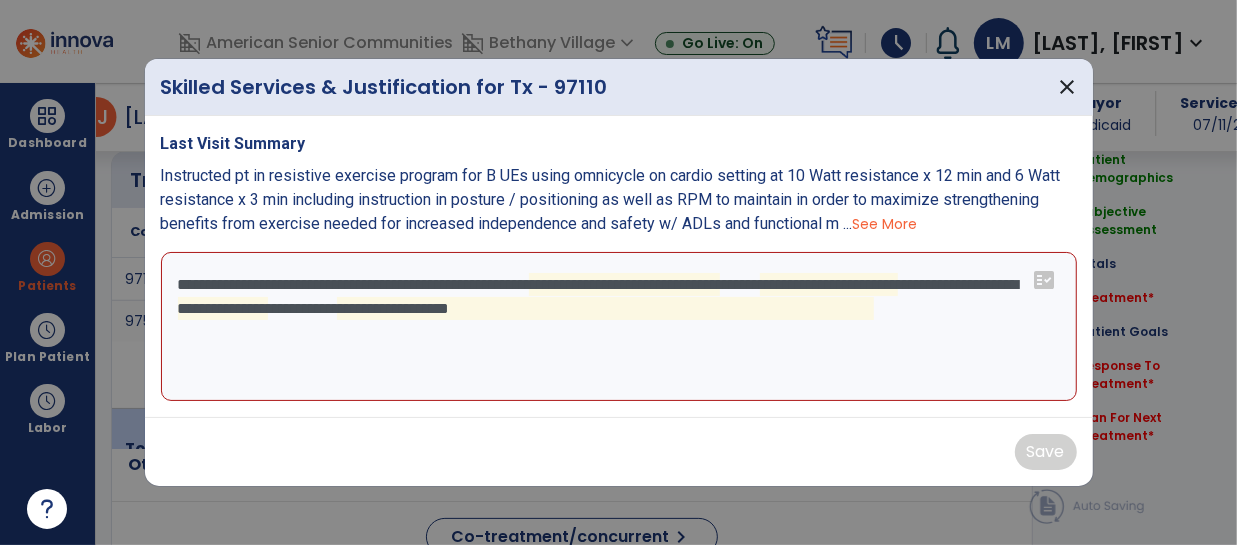 click on "**********" at bounding box center [619, 327] 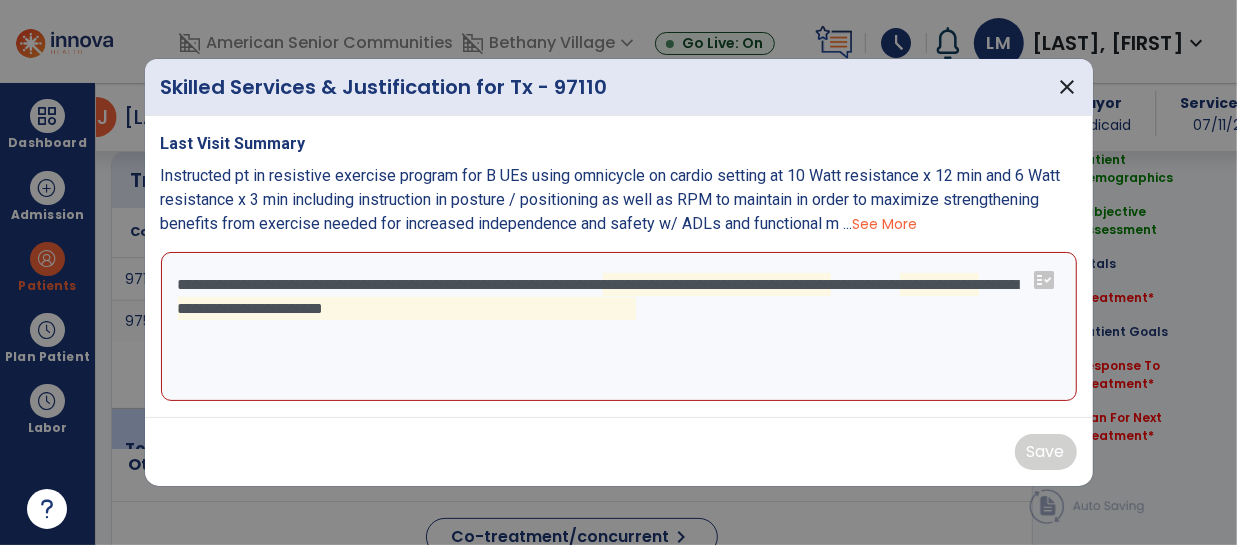 click on "**********" at bounding box center [619, 327] 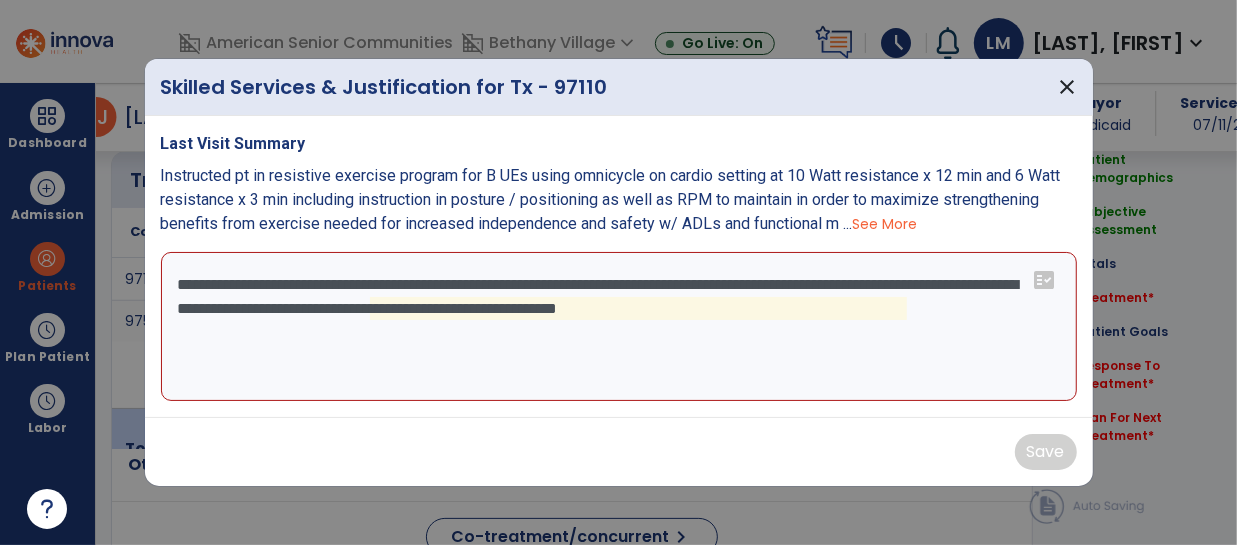 click on "**********" at bounding box center (619, 327) 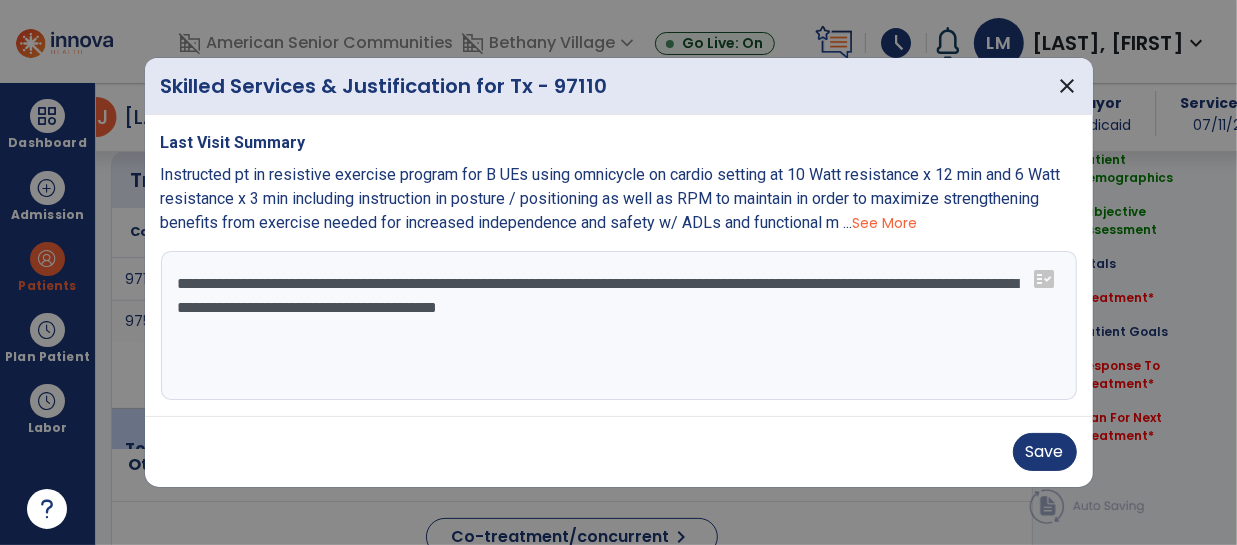 type on "**********" 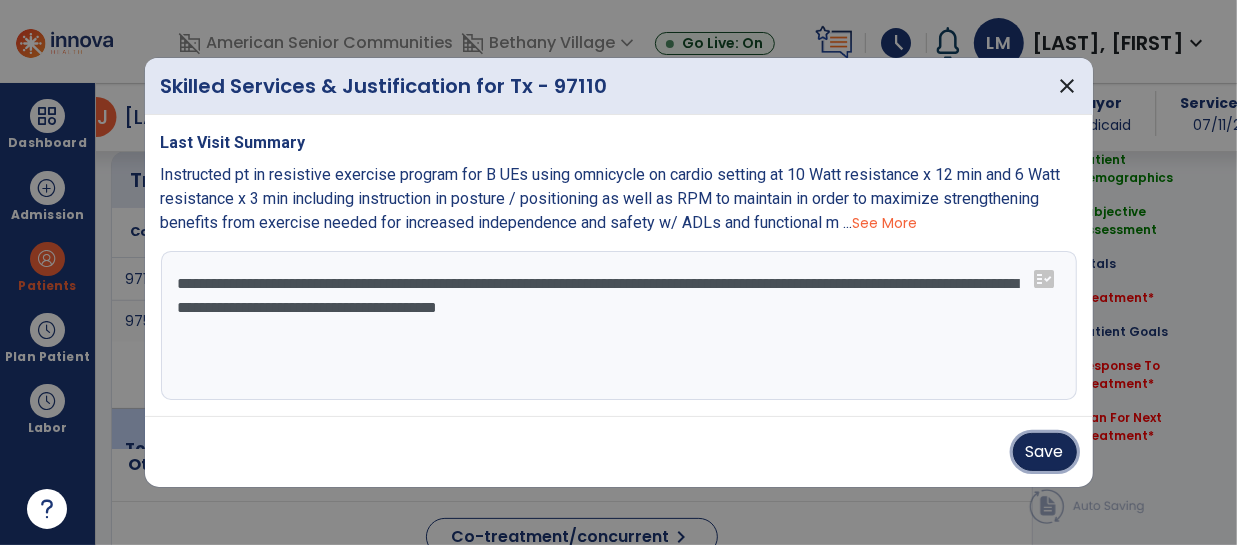 type 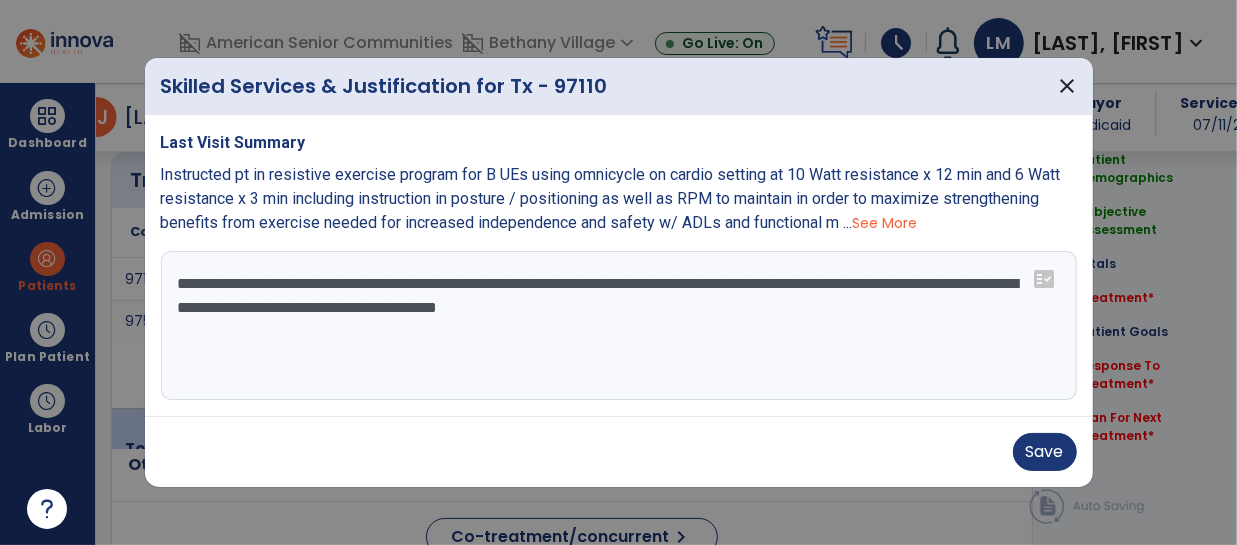 click on "**********" at bounding box center [619, 326] 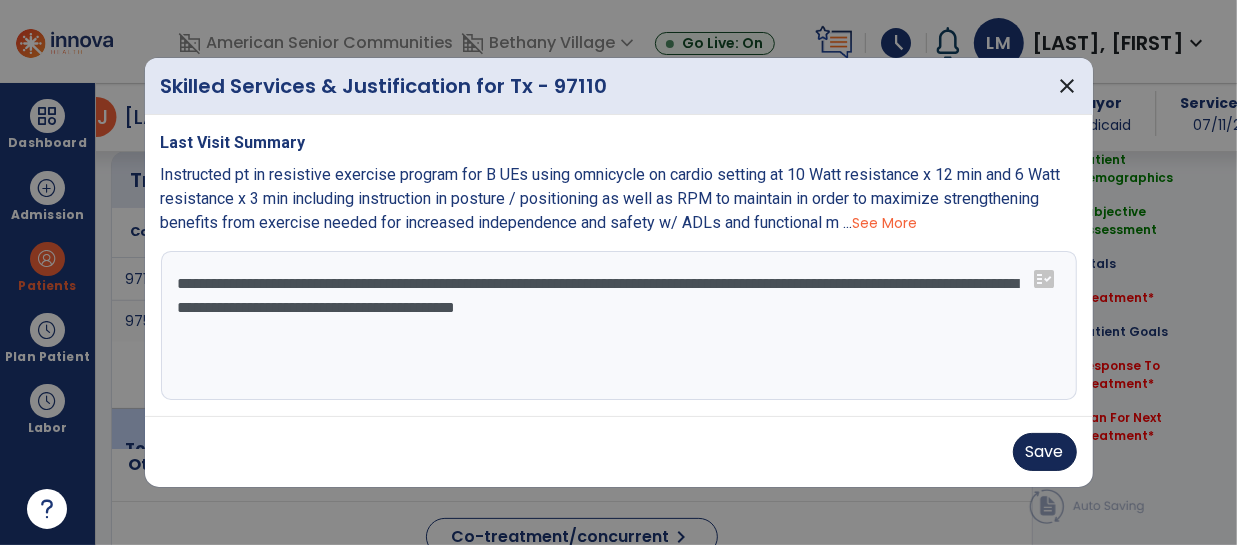type on "**********" 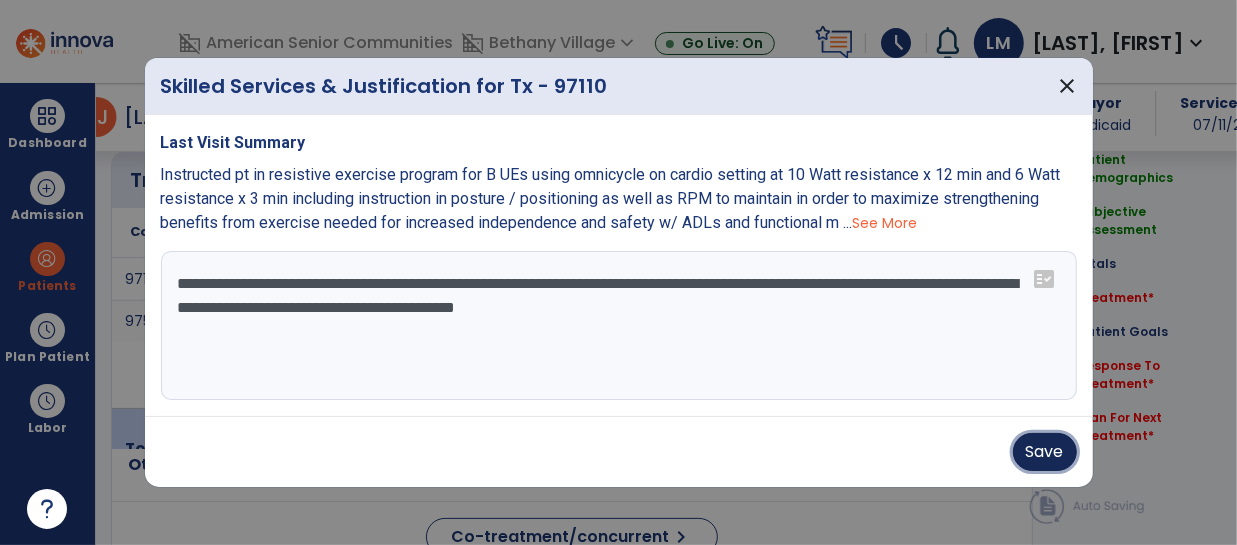click on "Save" at bounding box center [1045, 452] 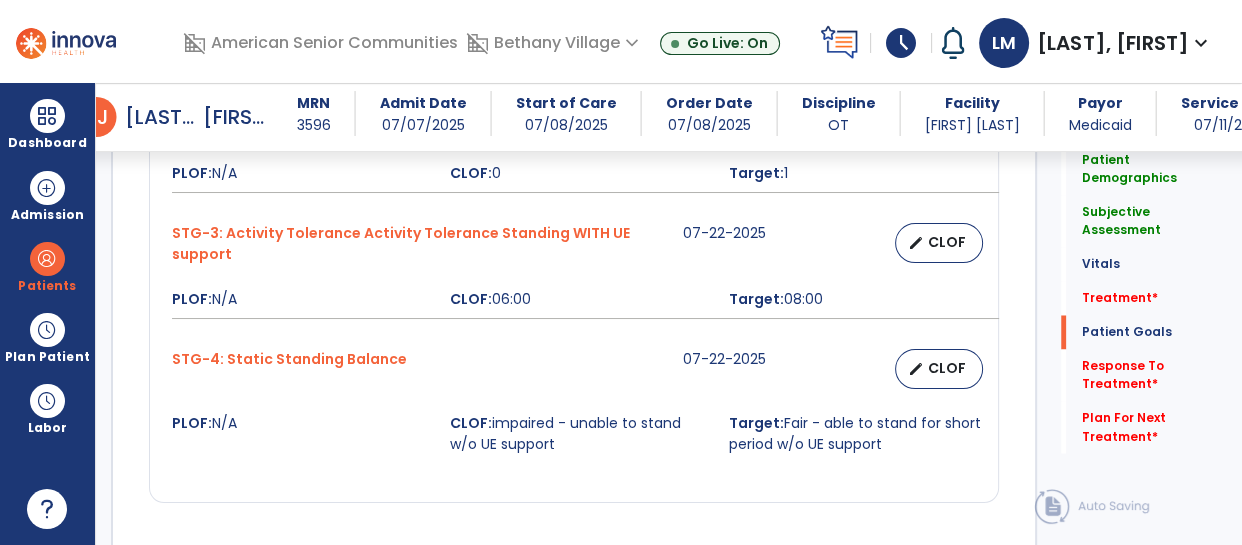 scroll, scrollTop: 3068, scrollLeft: 0, axis: vertical 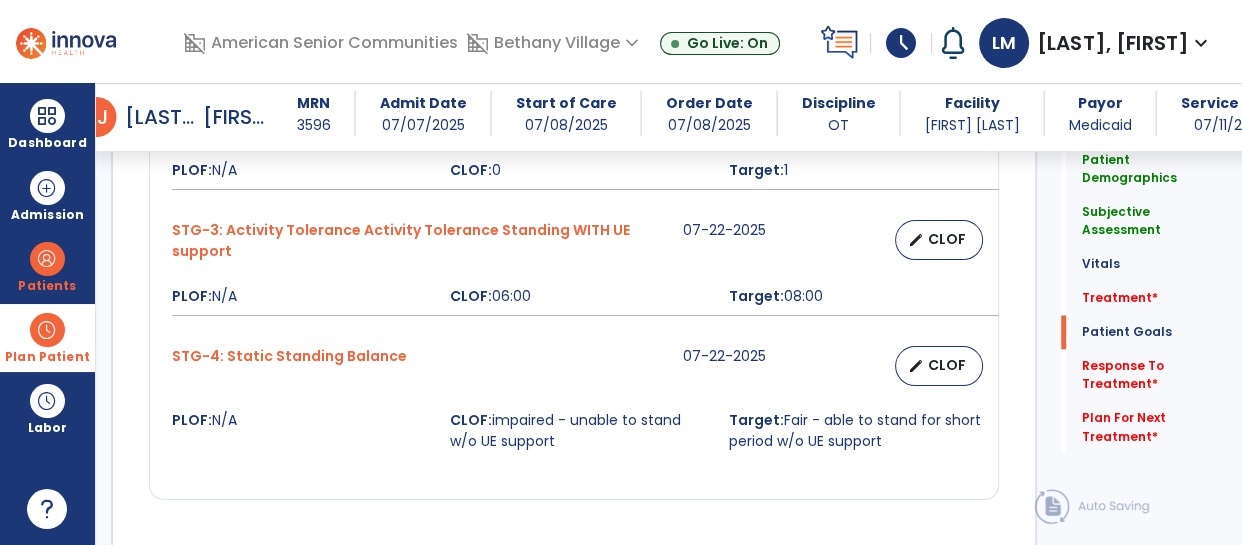 click on "Plan Patient" at bounding box center [47, 266] 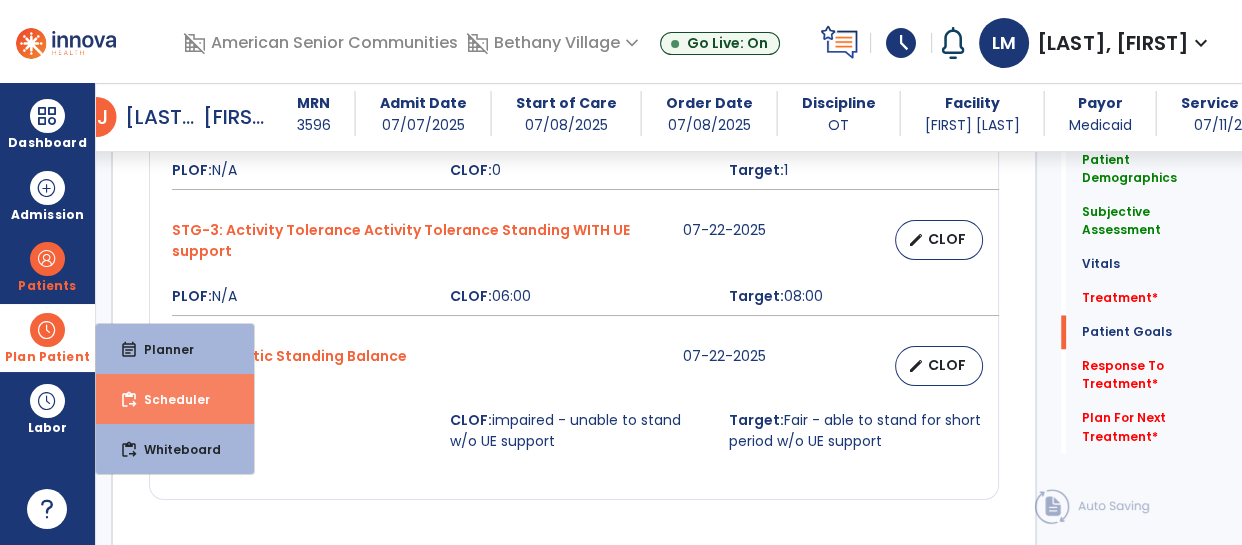 click on "Scheduler" at bounding box center (169, 399) 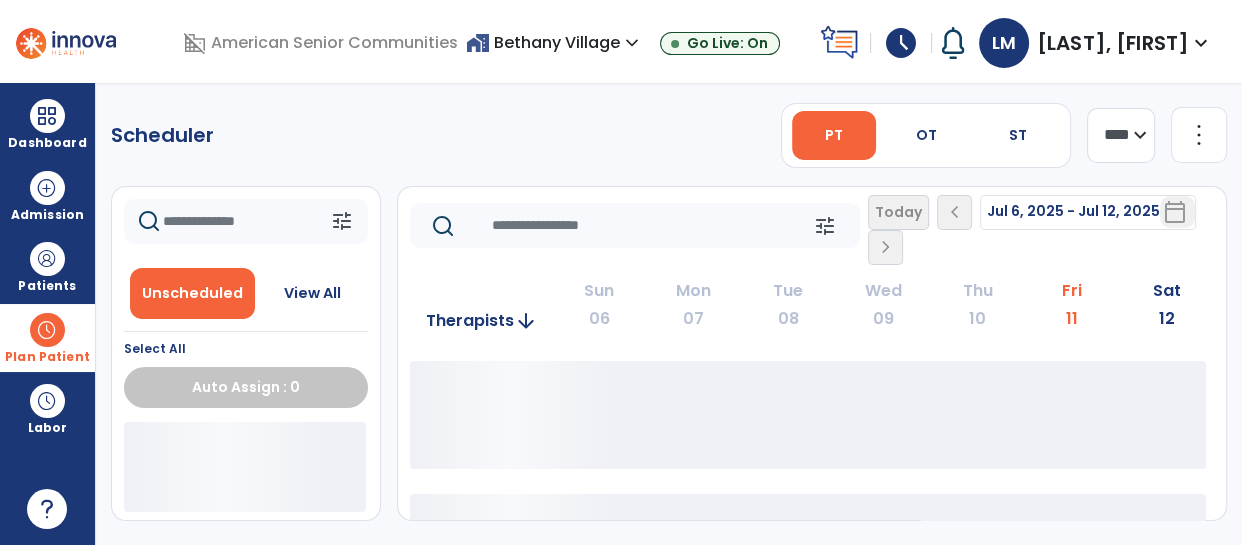 scroll, scrollTop: 0, scrollLeft: 0, axis: both 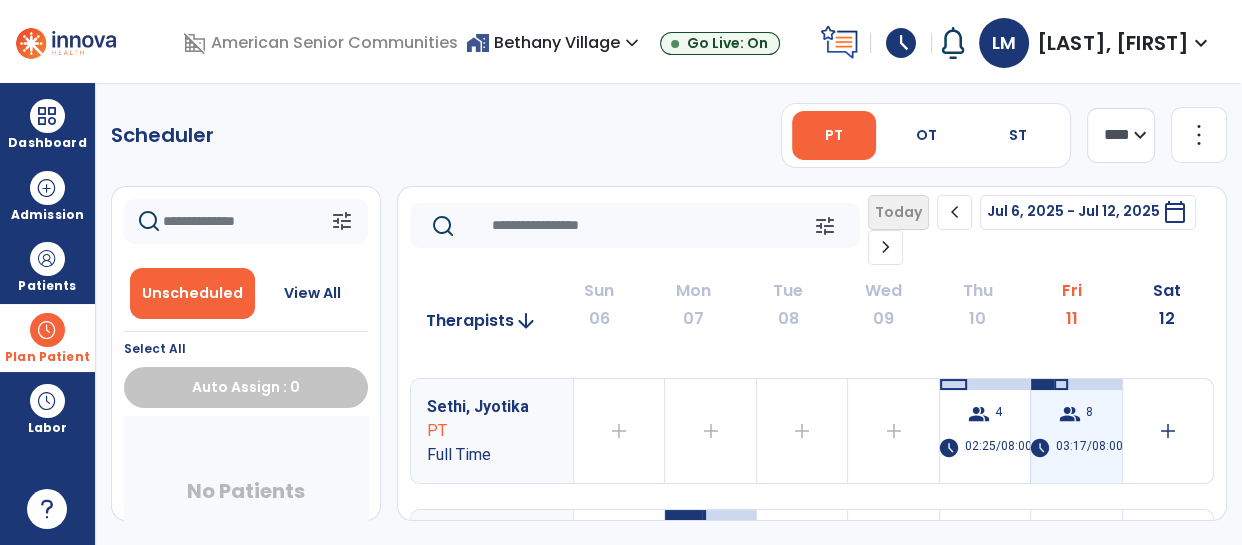 click on "03:17/08:00" at bounding box center (1089, 448) 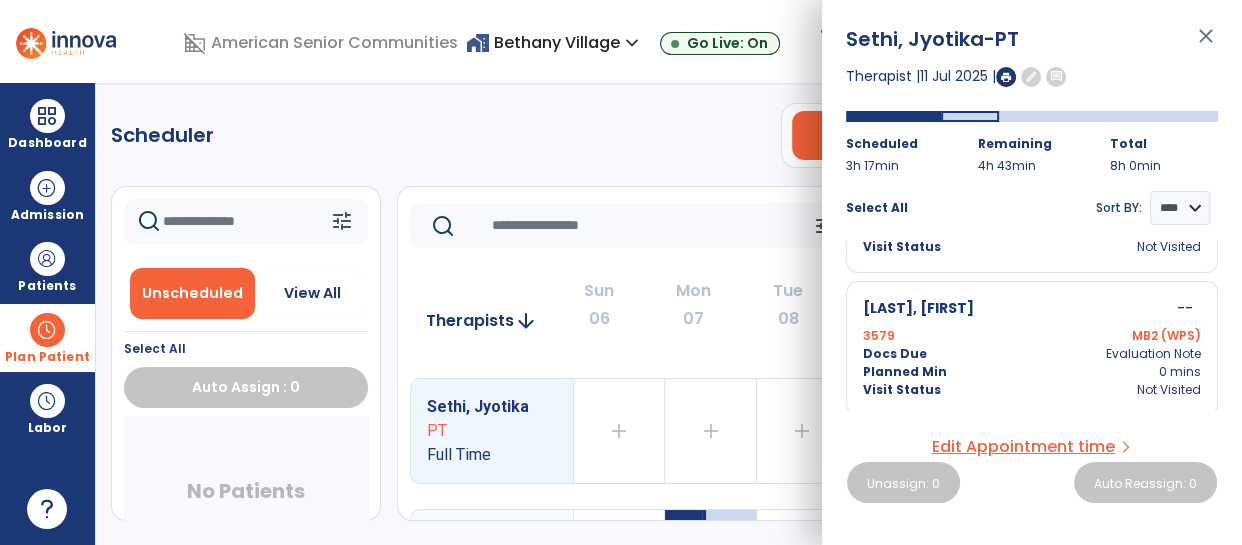 scroll, scrollTop: 0, scrollLeft: 0, axis: both 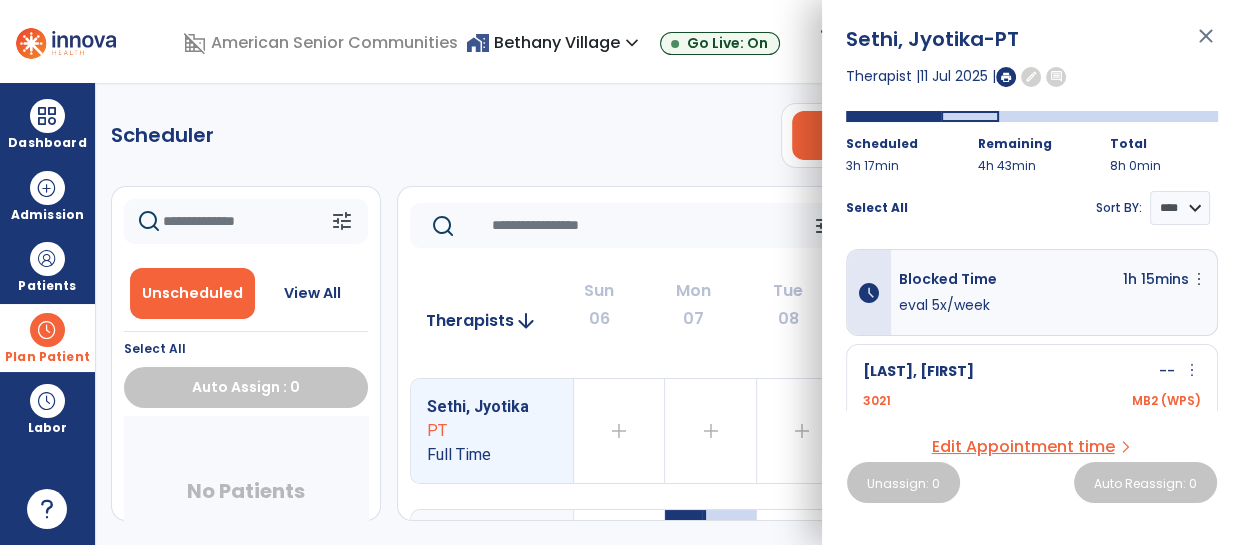 click on "close" at bounding box center (1206, 45) 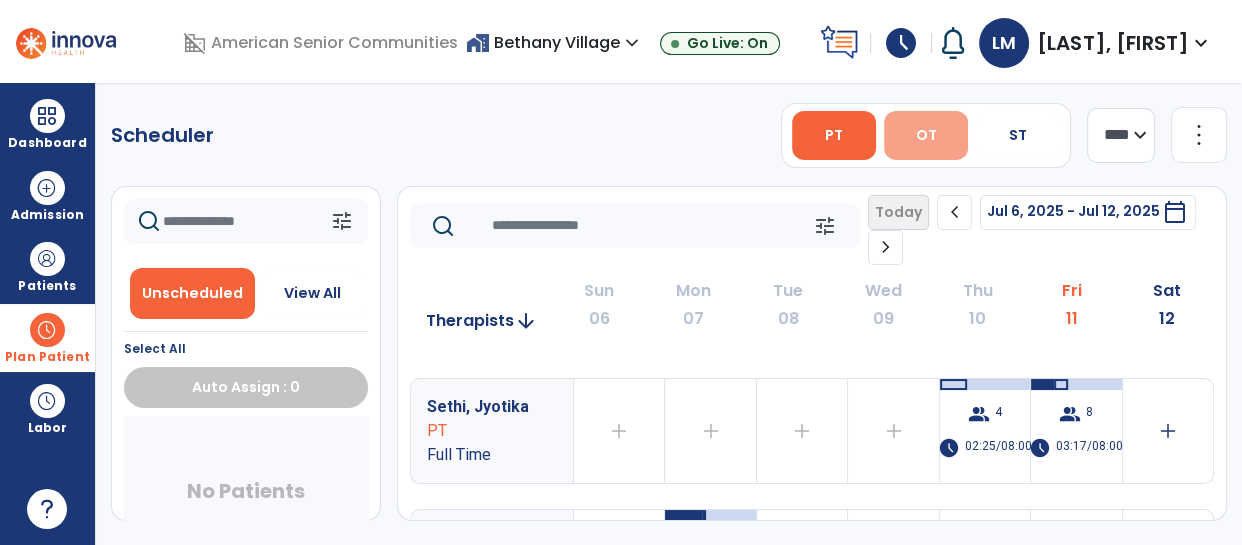 click on "OT" at bounding box center (926, 135) 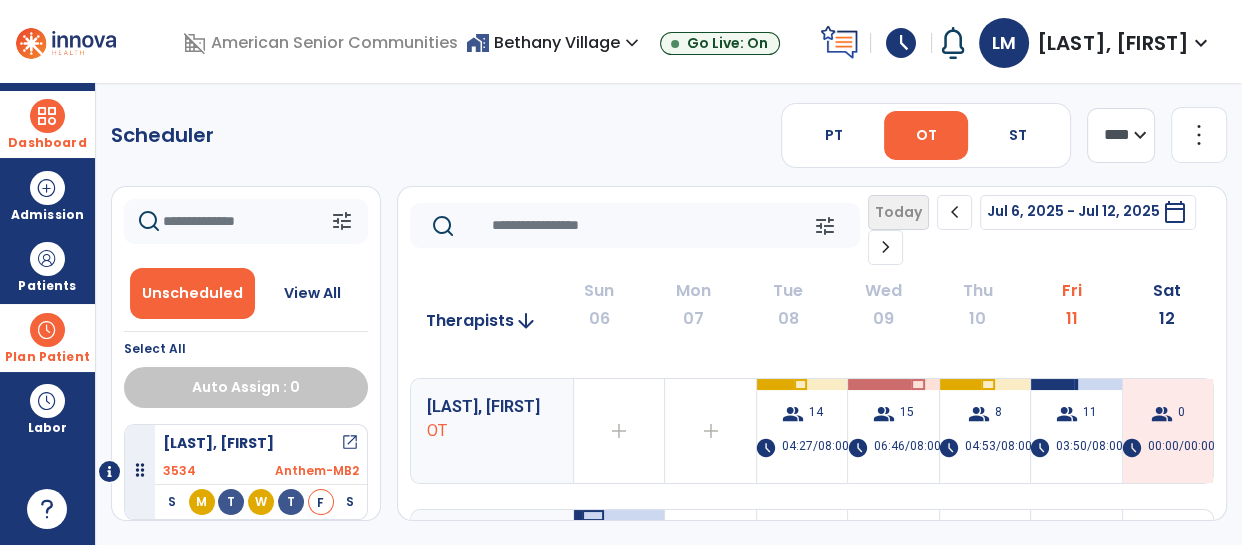 click at bounding box center (47, 116) 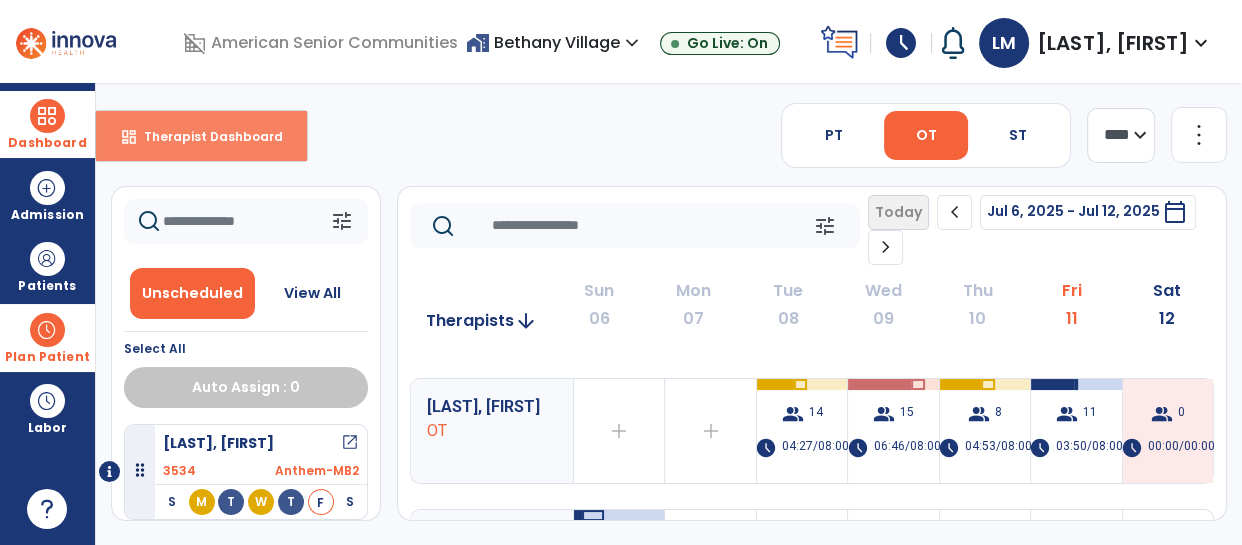 click on "Therapist Dashboard" at bounding box center [205, 136] 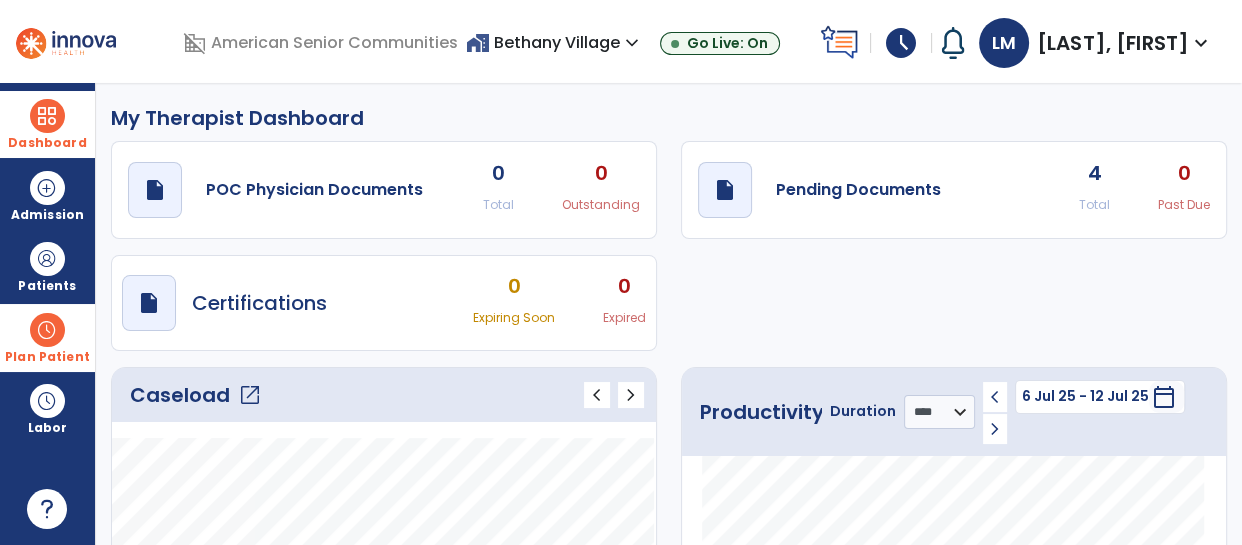 click on "Caseload   open_in_new" 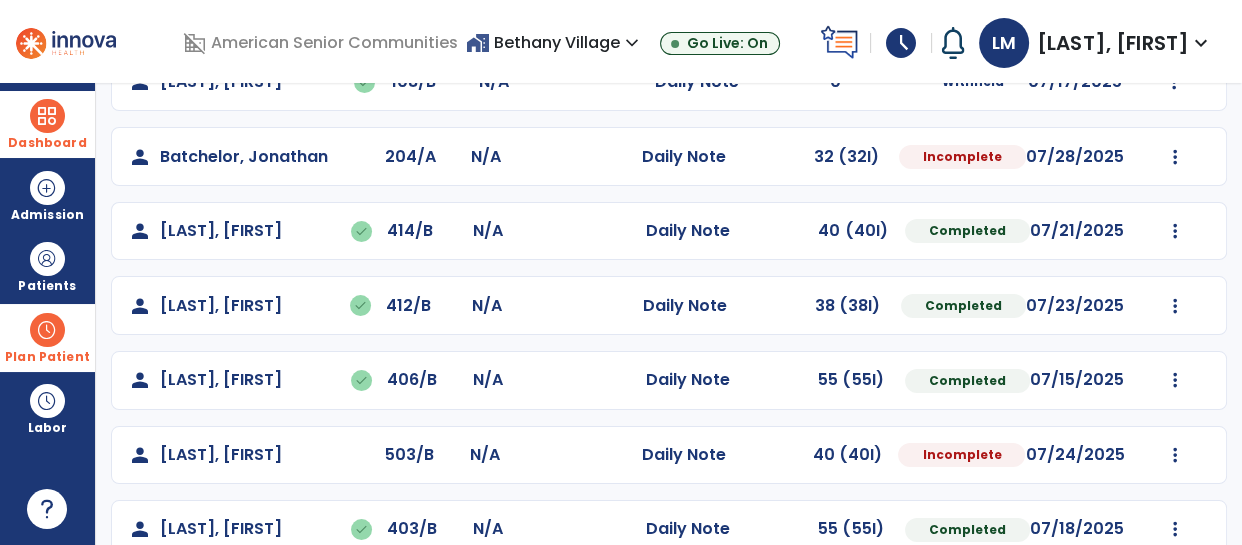 scroll, scrollTop: 233, scrollLeft: 0, axis: vertical 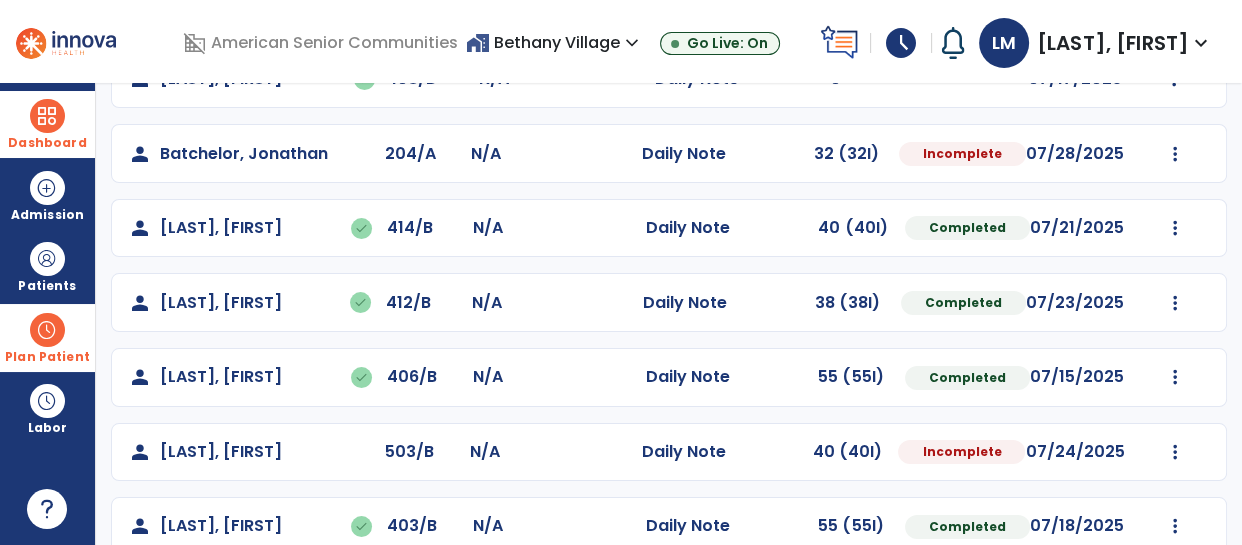 click on "Mark Visit As Complete   Reset Note   Open Document   G + C Mins" 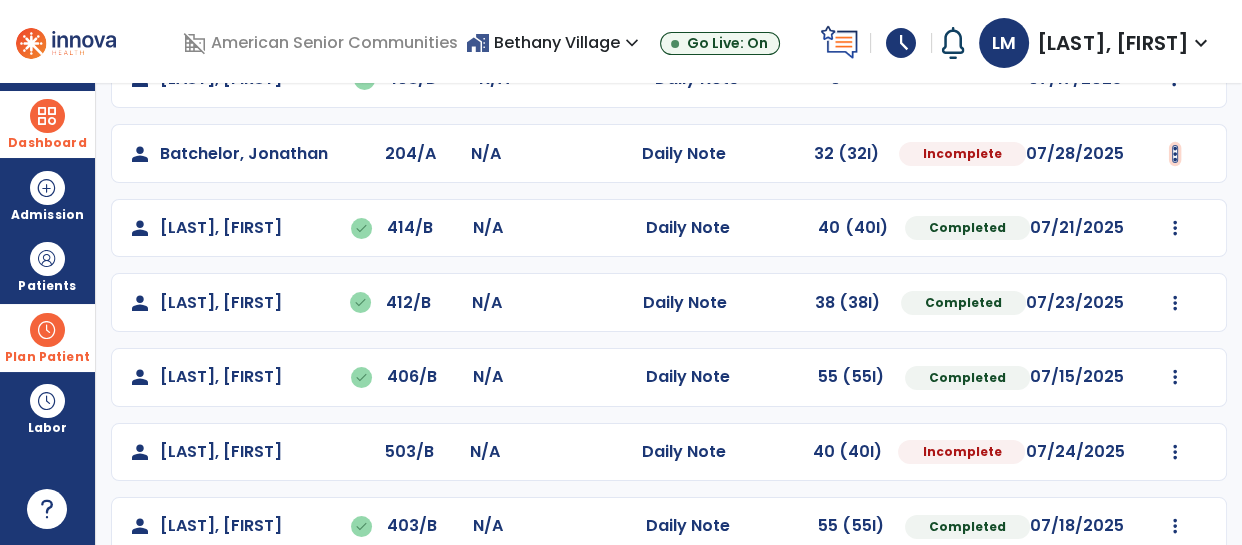 click at bounding box center (1174, 79) 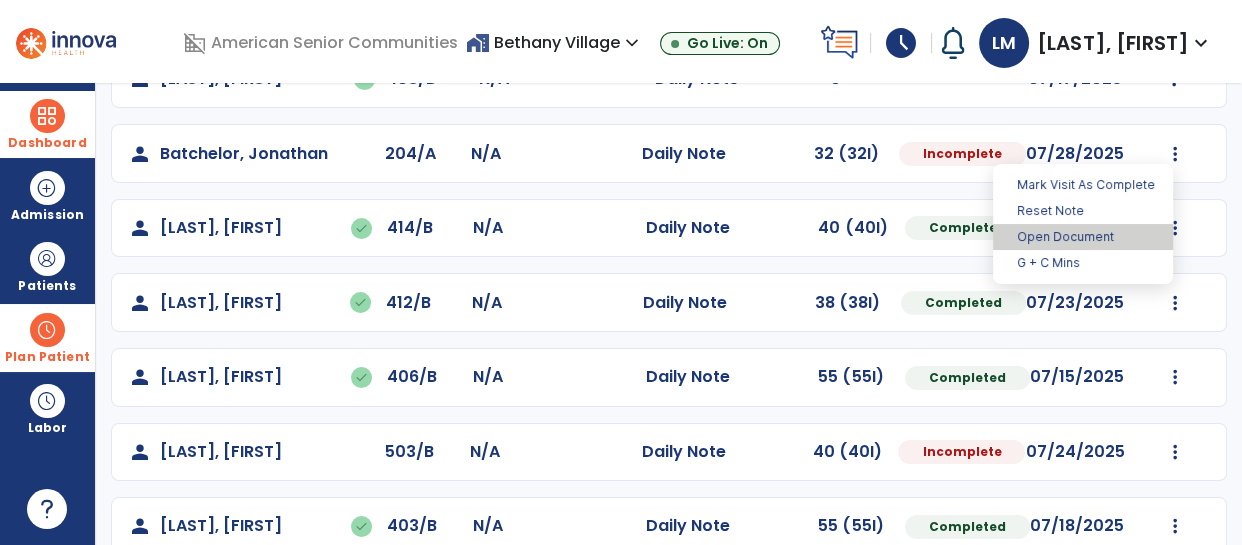 click on "Open Document" at bounding box center [1083, 237] 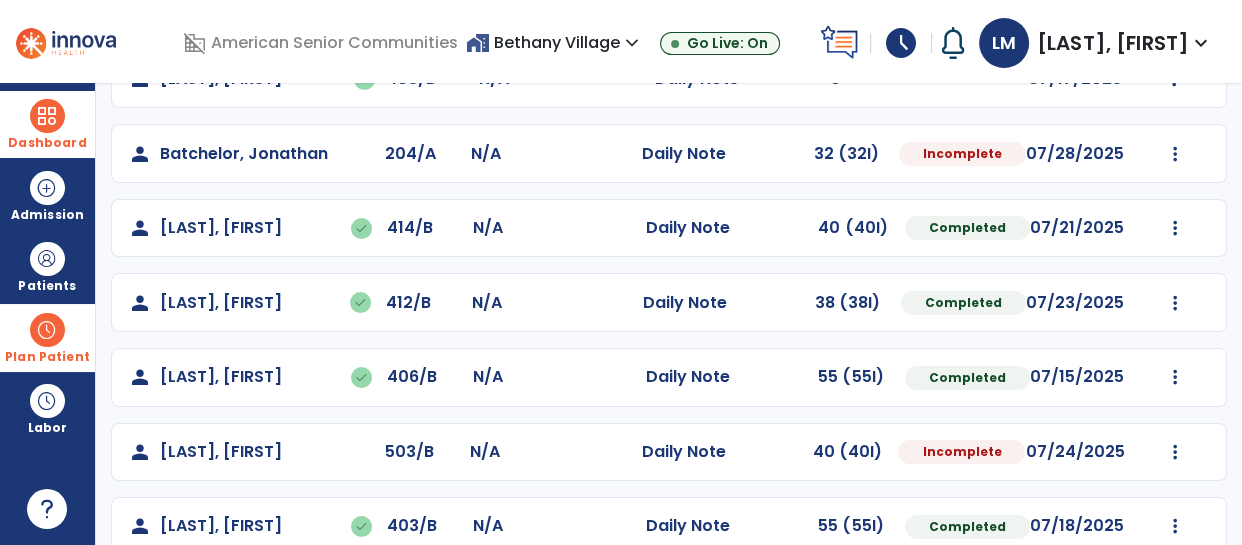 select on "*" 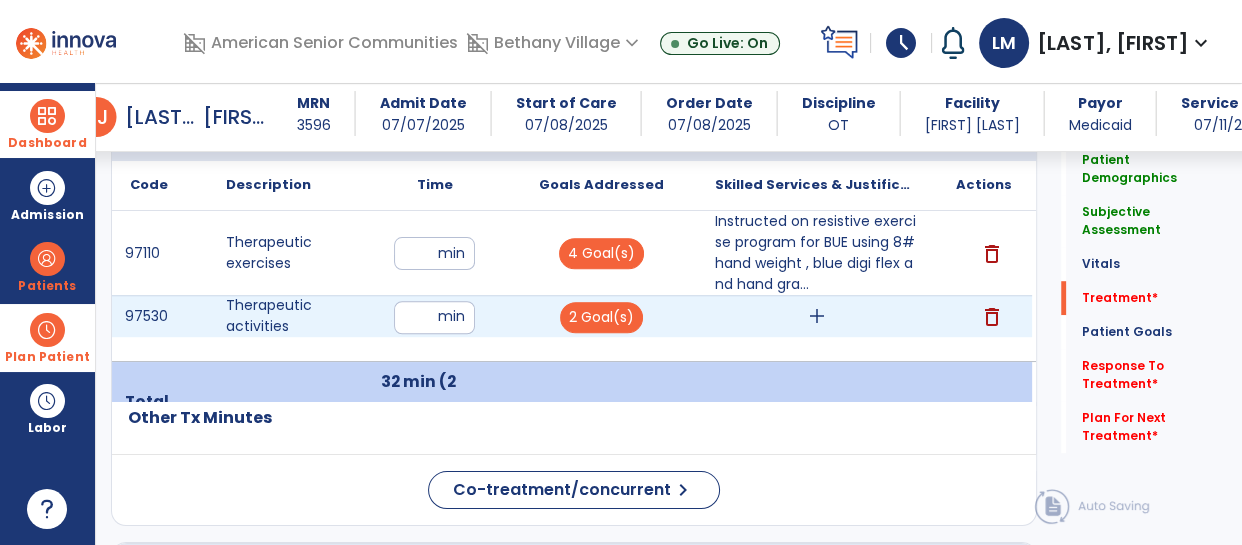 scroll, scrollTop: 1260, scrollLeft: 0, axis: vertical 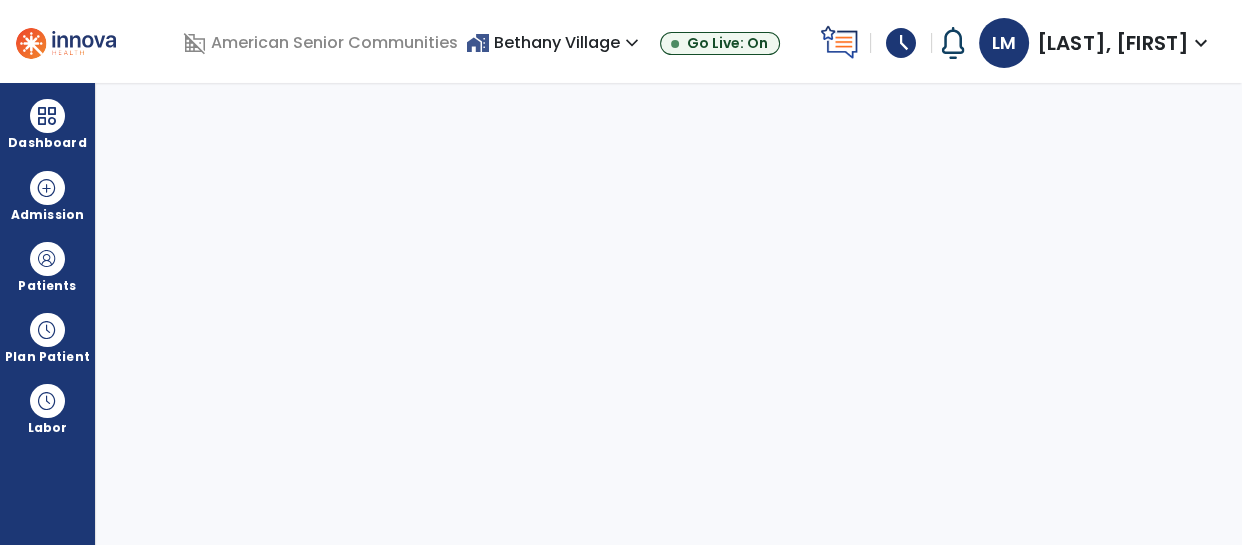 select on "****" 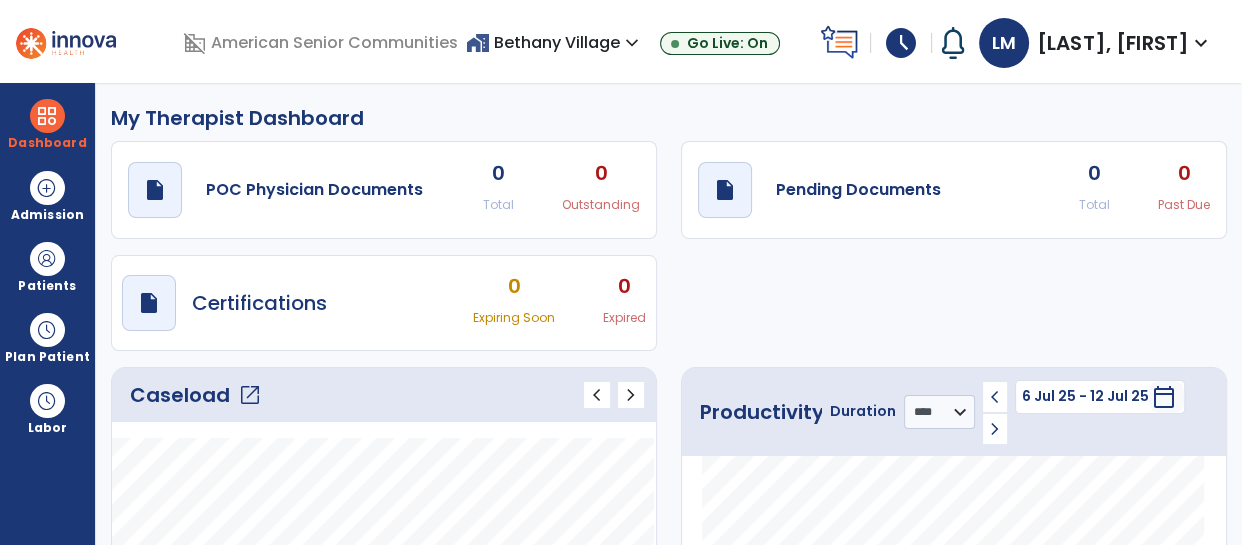 click on "Caseload   open_in_new" 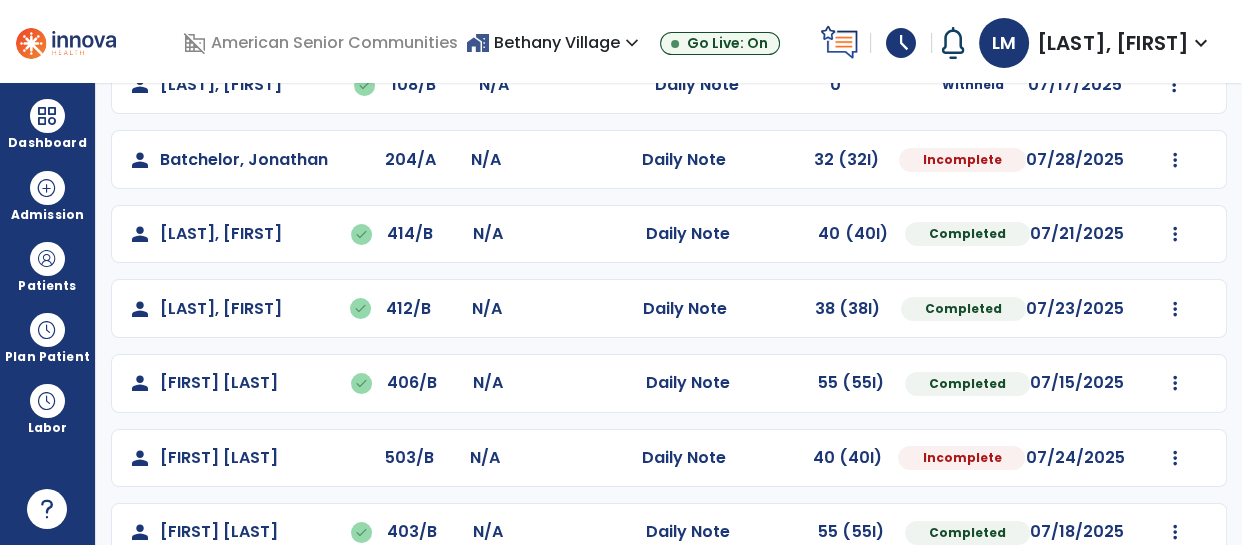 scroll, scrollTop: 418, scrollLeft: 0, axis: vertical 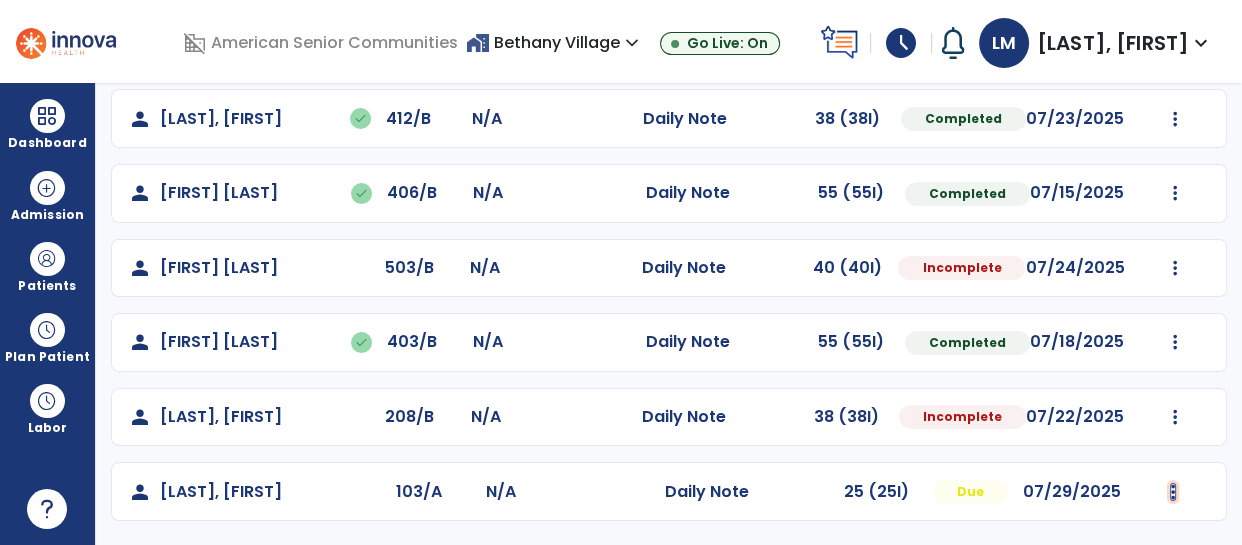 click at bounding box center (1174, -105) 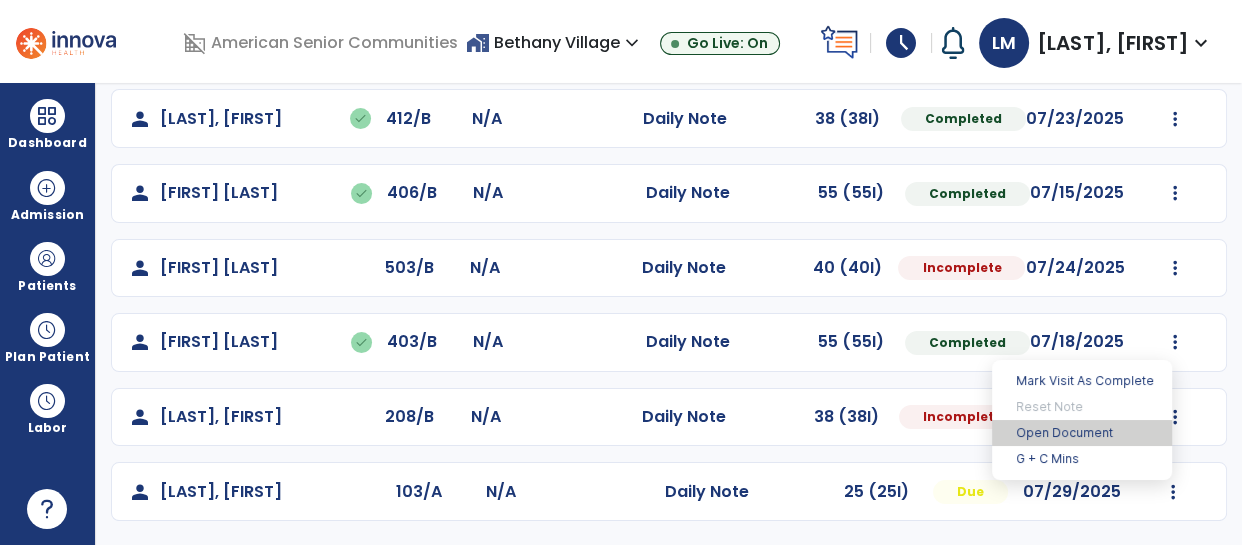 click on "Open Document" at bounding box center [1082, 433] 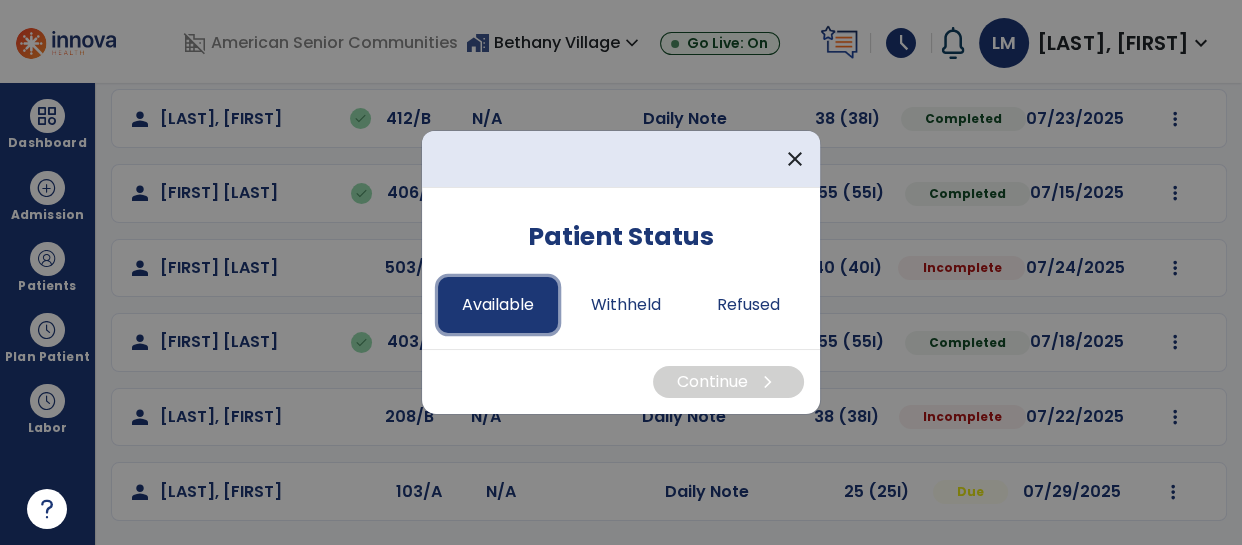 click on "Available" at bounding box center (498, 305) 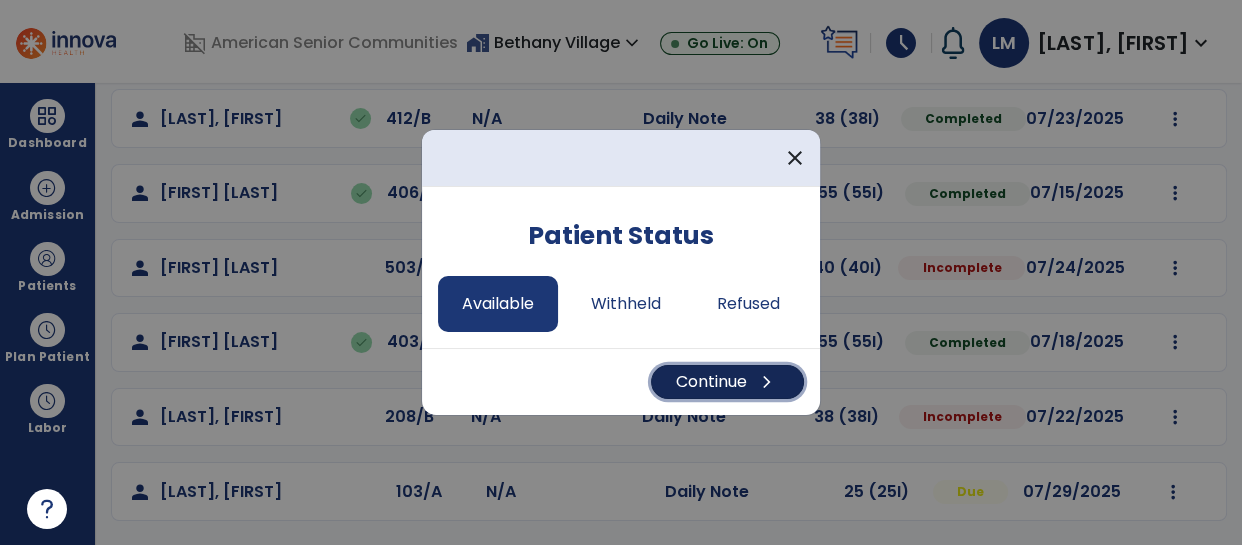 click on "Continue   chevron_right" at bounding box center [727, 382] 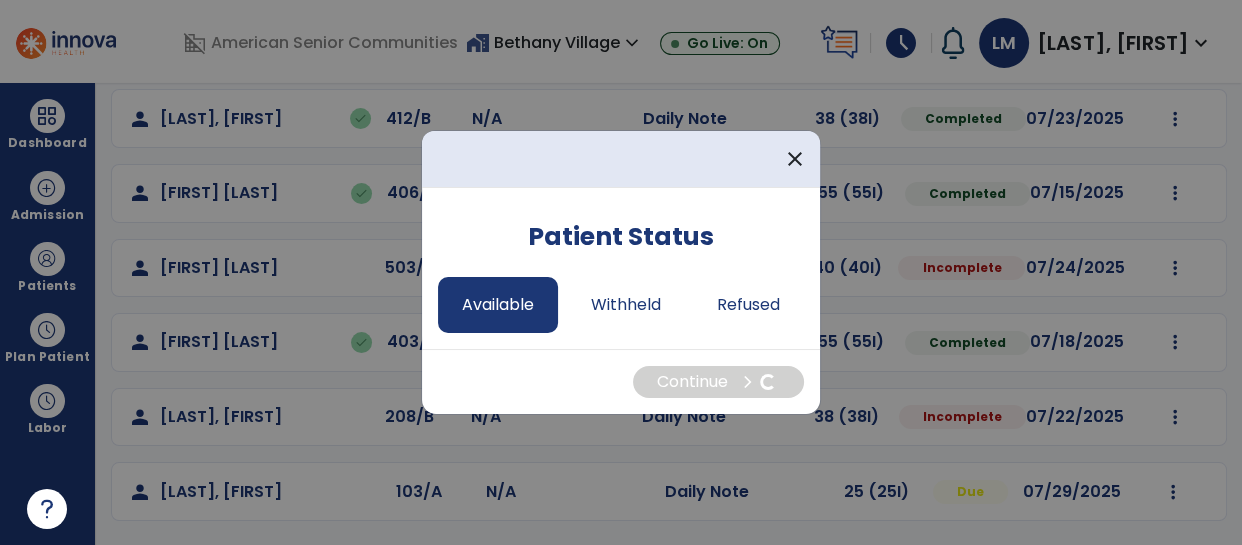 select on "*" 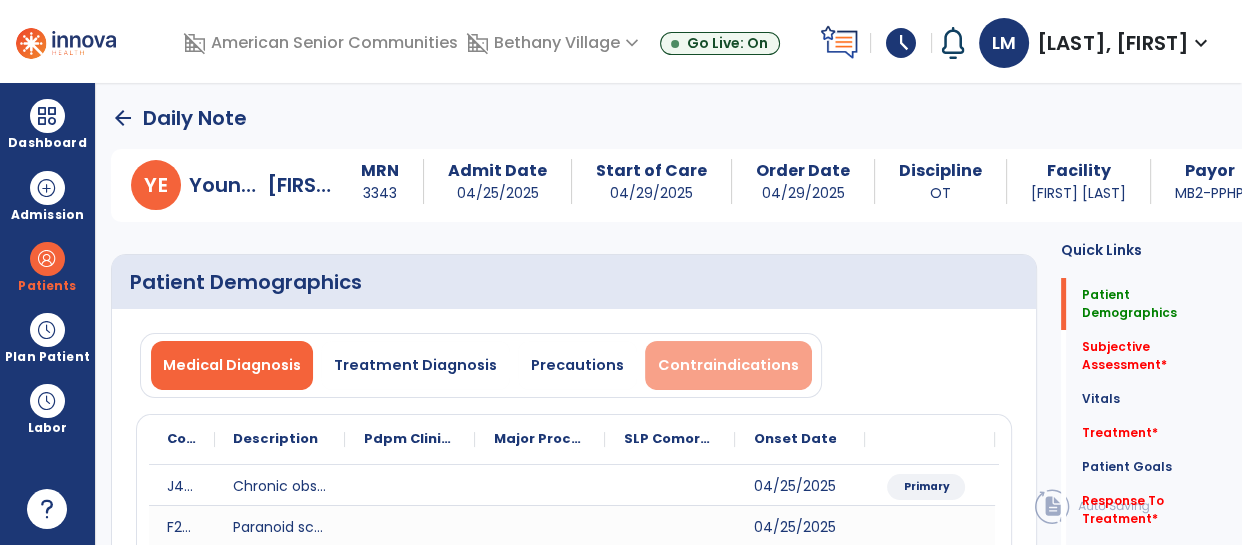 scroll, scrollTop: 513, scrollLeft: 0, axis: vertical 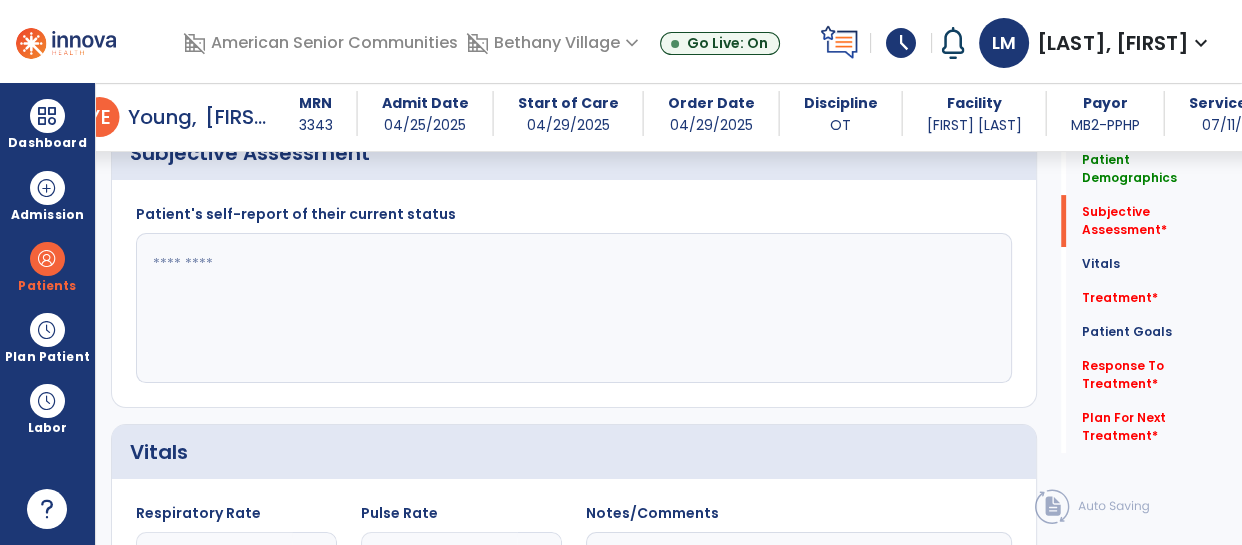click 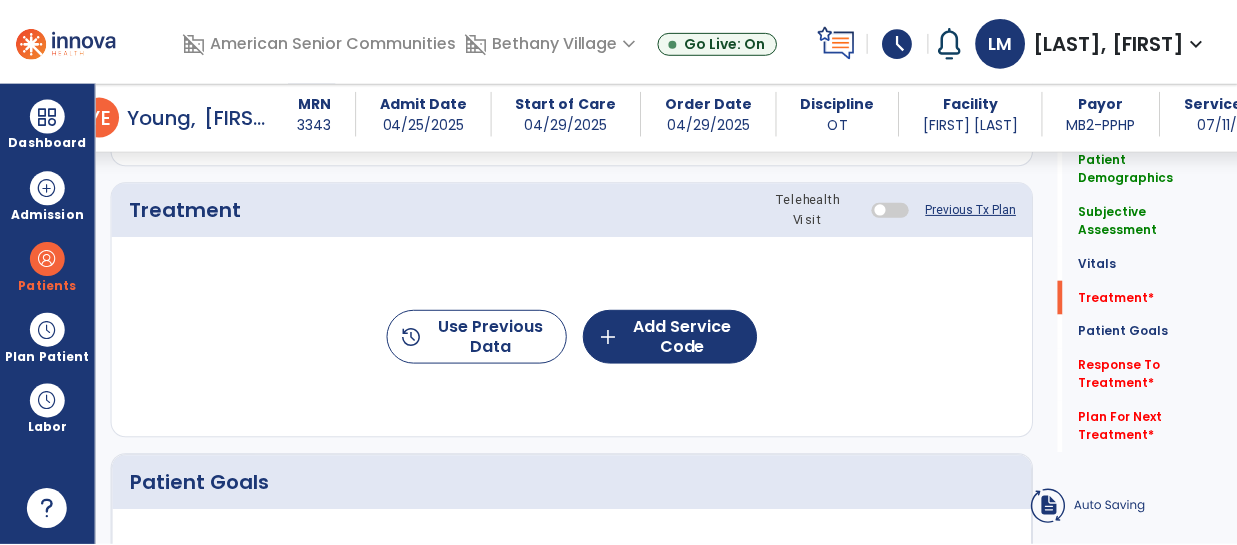 scroll, scrollTop: 1178, scrollLeft: 0, axis: vertical 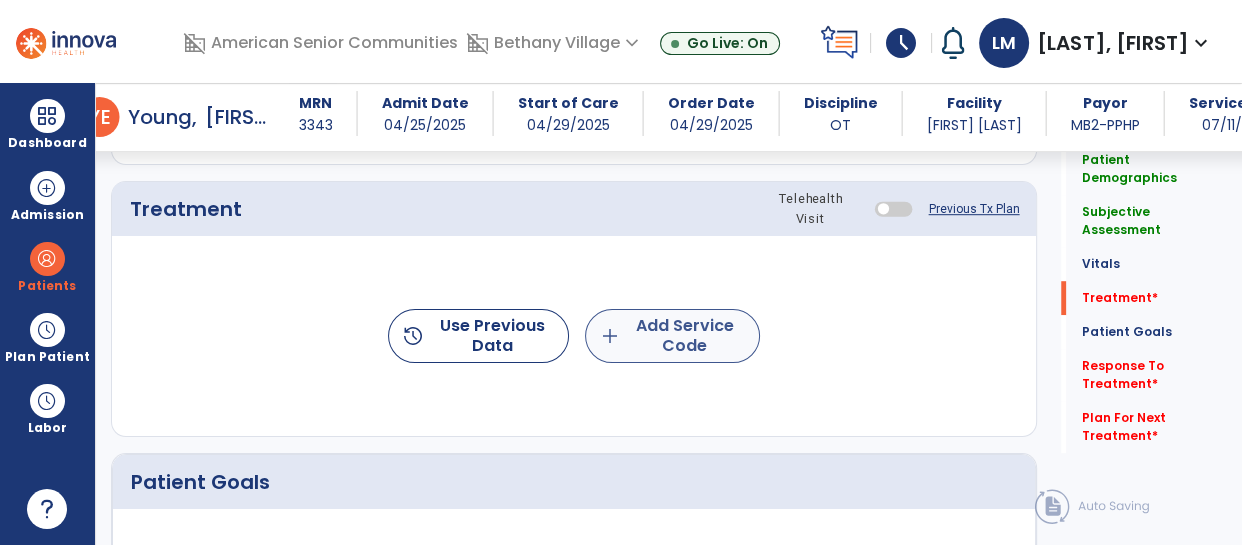 type on "**********" 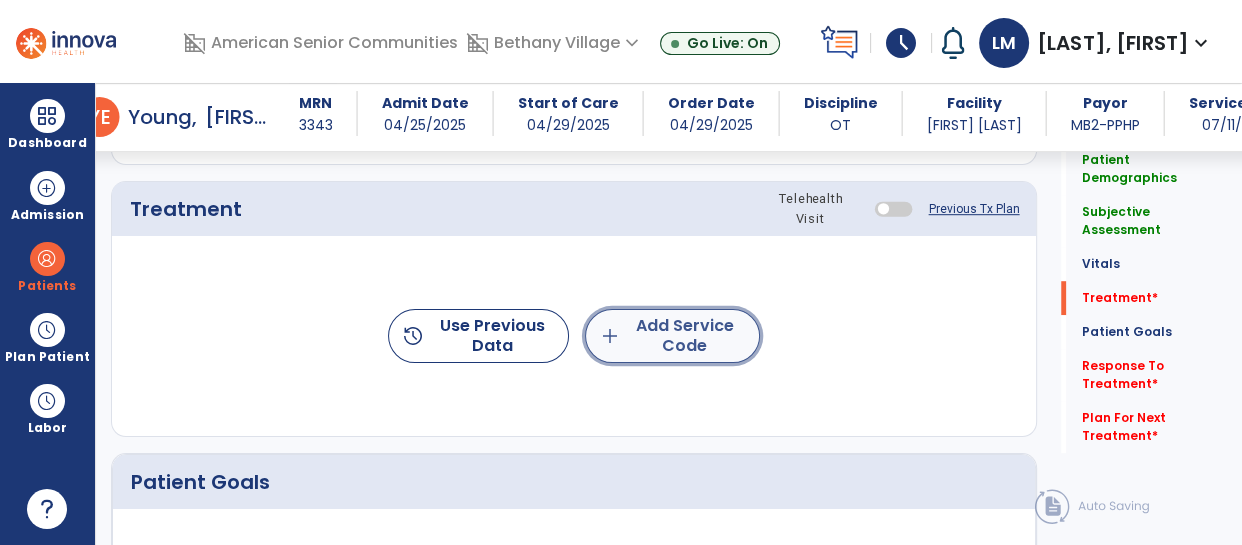 click on "add  Add Service Code" 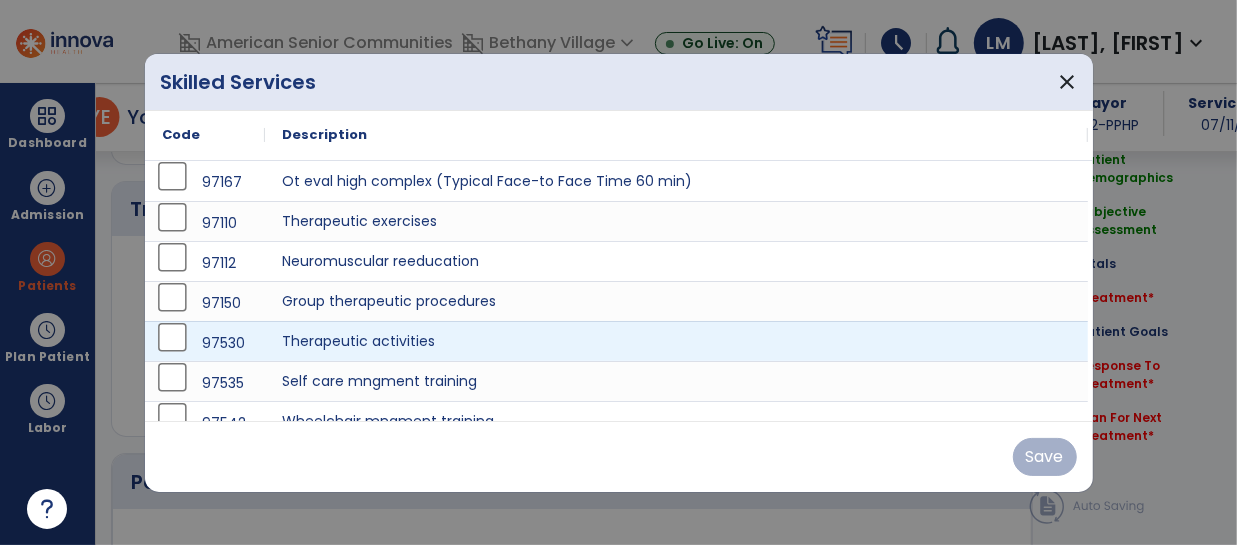 scroll, scrollTop: 1178, scrollLeft: 0, axis: vertical 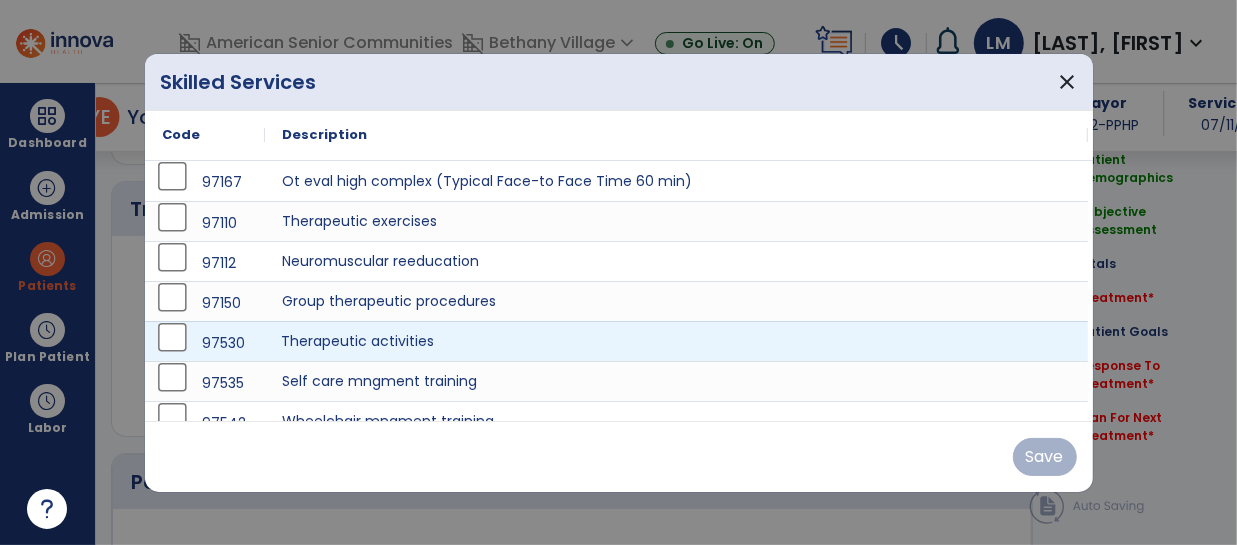 click on "Therapeutic activities" at bounding box center [676, 341] 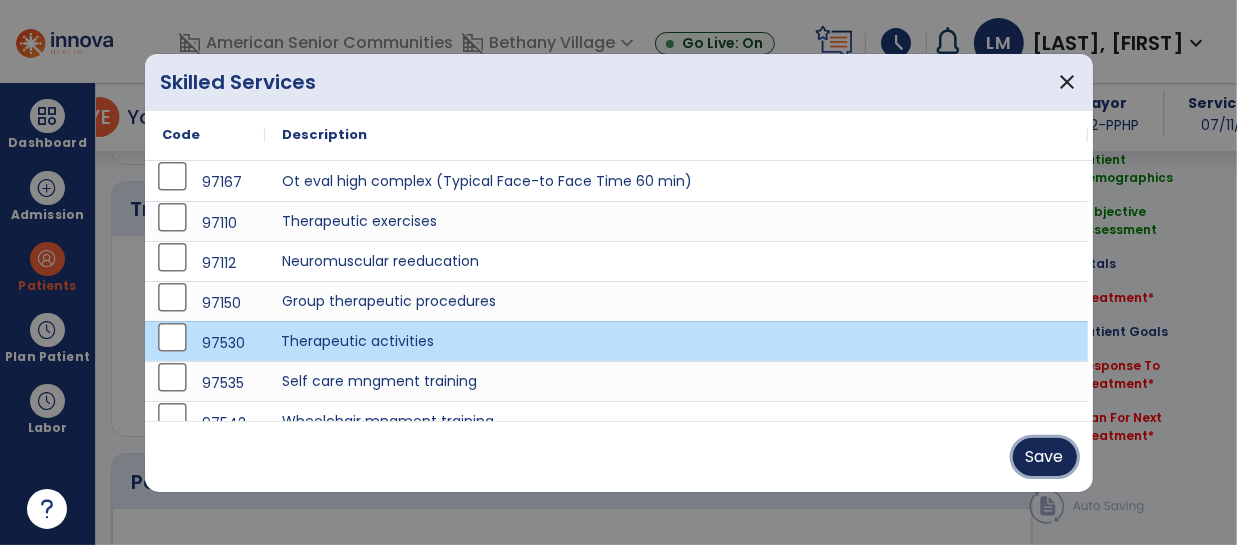 click on "Save" at bounding box center (1045, 457) 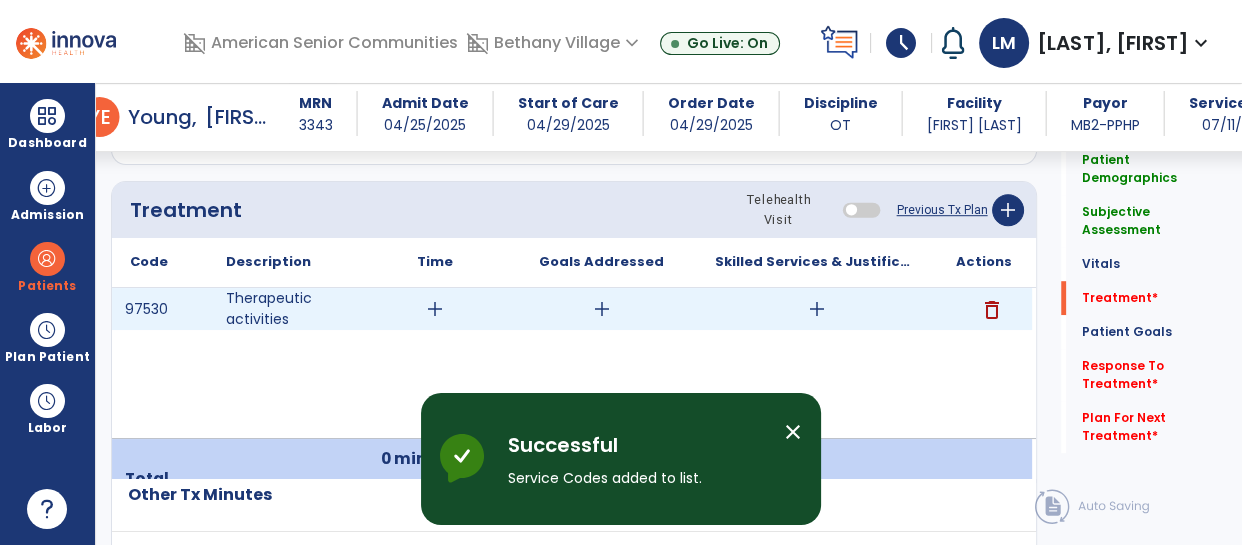 click on "add" at bounding box center (435, 309) 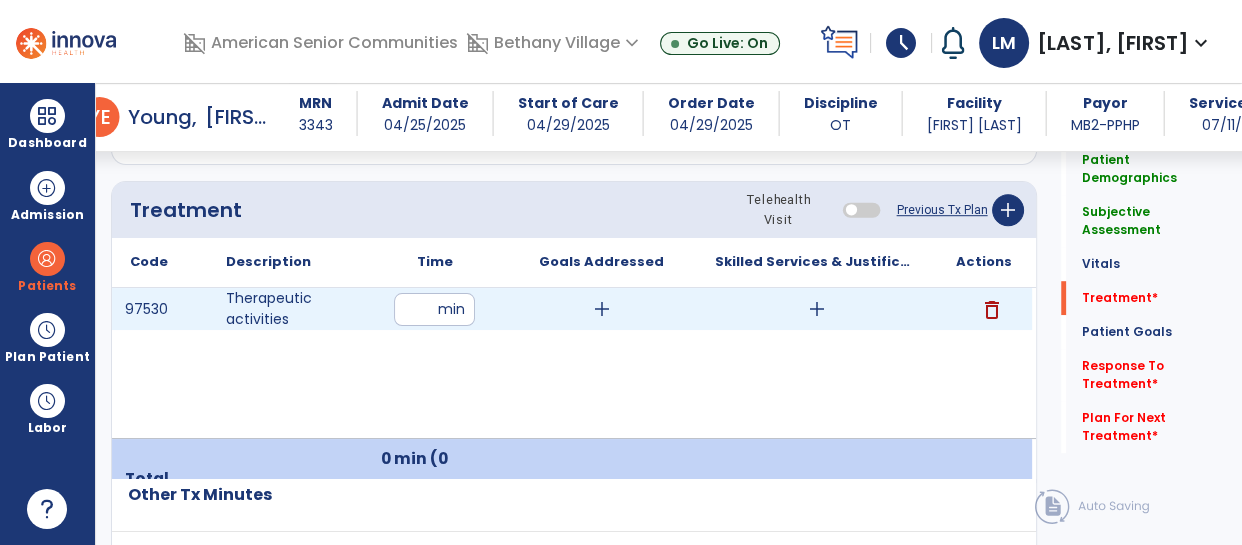 type on "**" 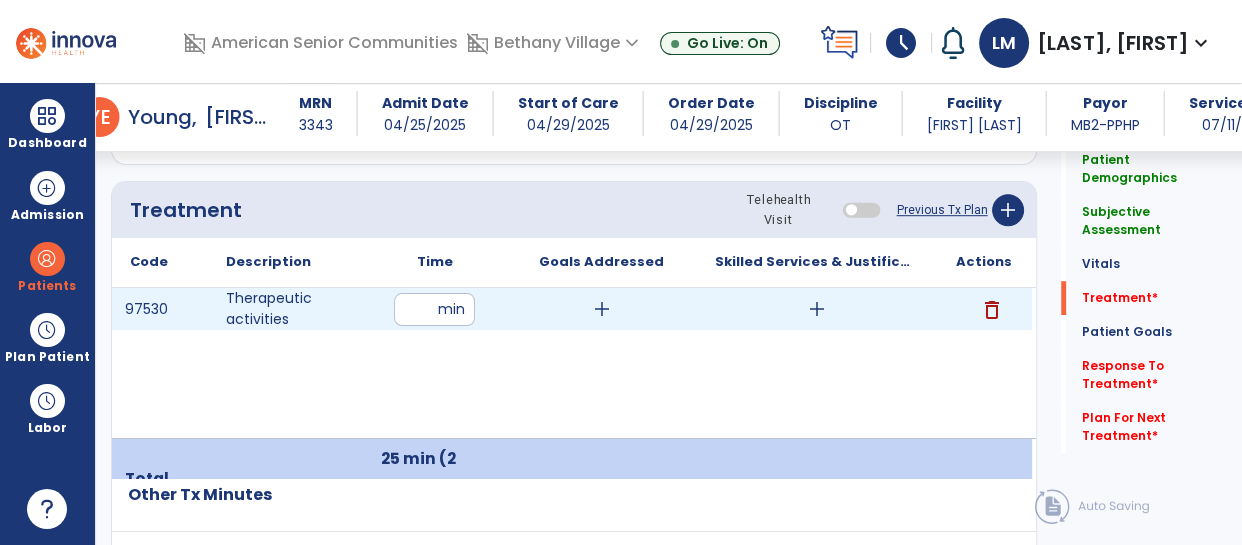 click on "add" at bounding box center (602, 309) 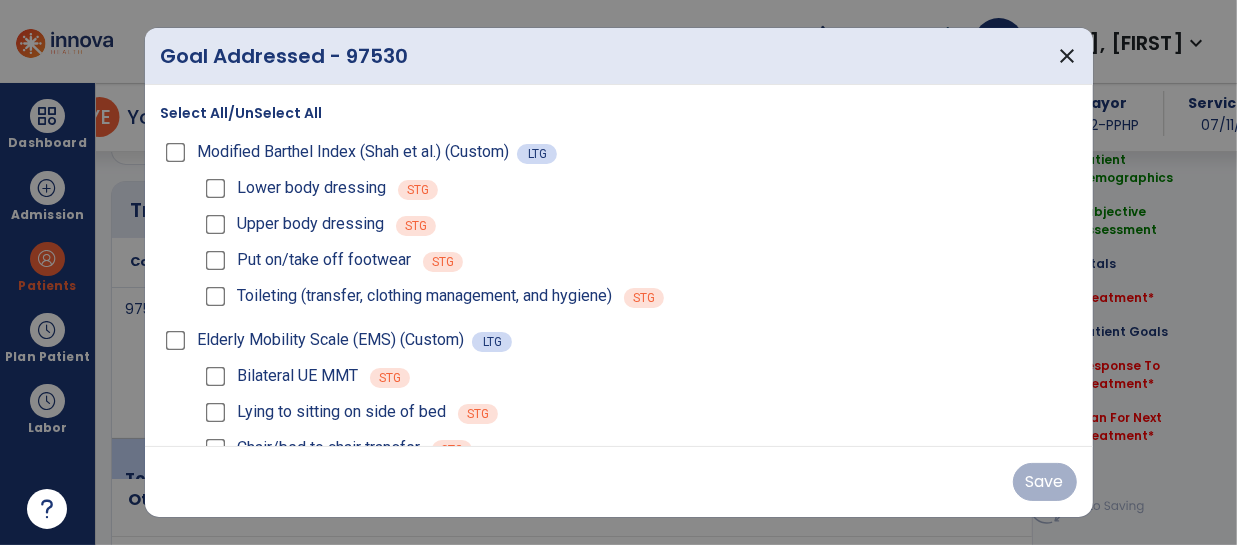 scroll, scrollTop: 1178, scrollLeft: 0, axis: vertical 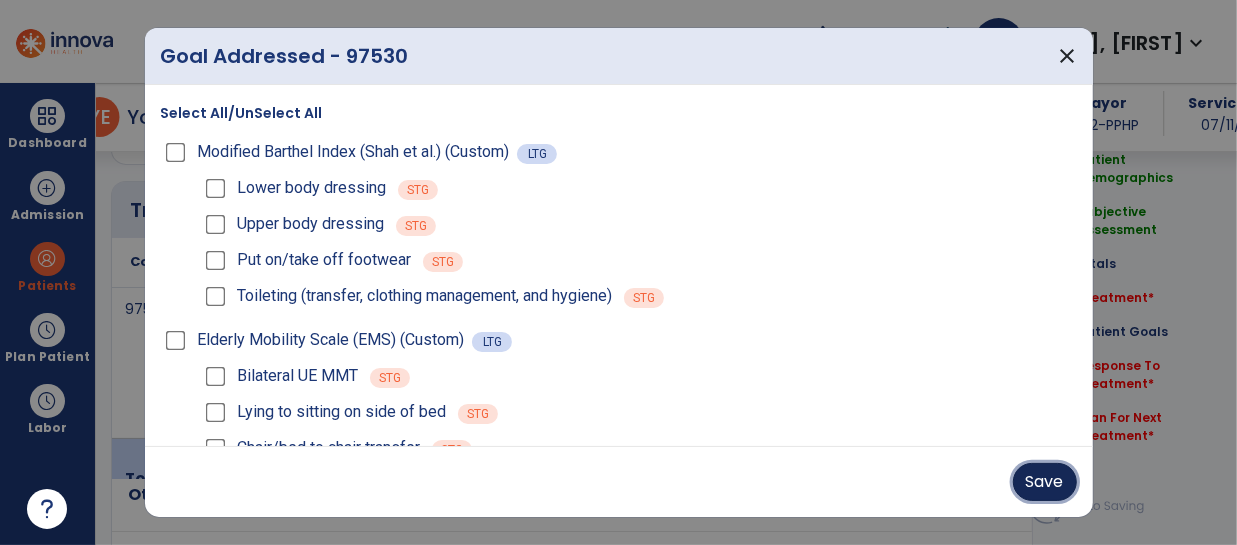 click on "Save" at bounding box center (1045, 482) 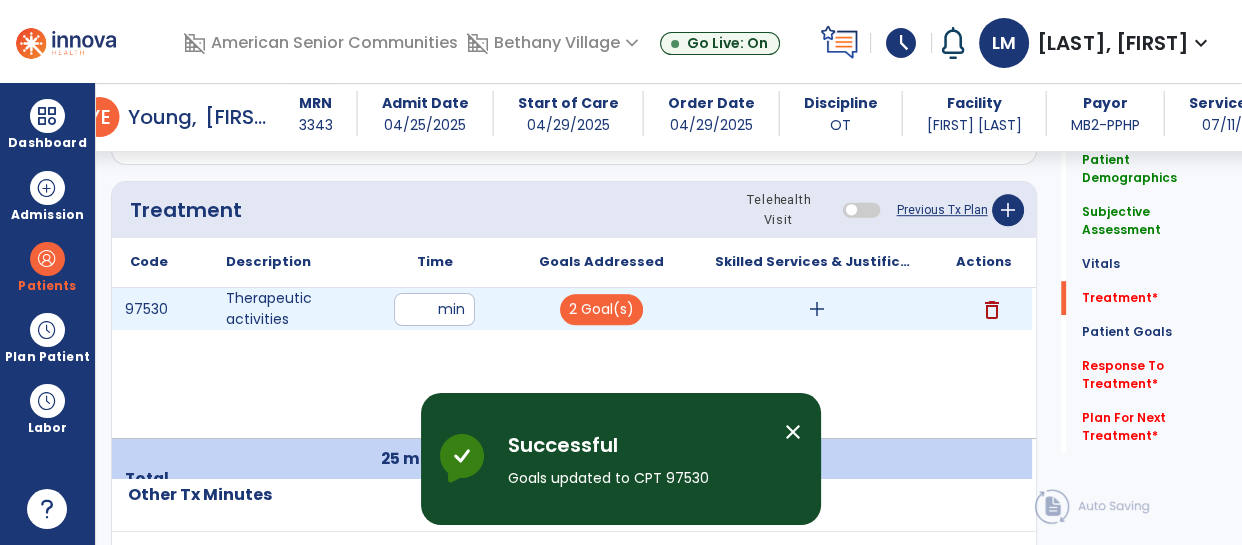click on "add" at bounding box center (817, 309) 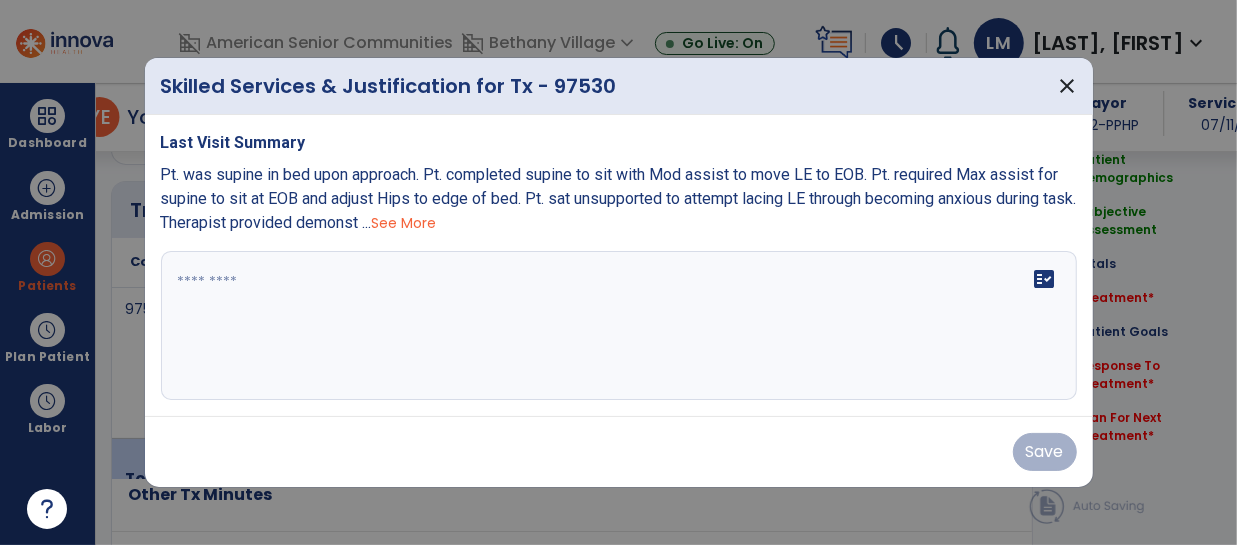 scroll, scrollTop: 1178, scrollLeft: 0, axis: vertical 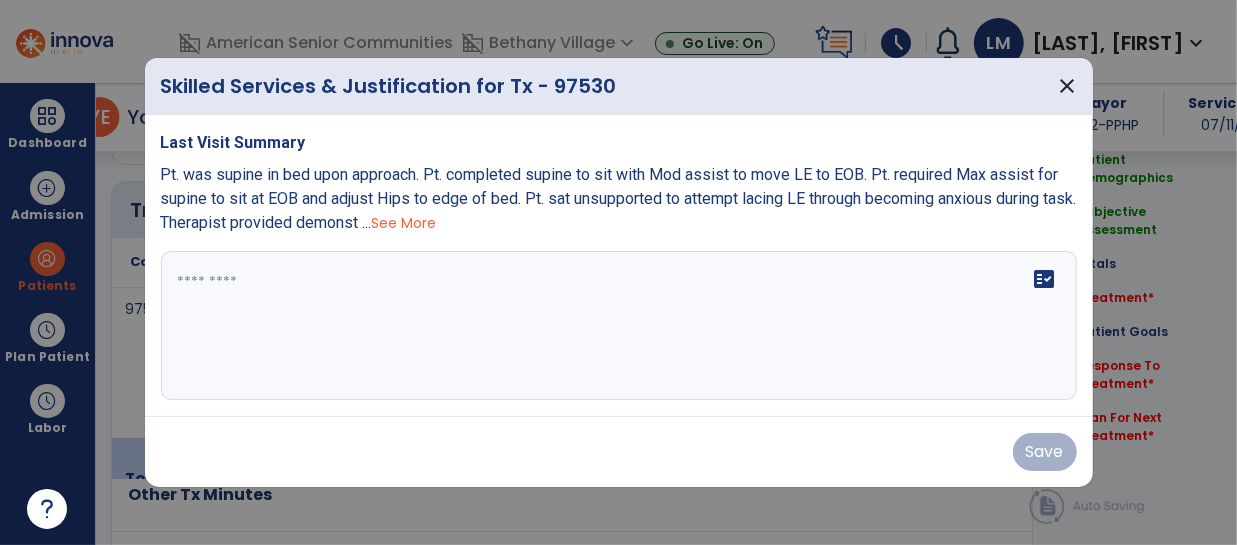 click on "fact_check" at bounding box center (619, 326) 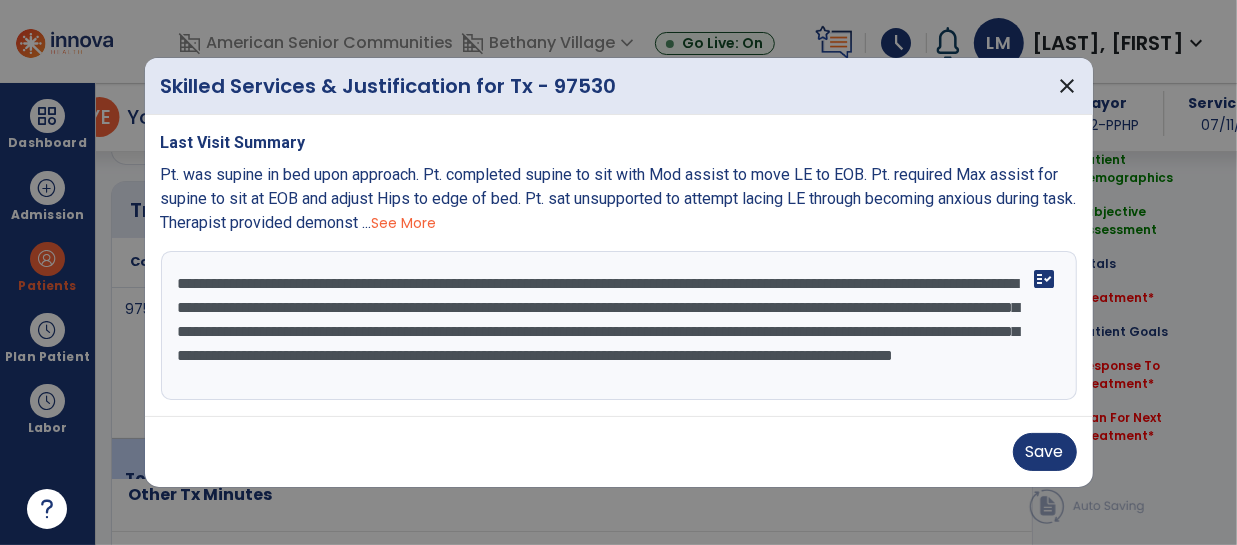 scroll, scrollTop: 15, scrollLeft: 0, axis: vertical 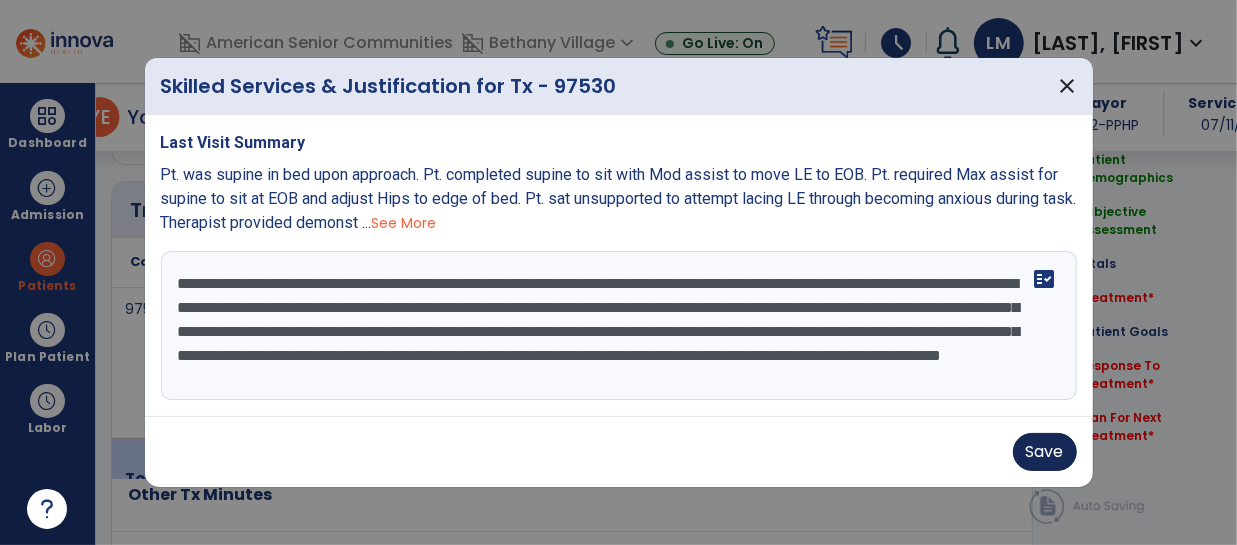 type on "**********" 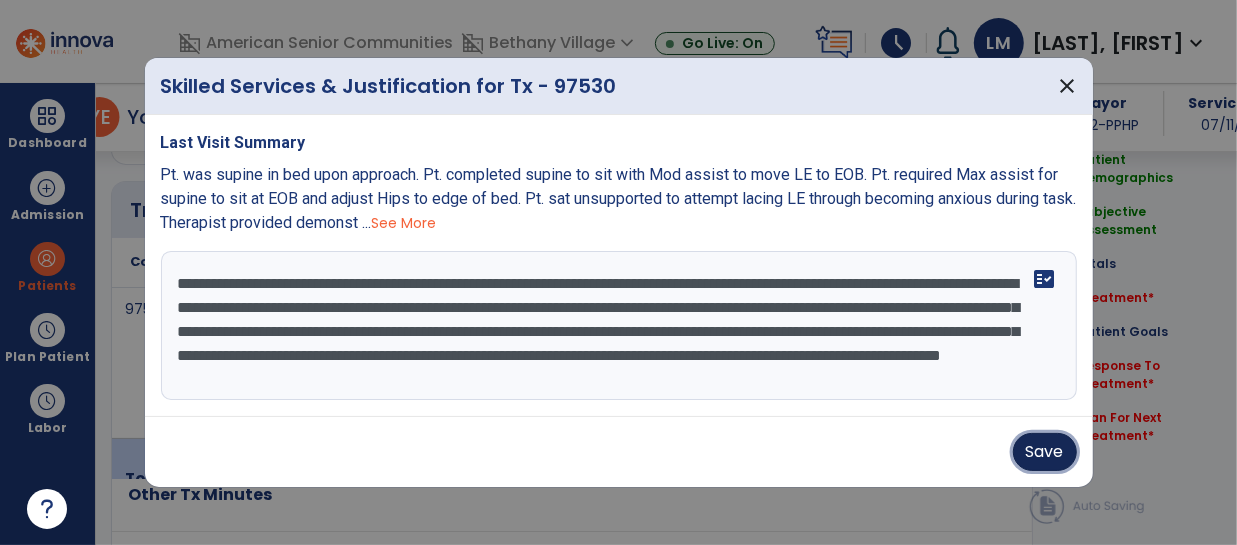 click on "Save" at bounding box center (1045, 452) 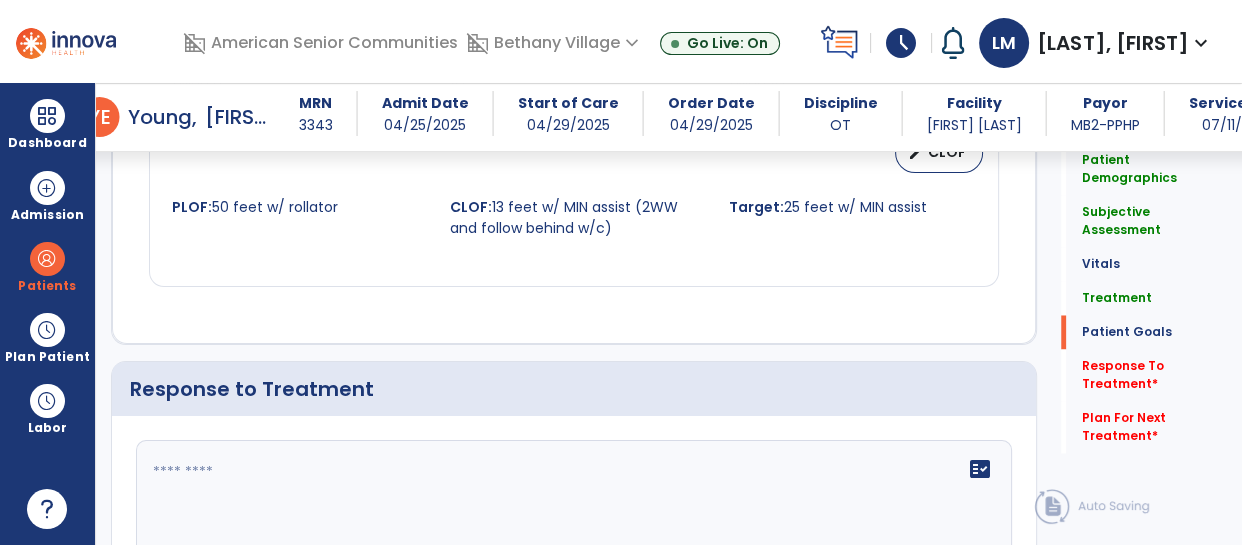 scroll, scrollTop: 3030, scrollLeft: 0, axis: vertical 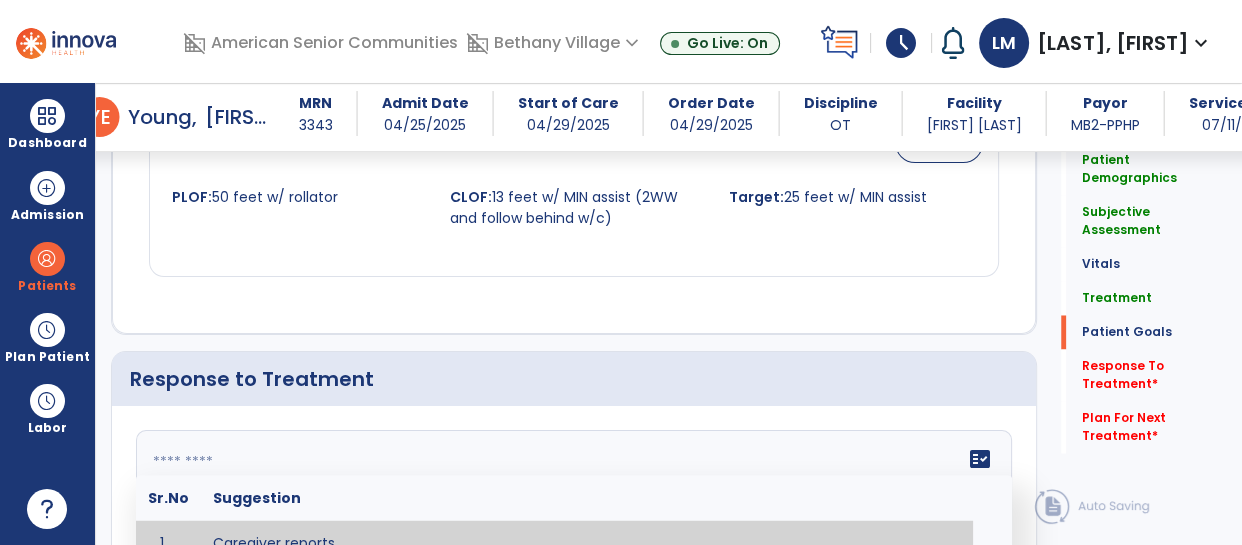 click 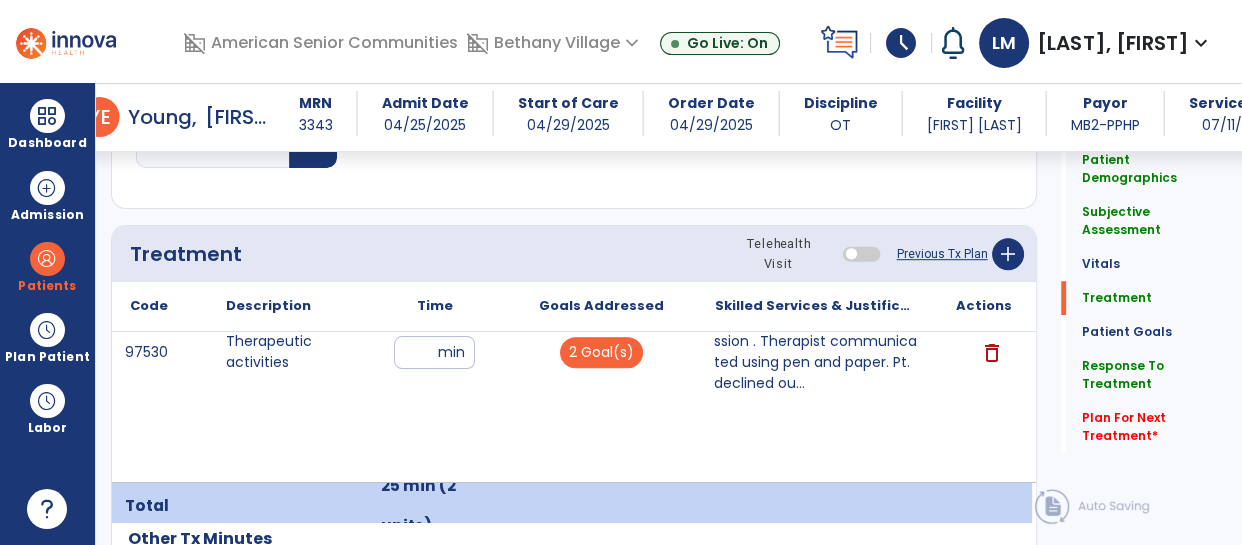 scroll, scrollTop: 1107, scrollLeft: 0, axis: vertical 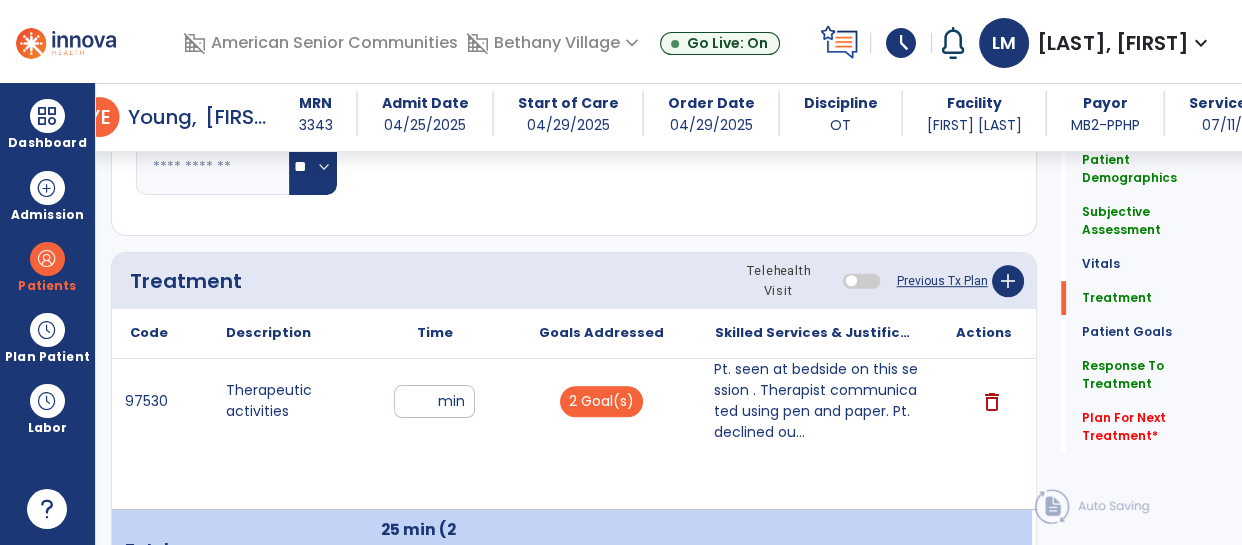 type on "**********" 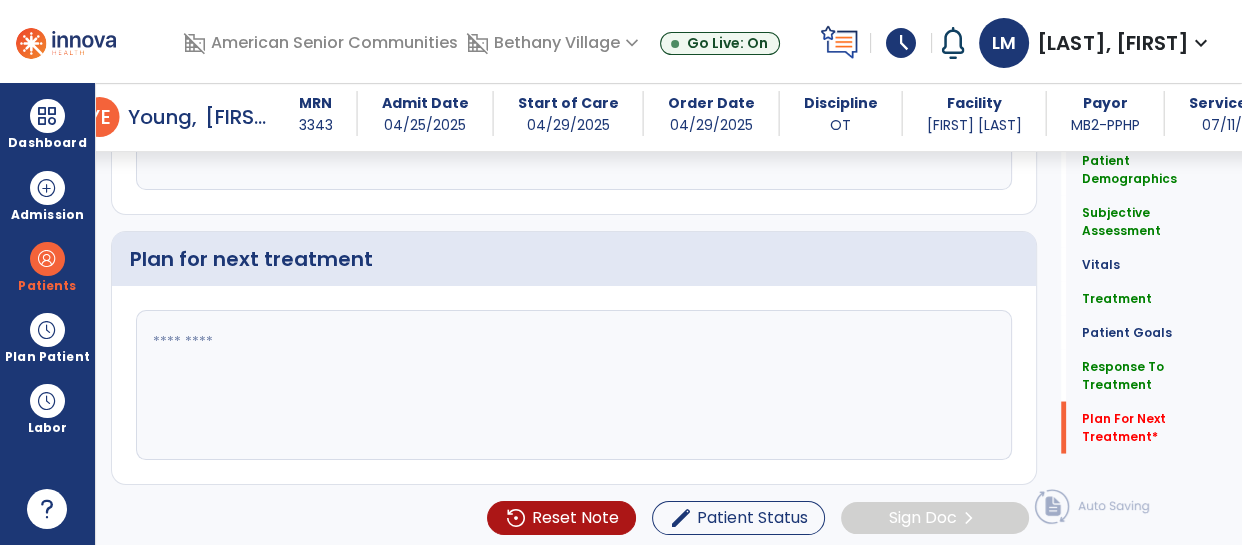 scroll, scrollTop: 3421, scrollLeft: 0, axis: vertical 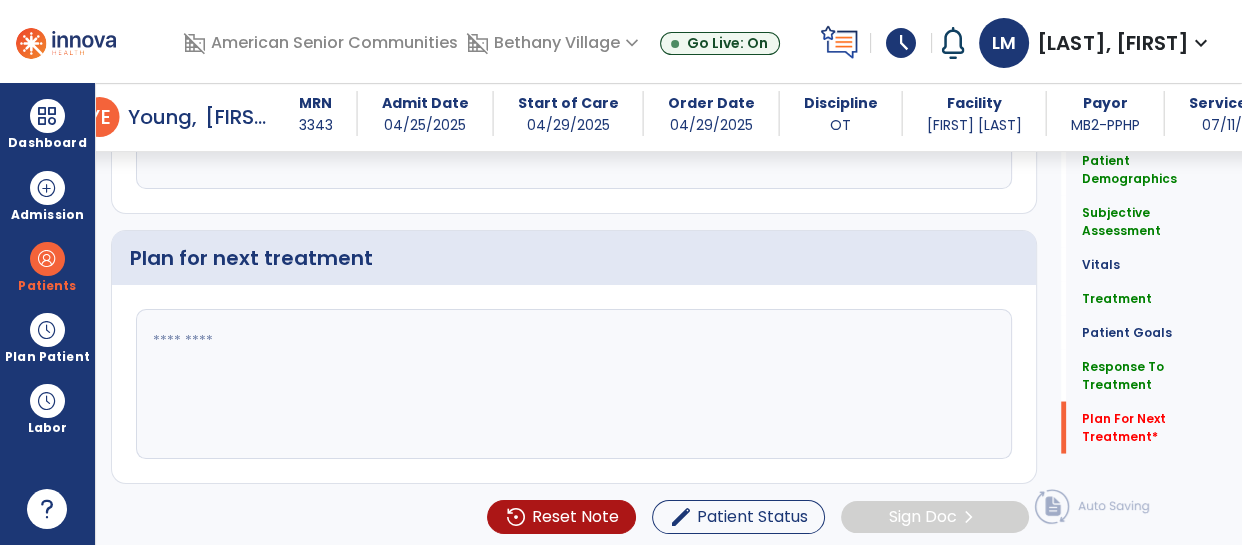 click 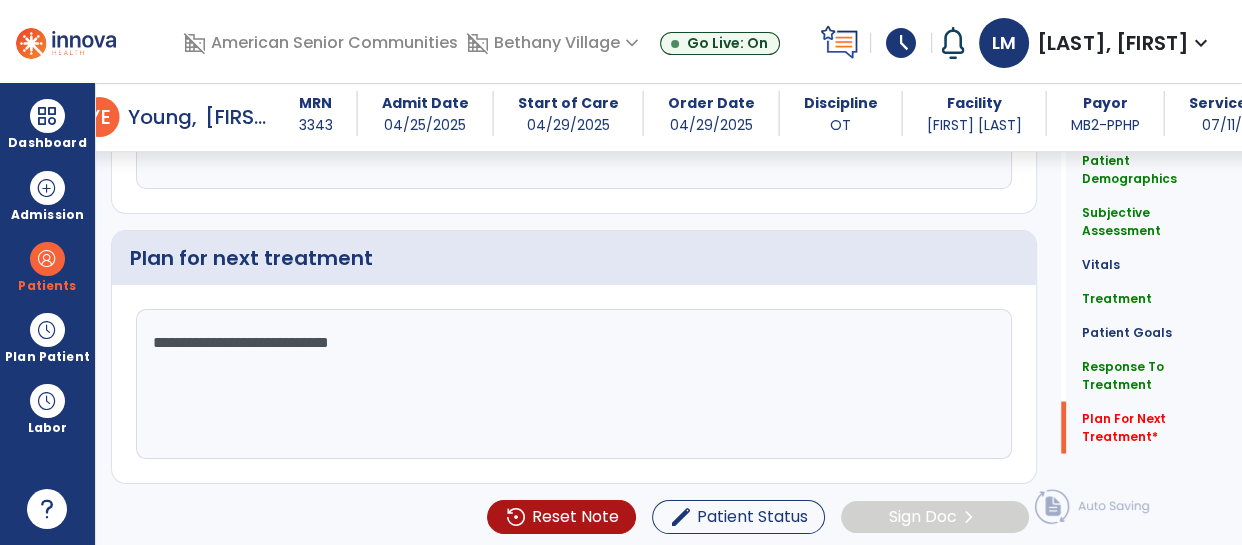 type on "**********" 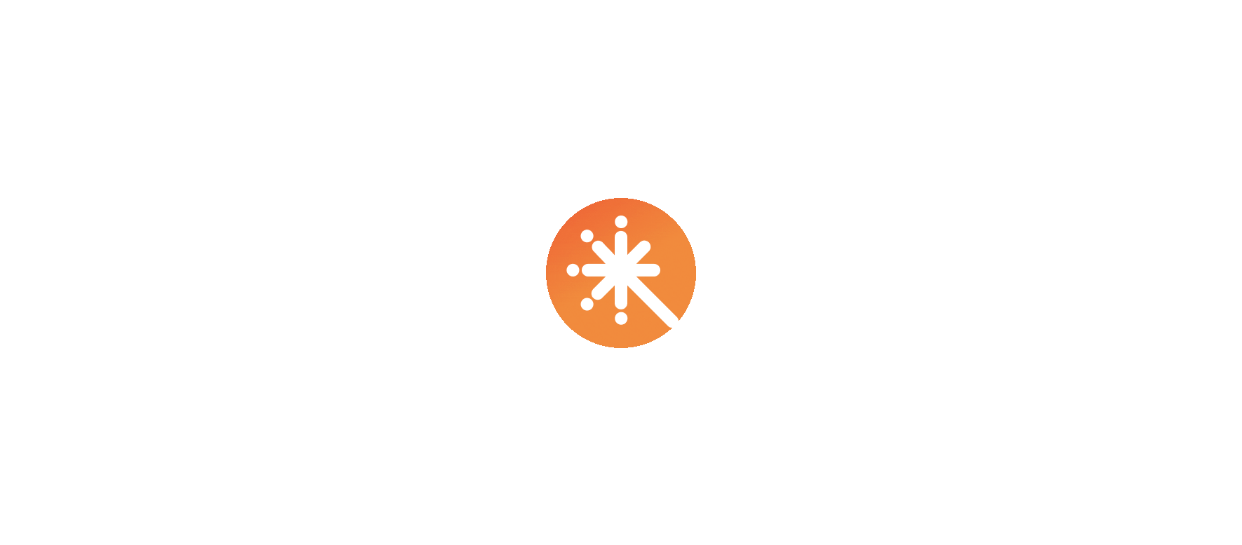 scroll, scrollTop: 0, scrollLeft: 0, axis: both 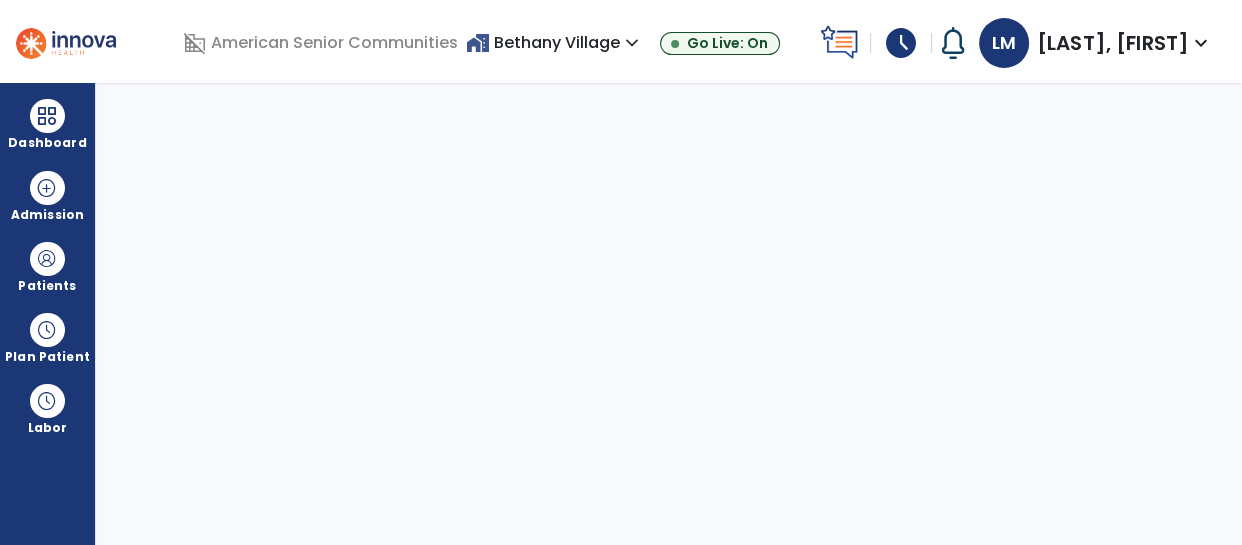 select on "****" 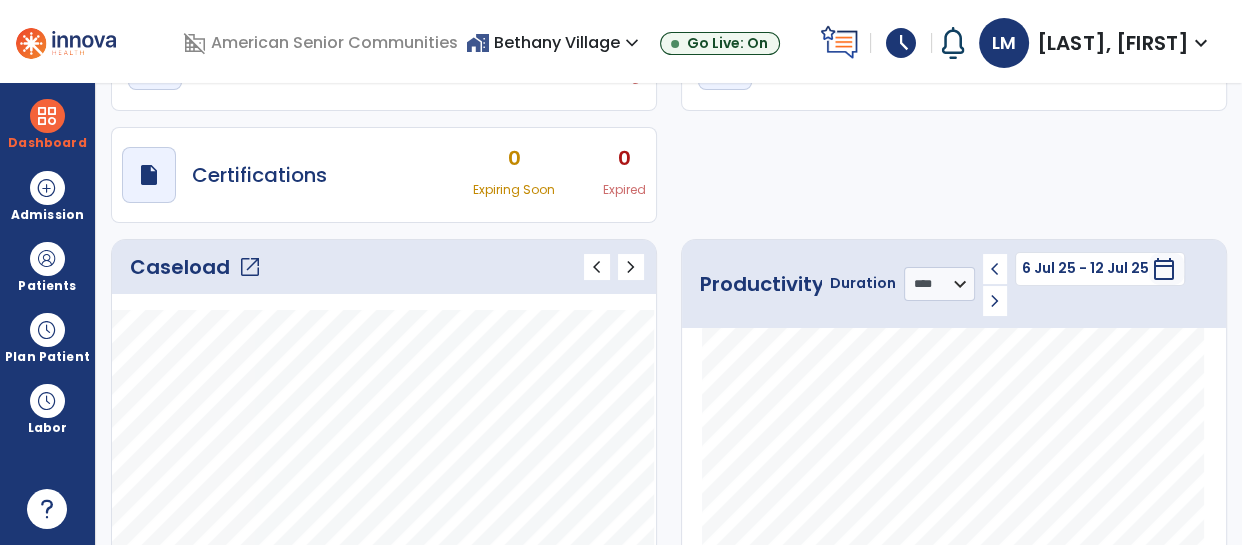 scroll, scrollTop: 123, scrollLeft: 0, axis: vertical 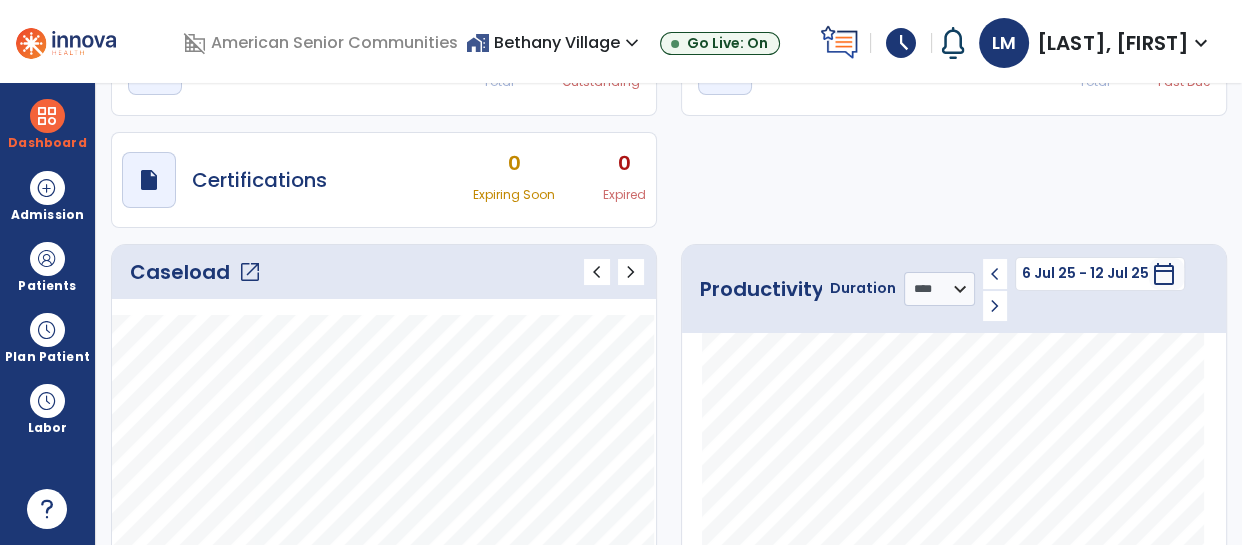 click on "Caseload   open_in_new" 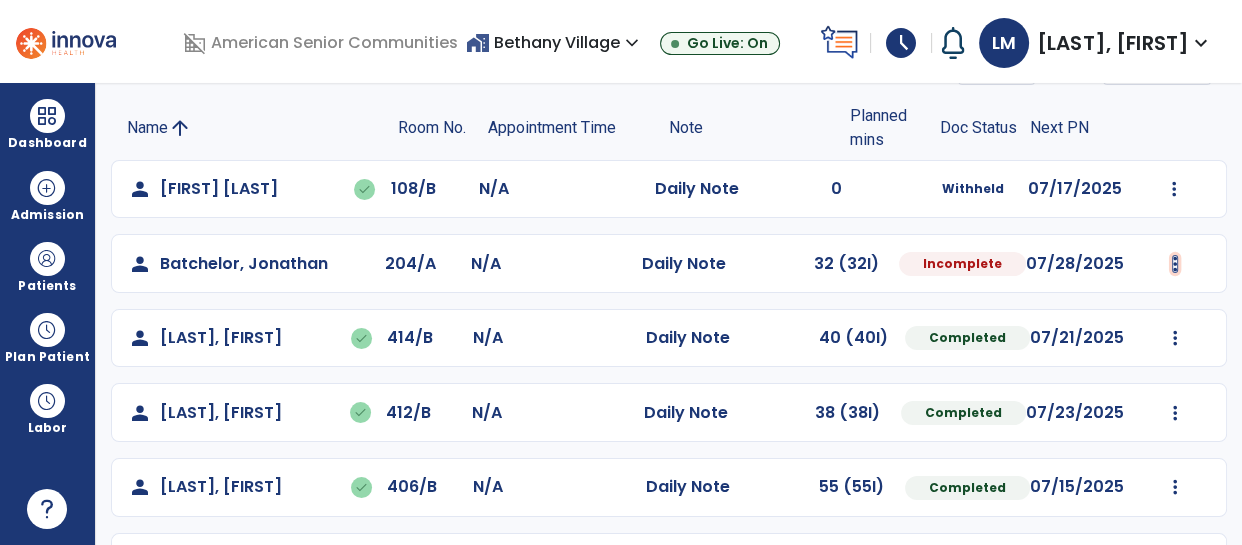 click at bounding box center [1174, 189] 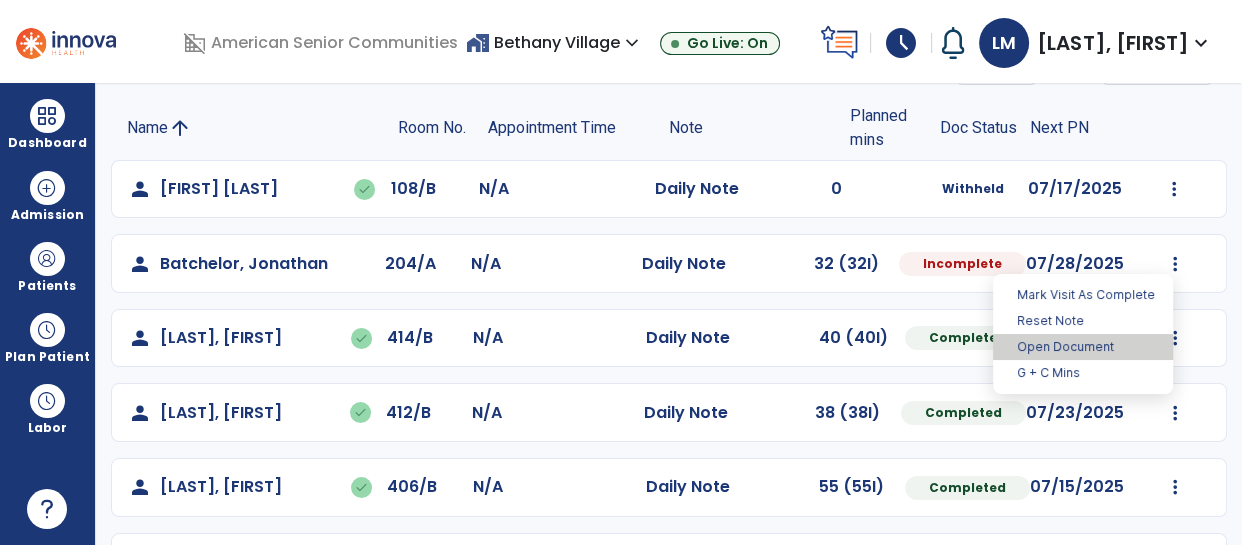 click on "Open Document" at bounding box center (1083, 347) 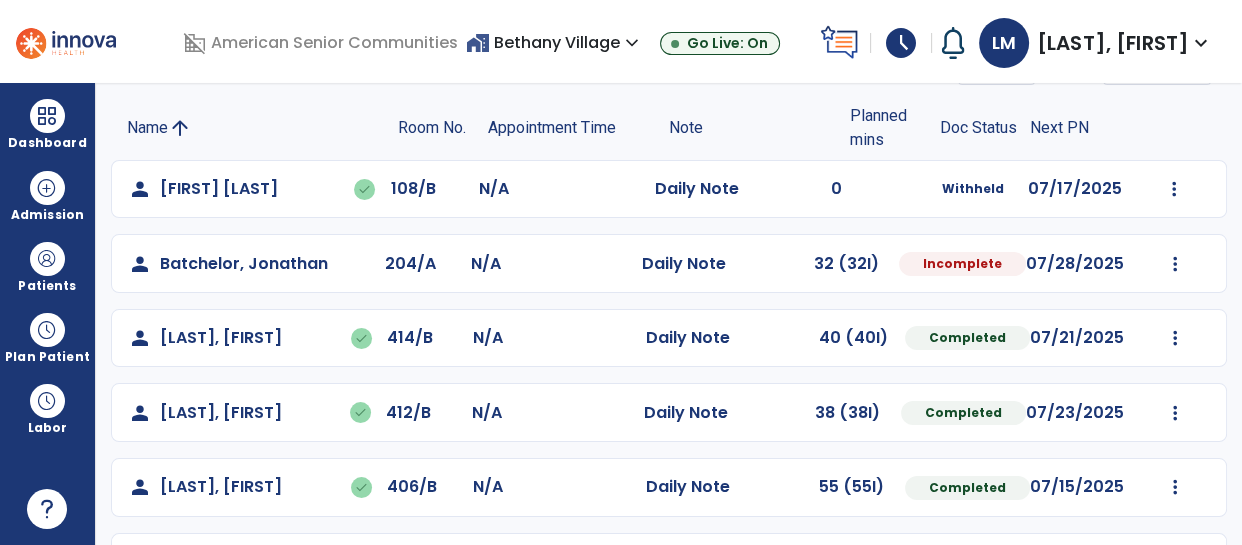 select on "*" 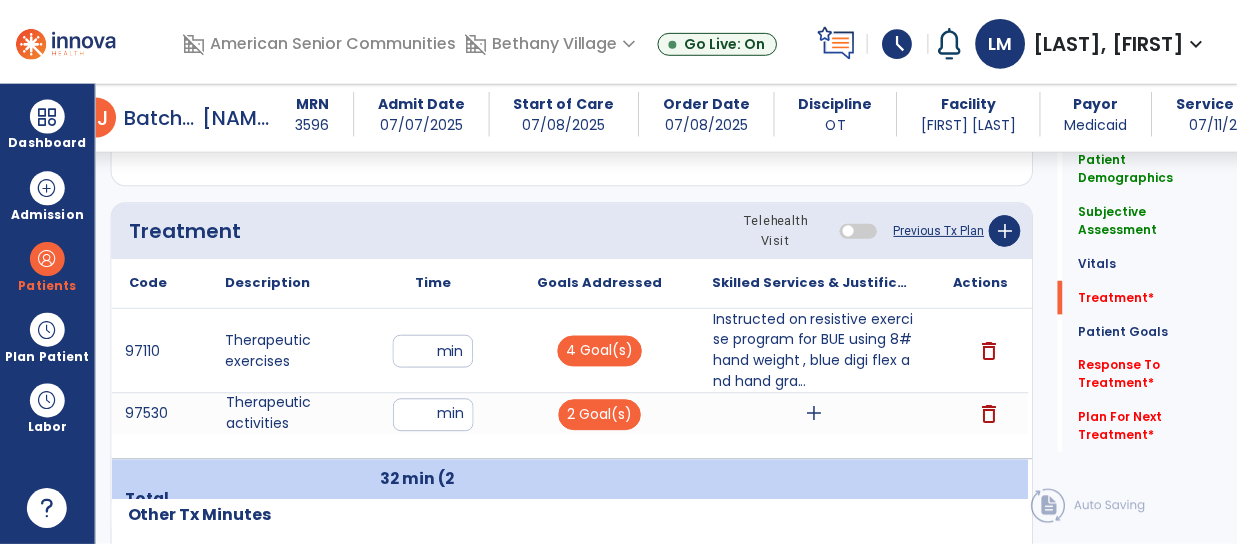scroll, scrollTop: 1160, scrollLeft: 0, axis: vertical 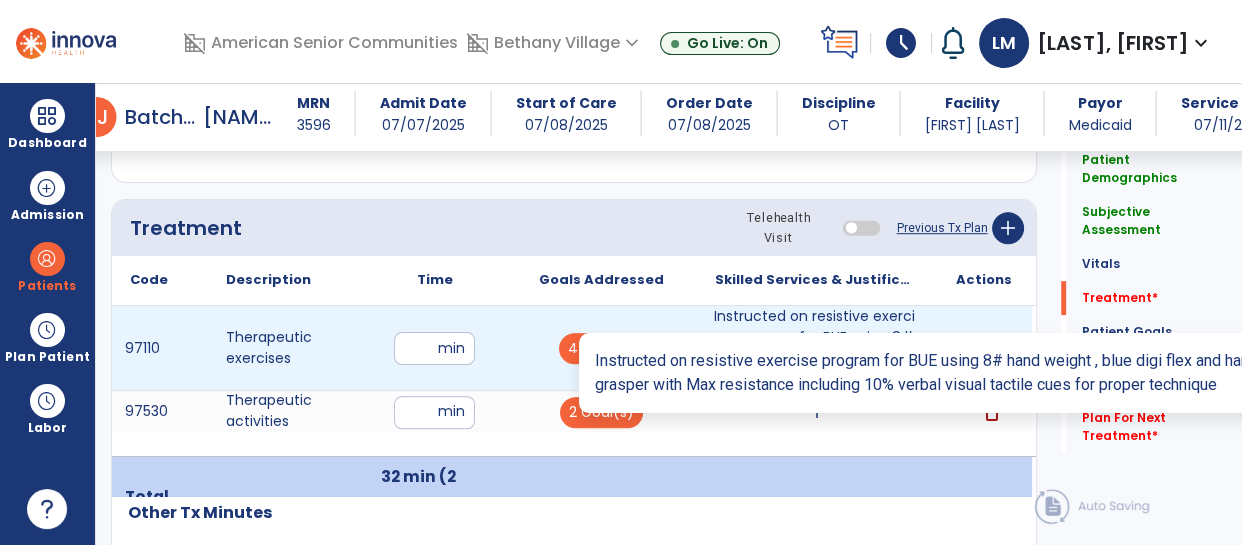 click on "Instructed on  resistive exercise program for BUE using 8# hand weight , blue digi flex and hand gra..." at bounding box center [816, 348] 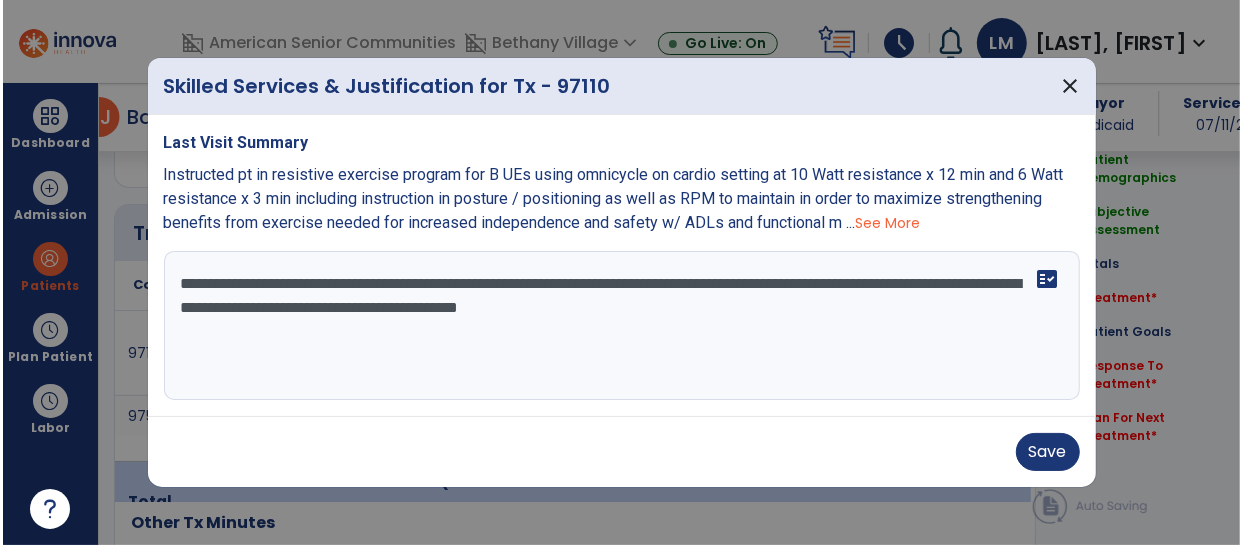 scroll, scrollTop: 1160, scrollLeft: 0, axis: vertical 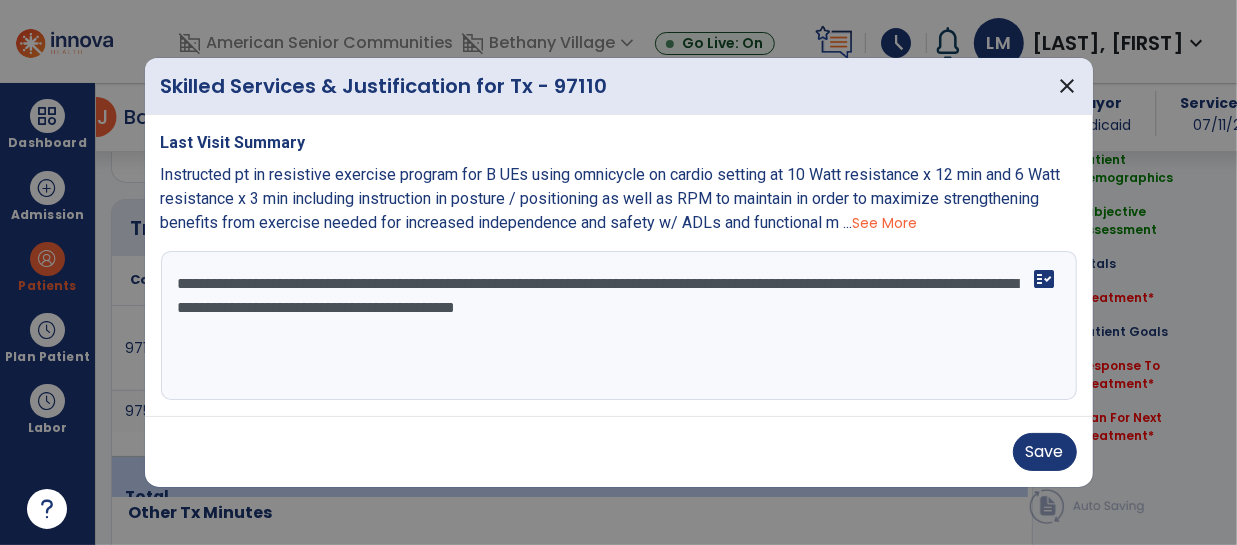 click on "**********" at bounding box center (619, 326) 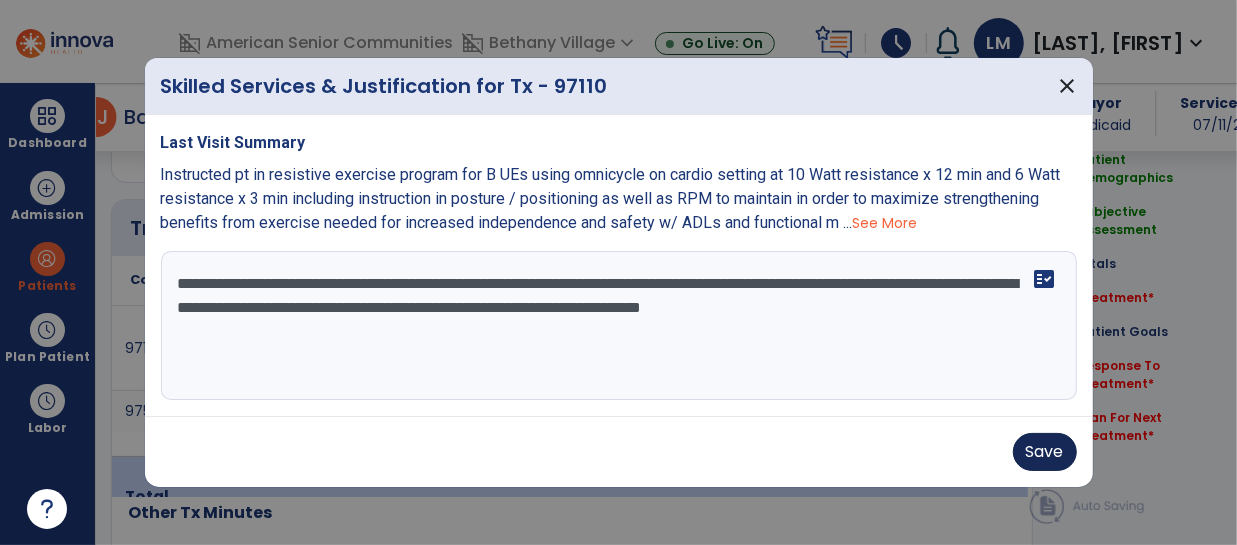 type on "**********" 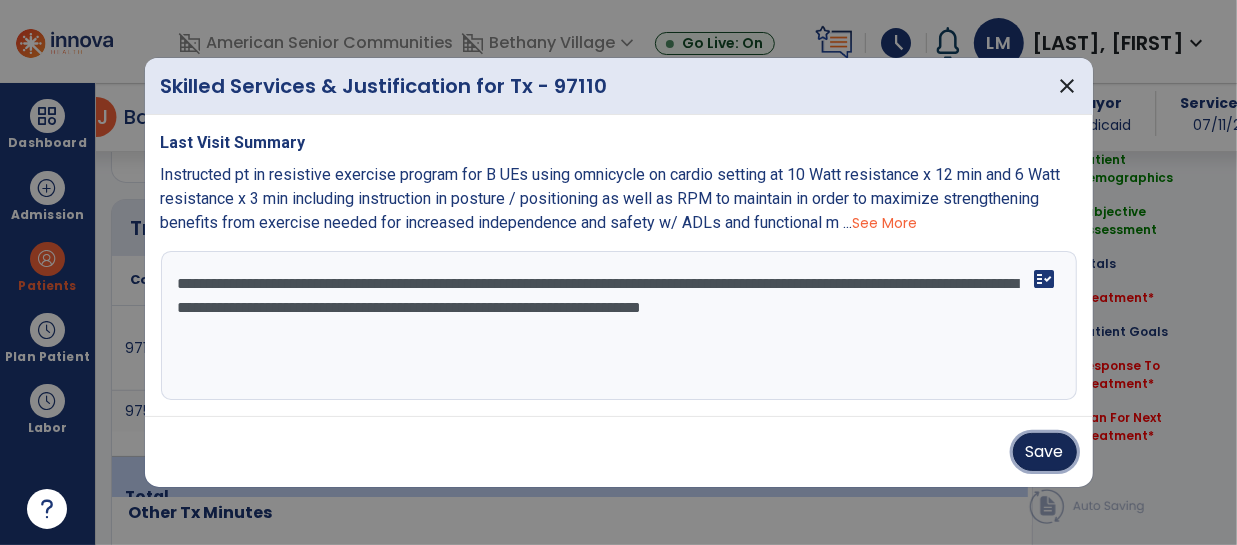 click on "Save" at bounding box center [1045, 452] 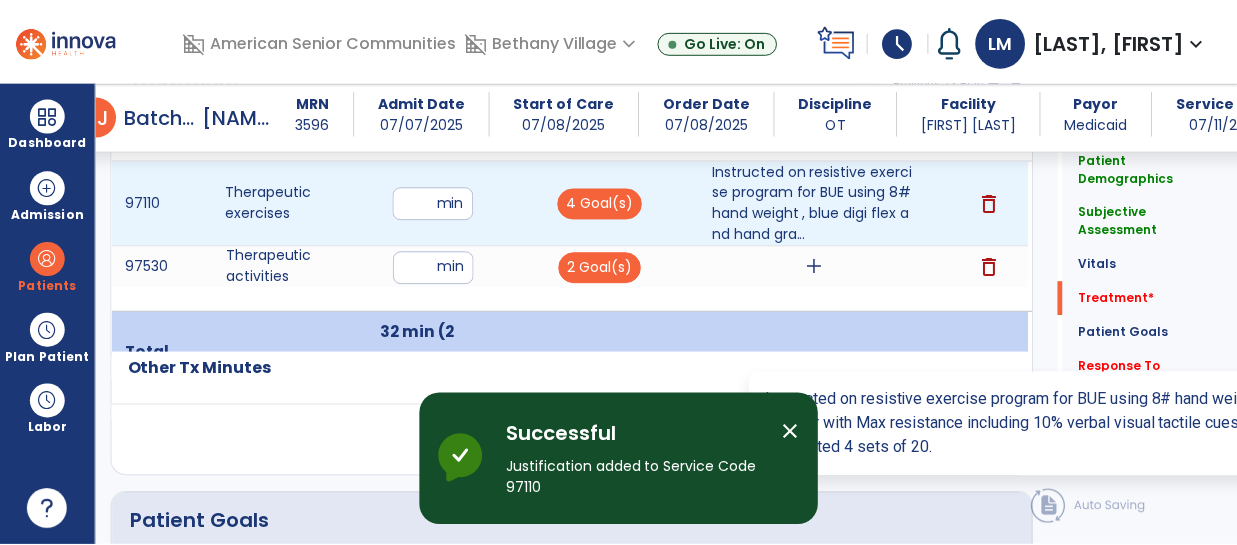 scroll, scrollTop: 1308, scrollLeft: 0, axis: vertical 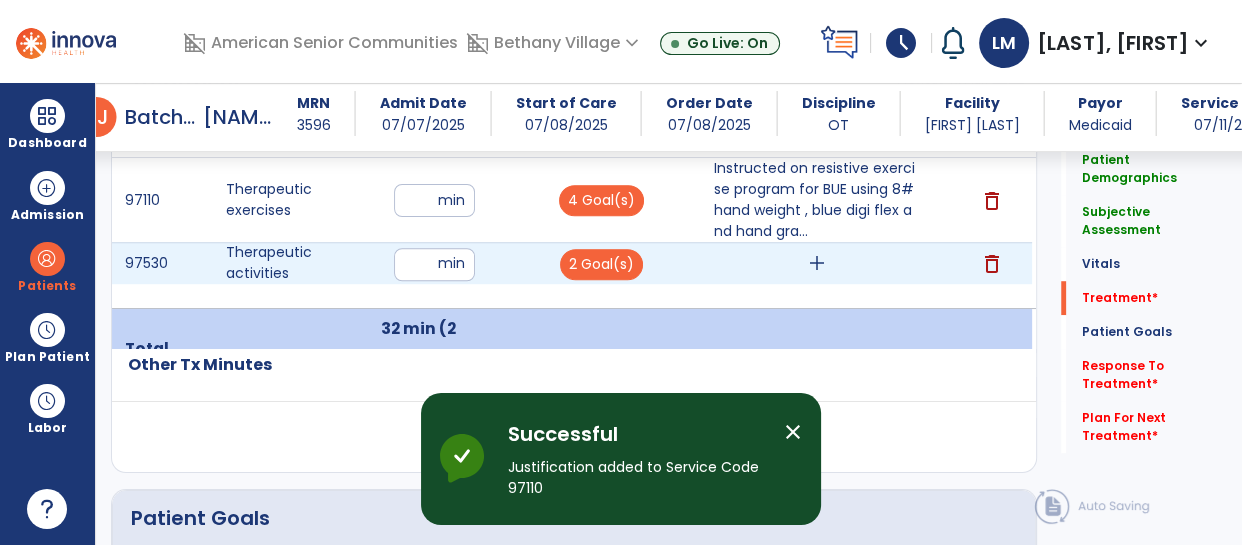 click on "add" at bounding box center [817, 263] 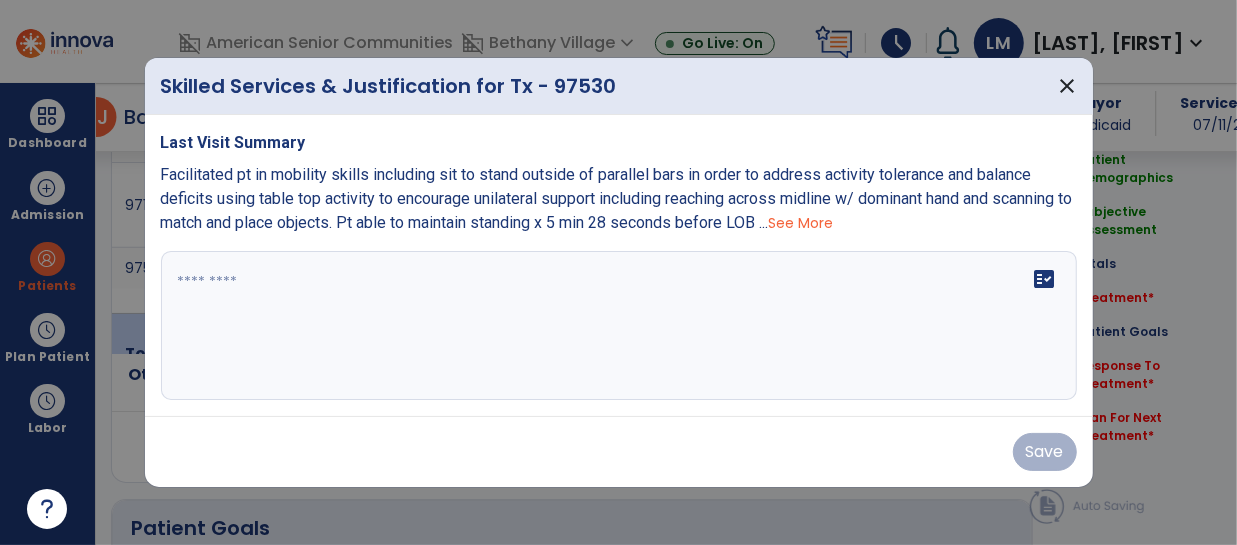 scroll, scrollTop: 1308, scrollLeft: 0, axis: vertical 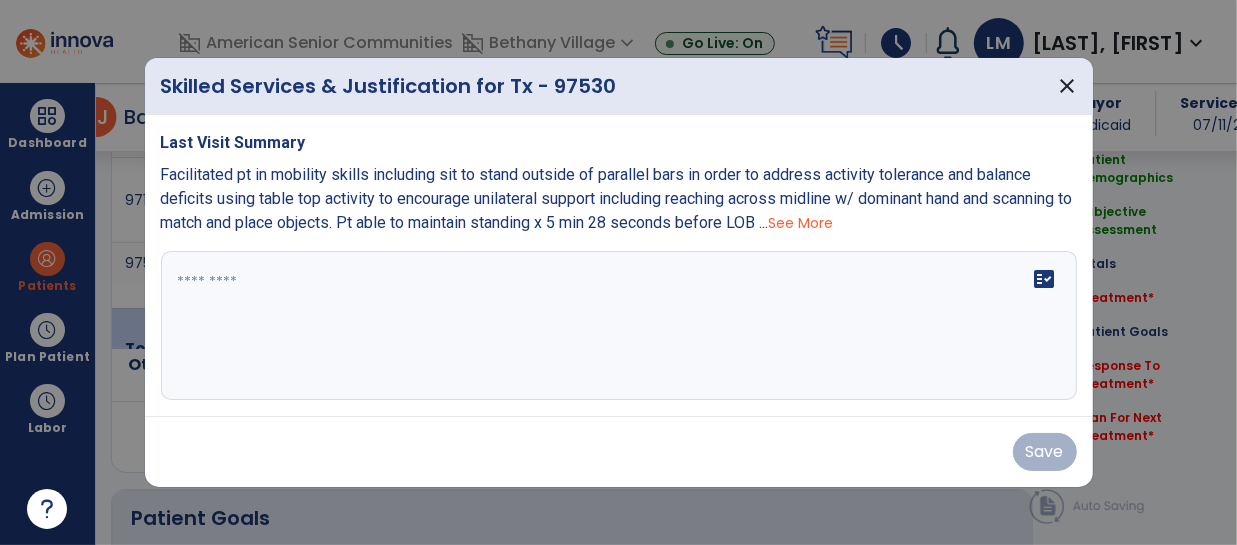 click at bounding box center [619, 326] 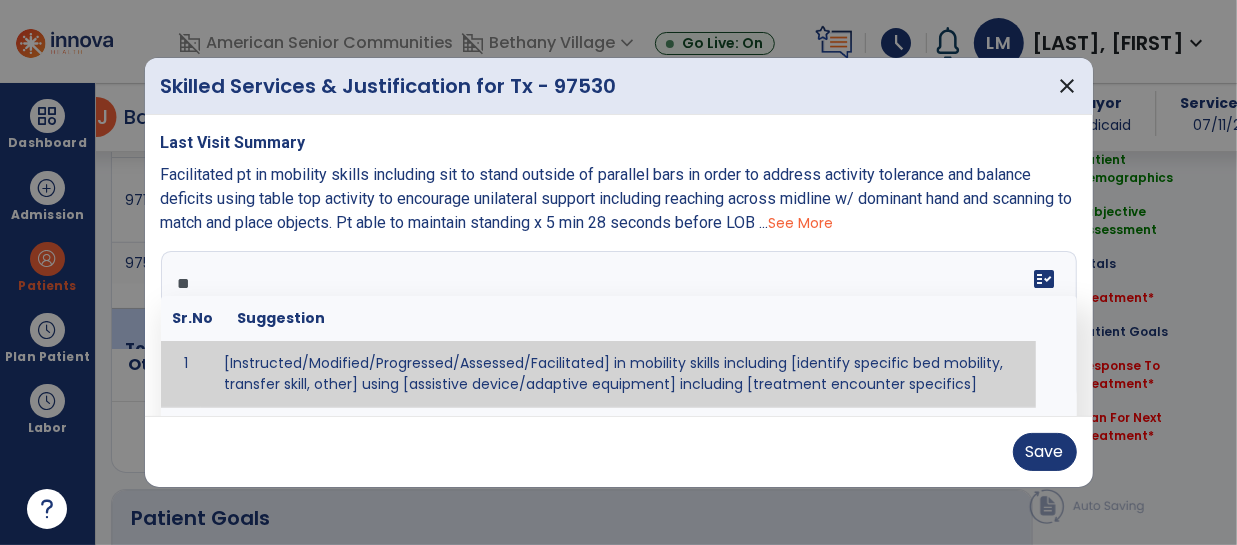 type on "*" 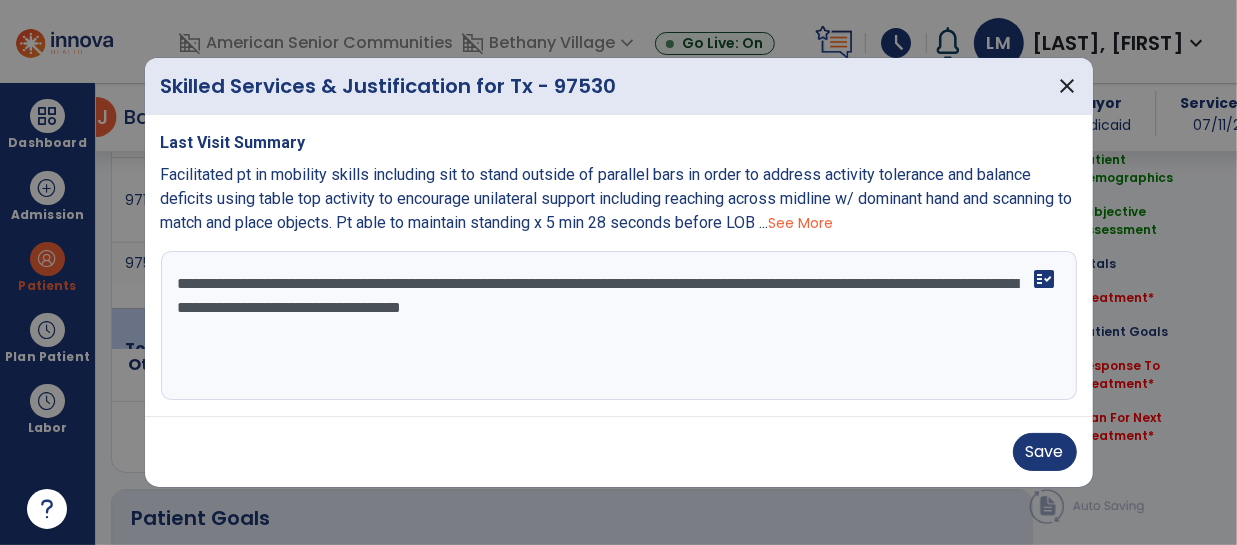 click on "See More" at bounding box center [801, 223] 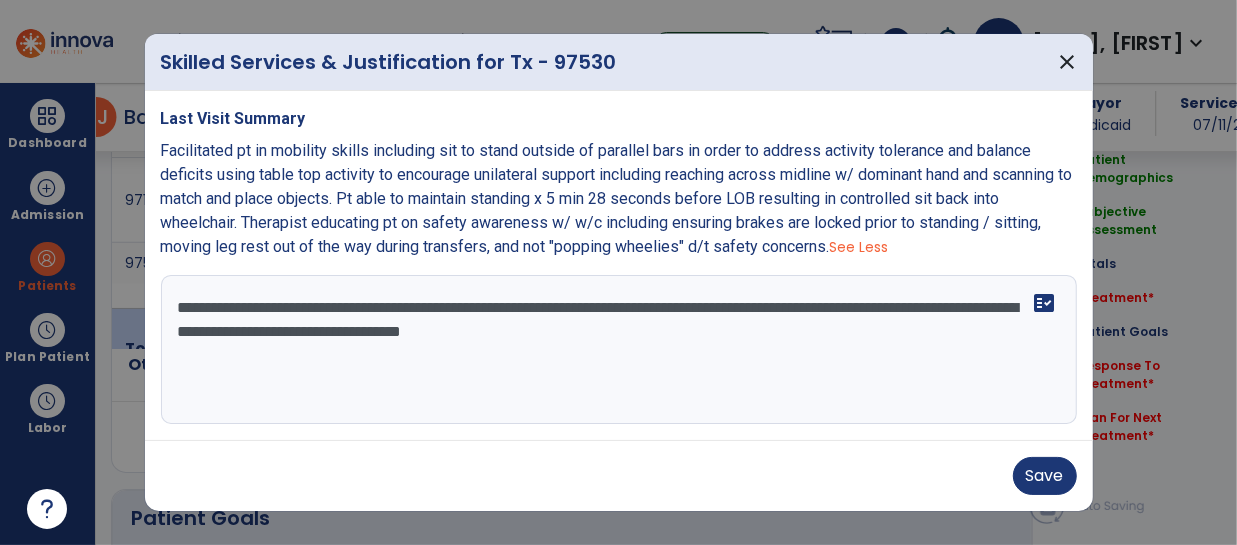 click on "**********" at bounding box center (619, 350) 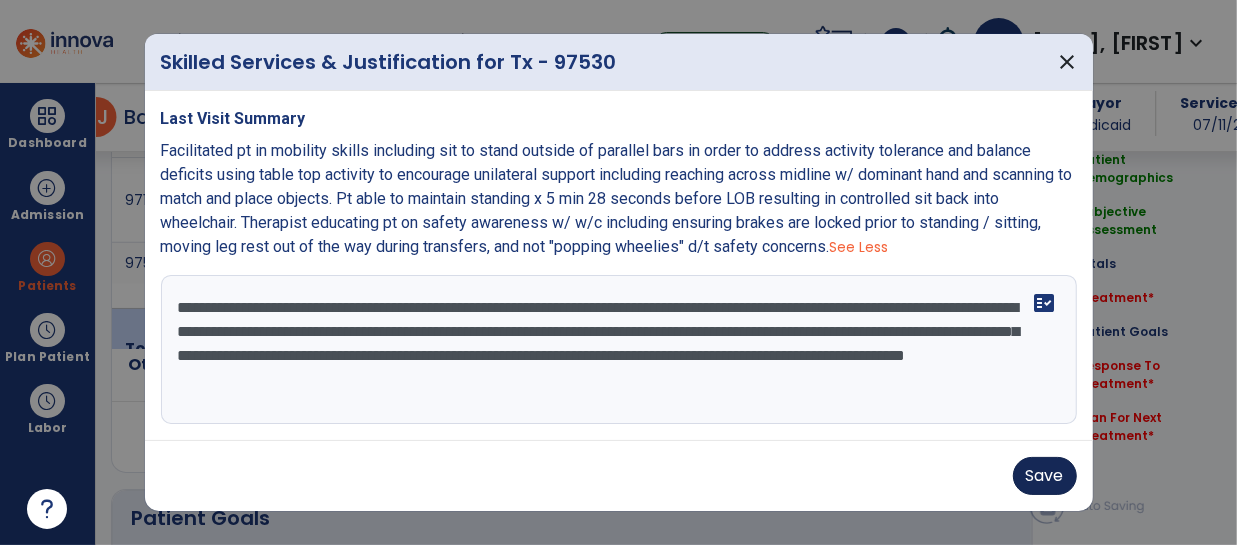 type on "**********" 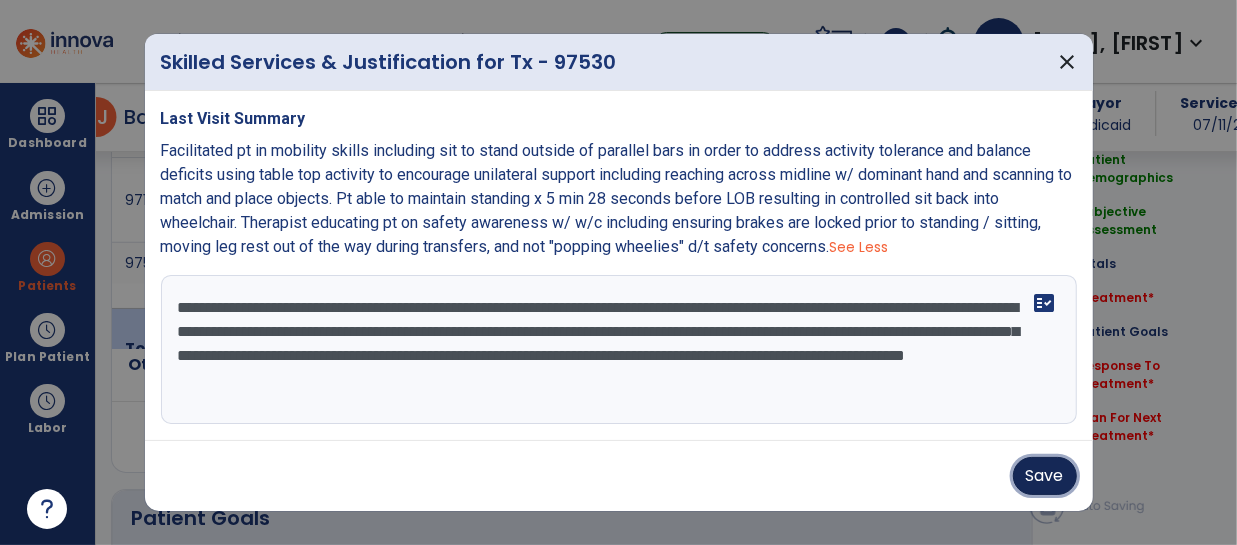 click on "Save" at bounding box center (1045, 476) 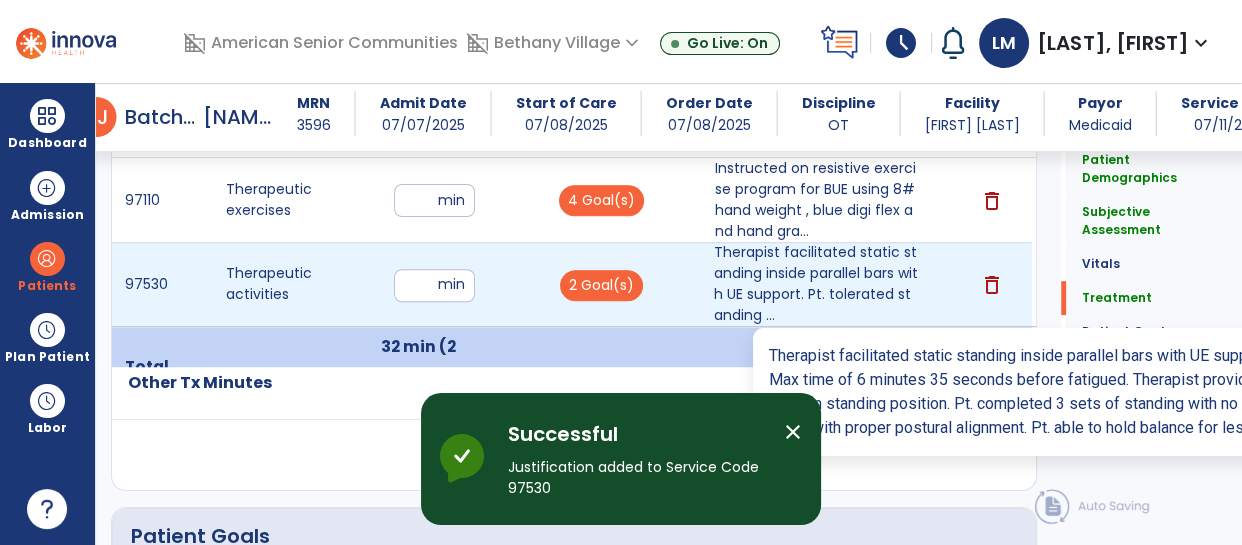 click on "Therapist facilitated static standing inside parallel bars with UE support.  Pt. tolerated standing ..." at bounding box center (816, 284) 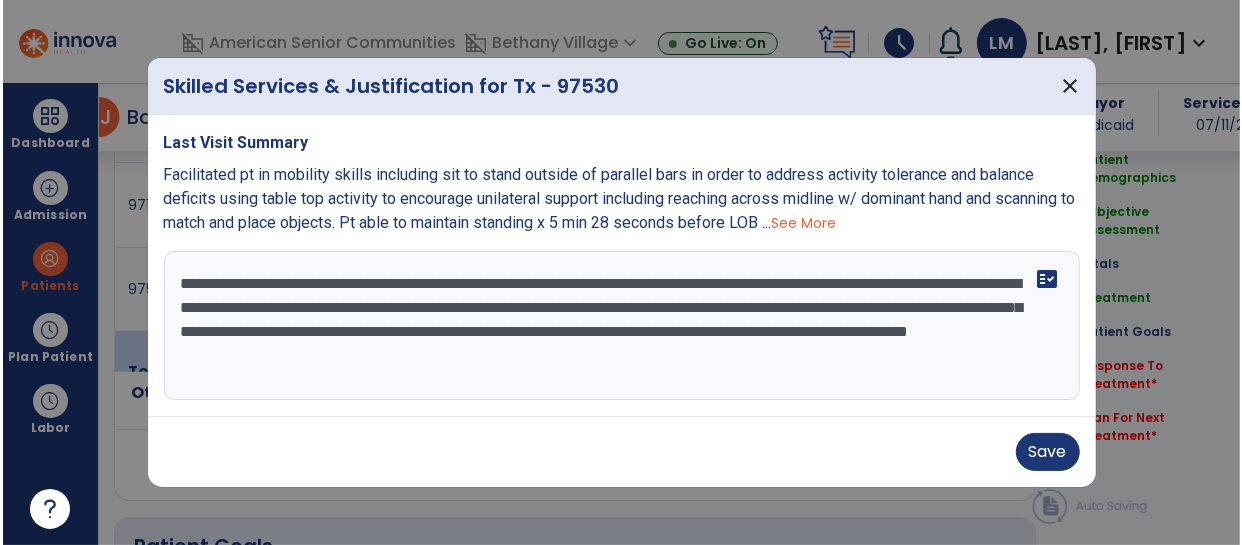 scroll, scrollTop: 1308, scrollLeft: 0, axis: vertical 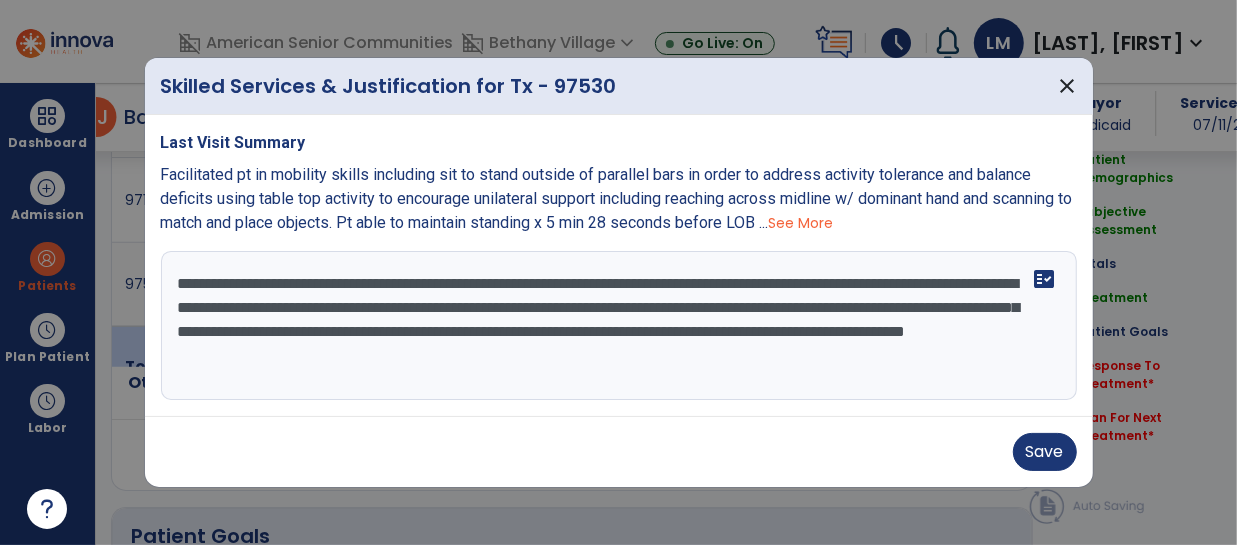 click on "**********" at bounding box center (619, 326) 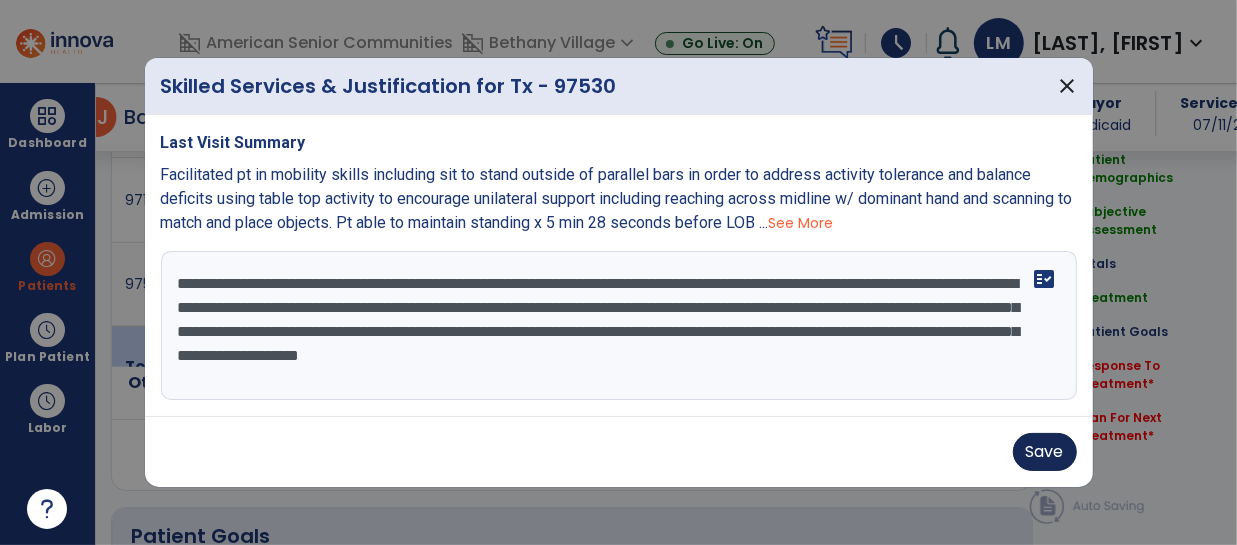 type on "**********" 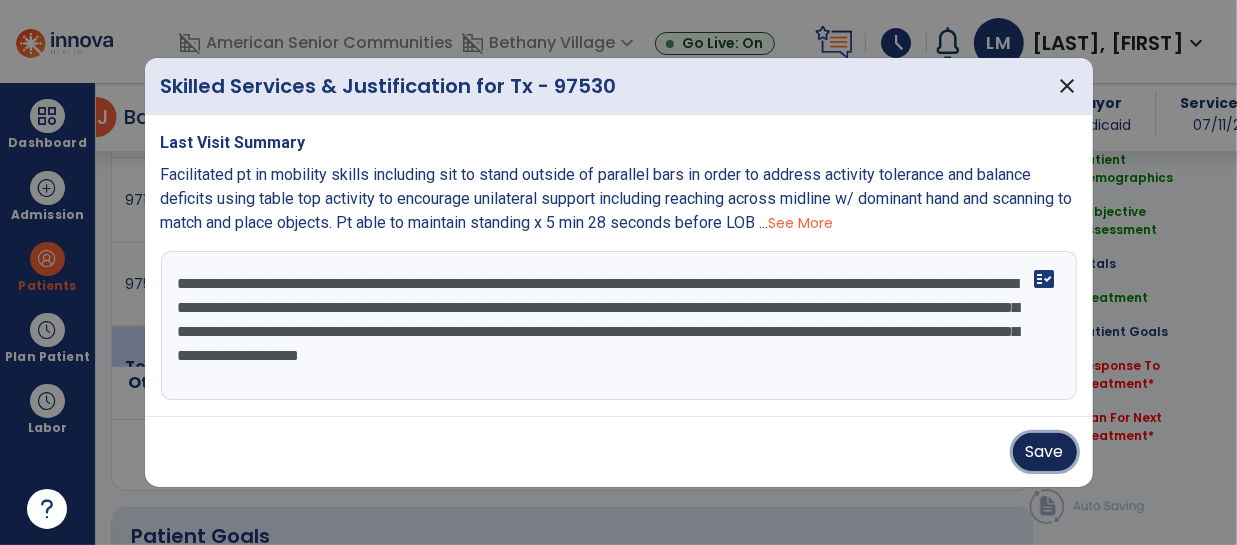 click on "Save" at bounding box center (1045, 452) 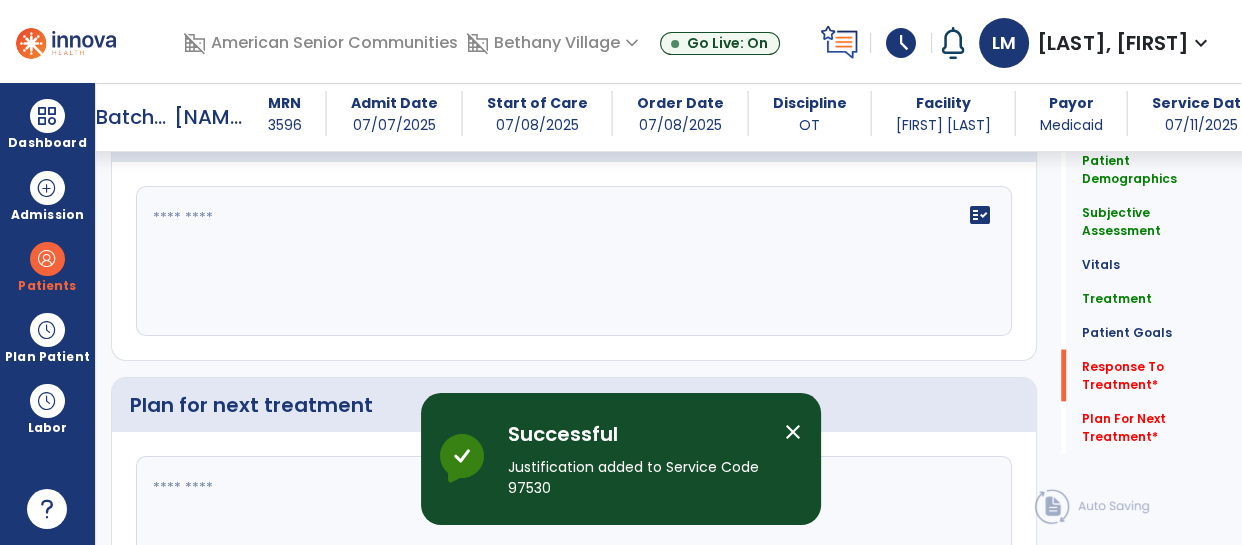 scroll, scrollTop: 3460, scrollLeft: 0, axis: vertical 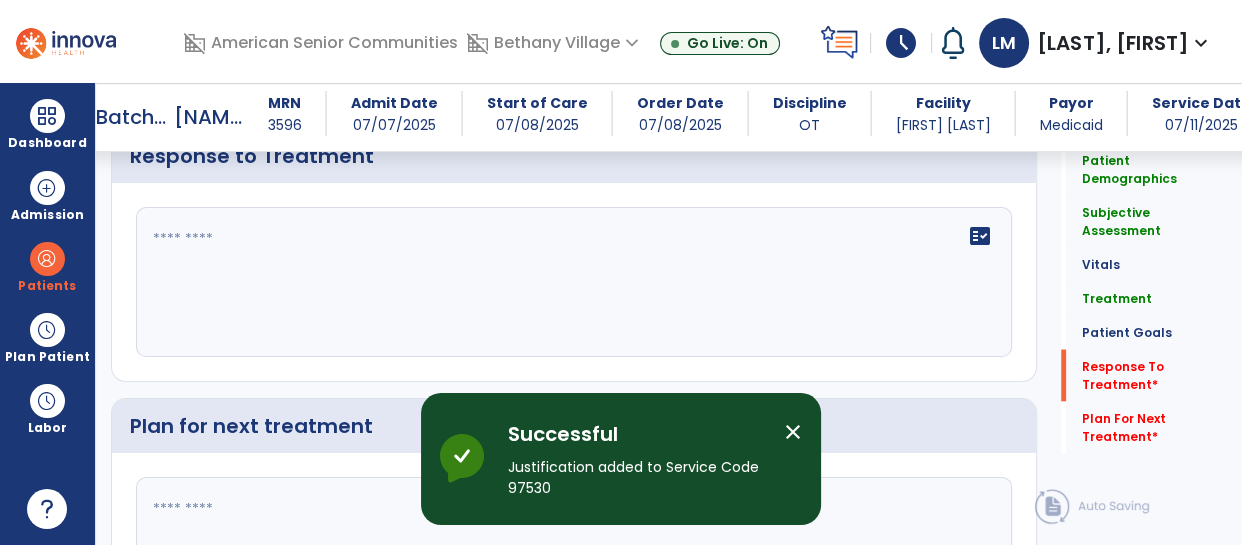 click on "fact_check" 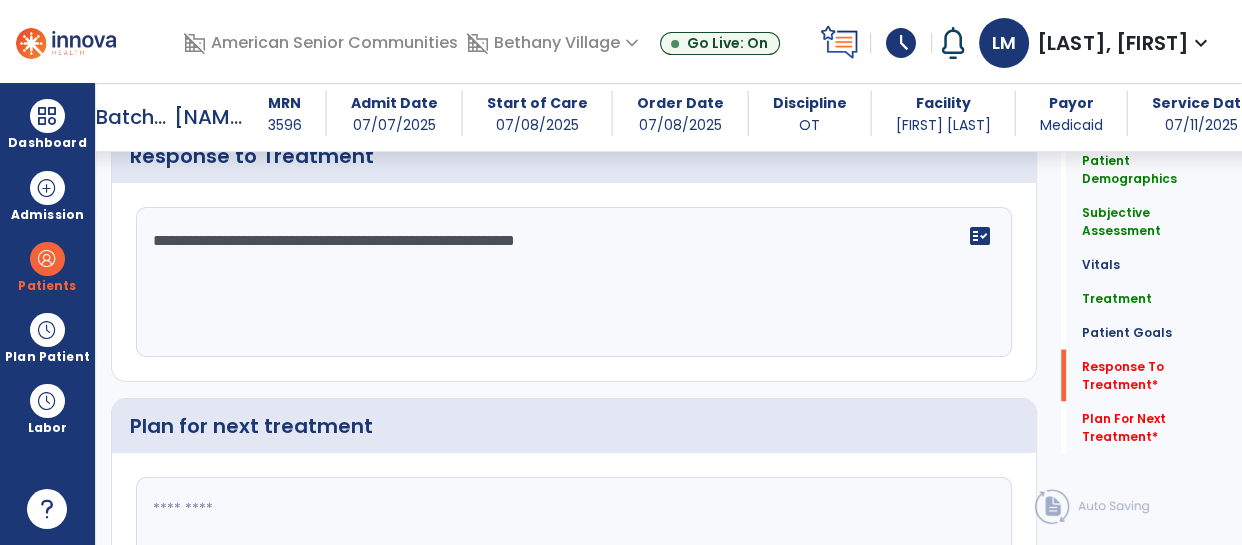 type on "**********" 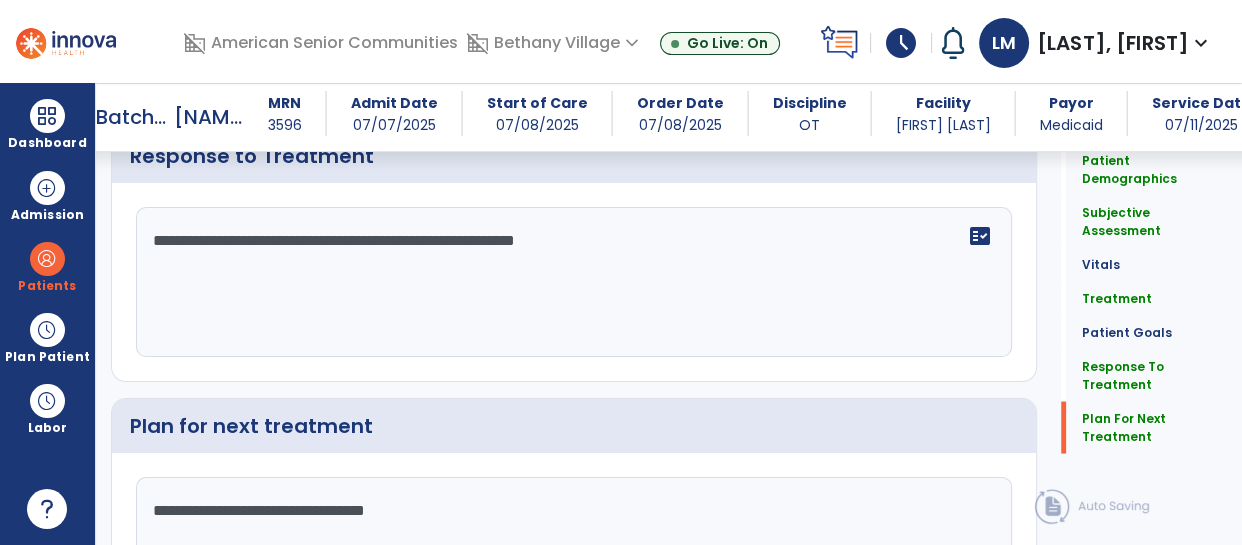 scroll, scrollTop: 3628, scrollLeft: 0, axis: vertical 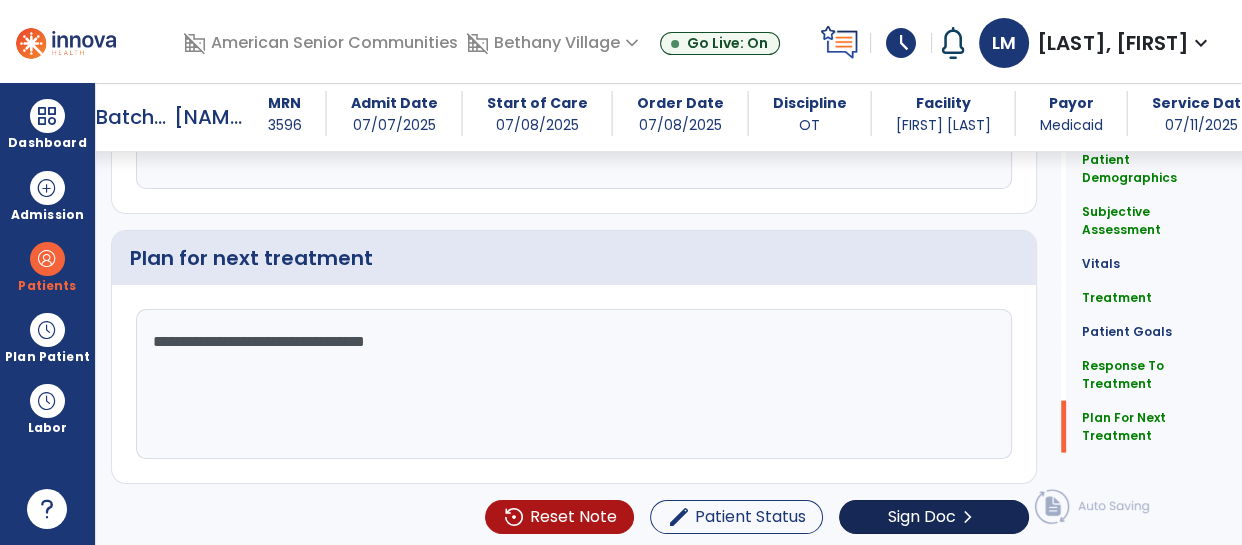 type on "**********" 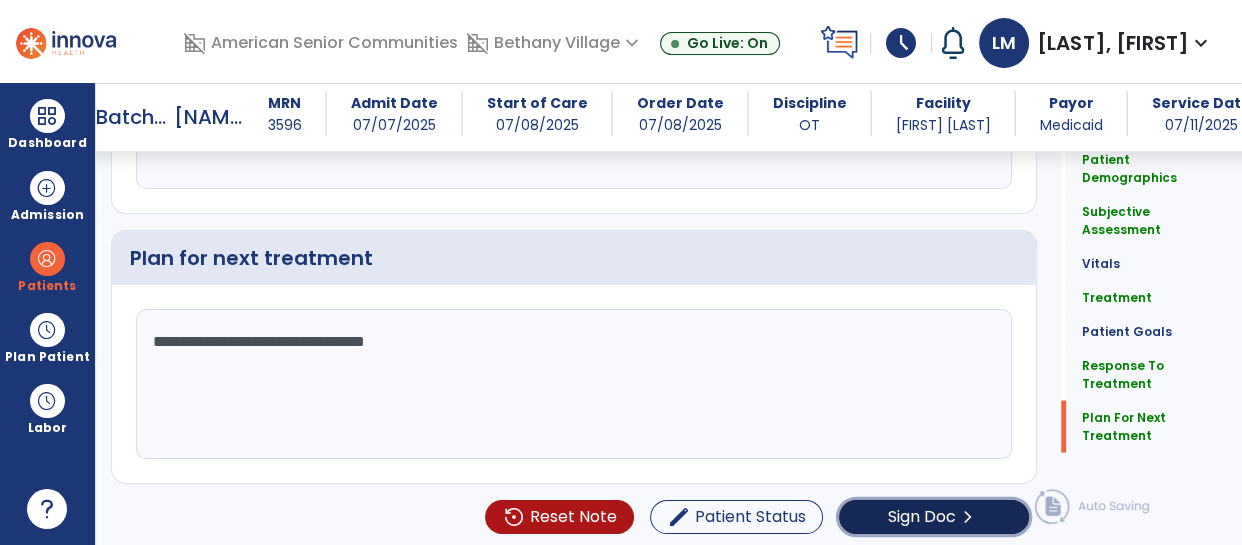 click on "Sign Doc" 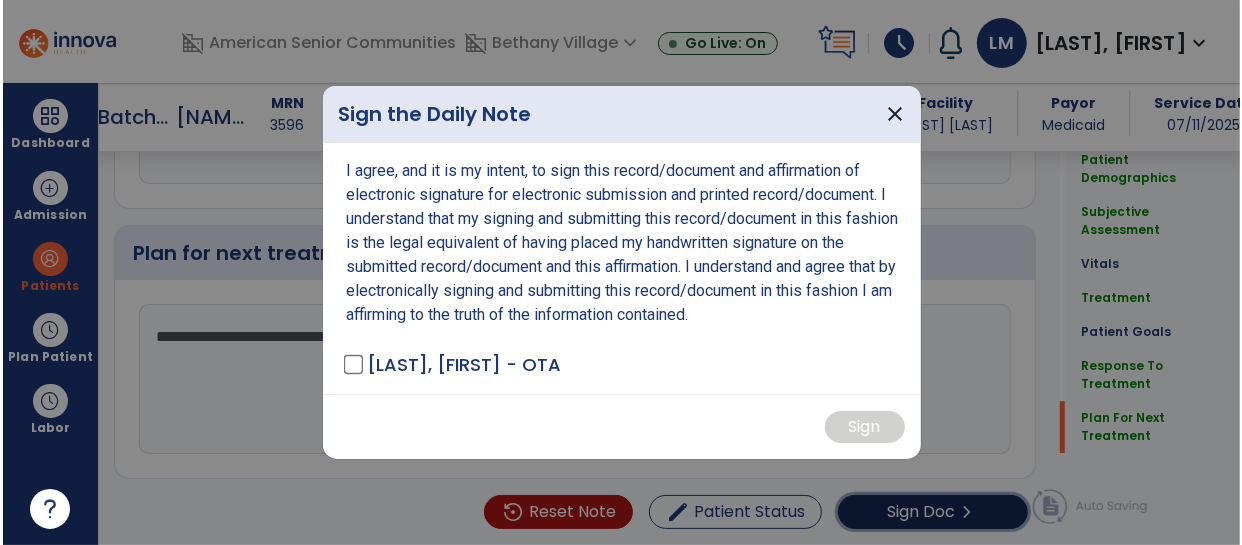 scroll, scrollTop: 3628, scrollLeft: 0, axis: vertical 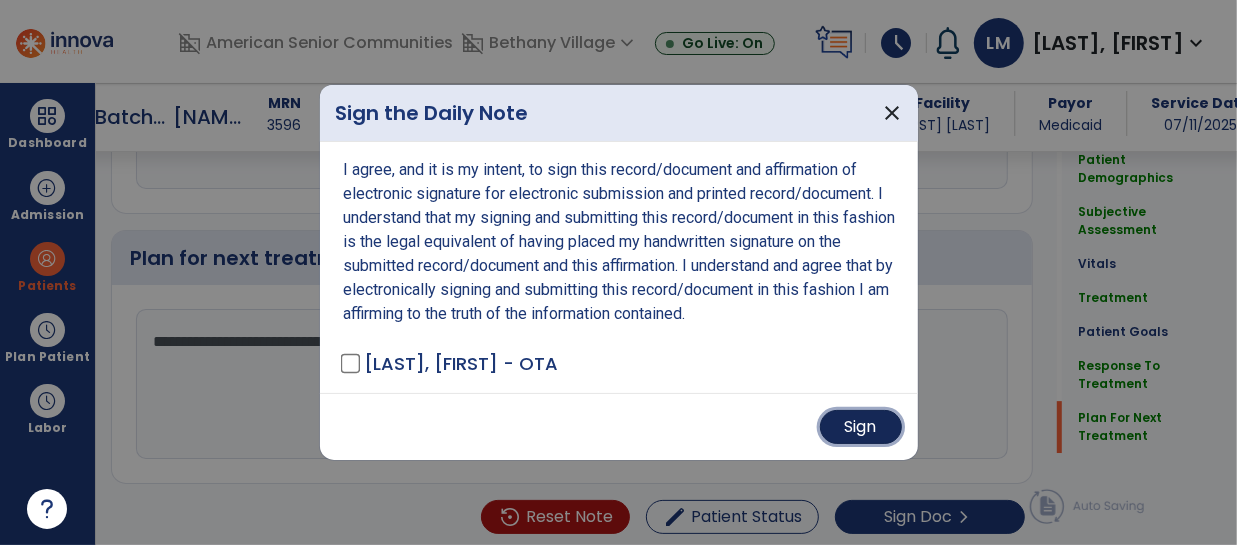click on "Sign" at bounding box center (861, 427) 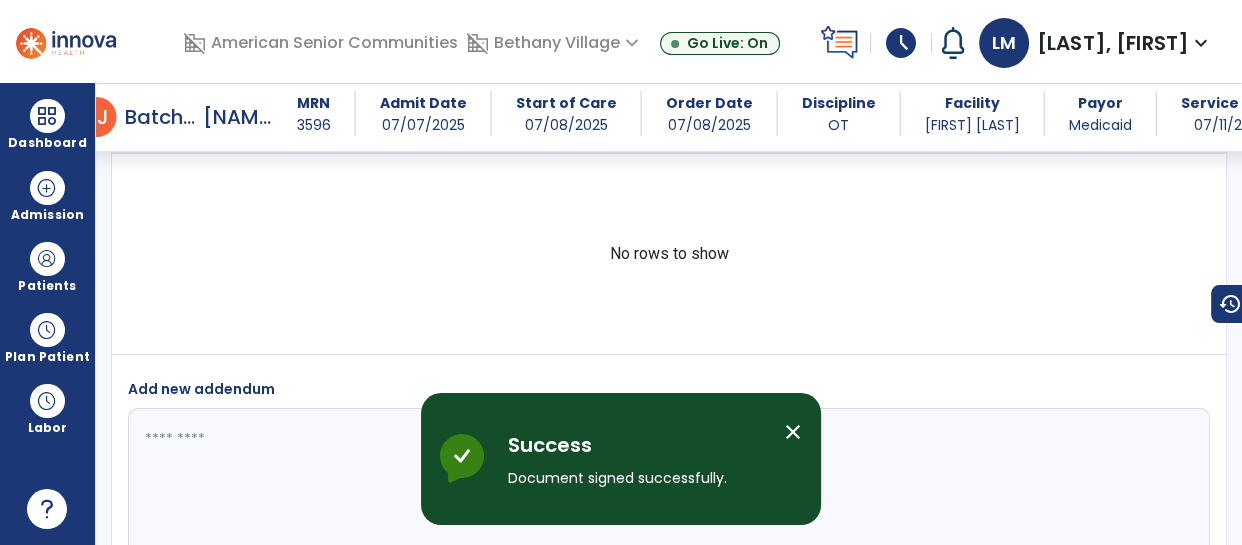 scroll, scrollTop: 5390, scrollLeft: 0, axis: vertical 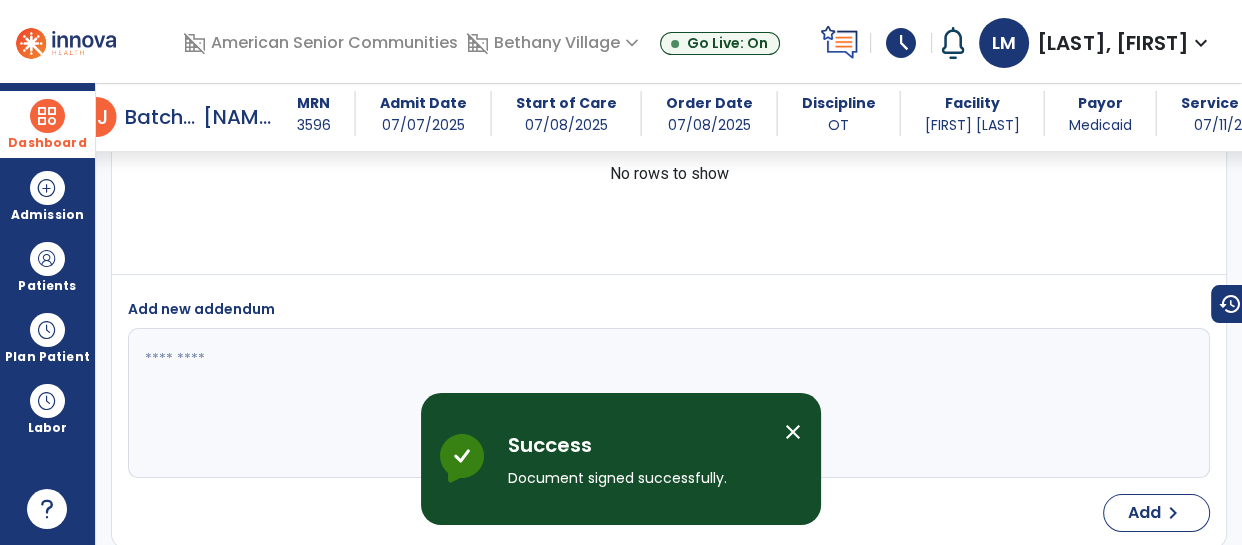 click at bounding box center (47, 116) 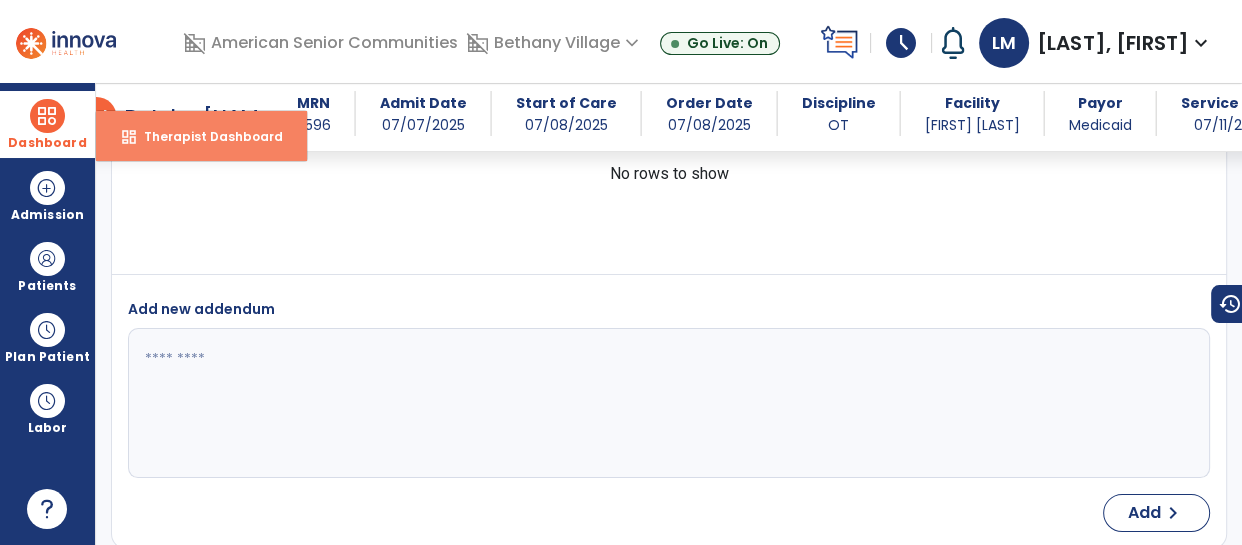 click on "Therapist Dashboard" at bounding box center (205, 136) 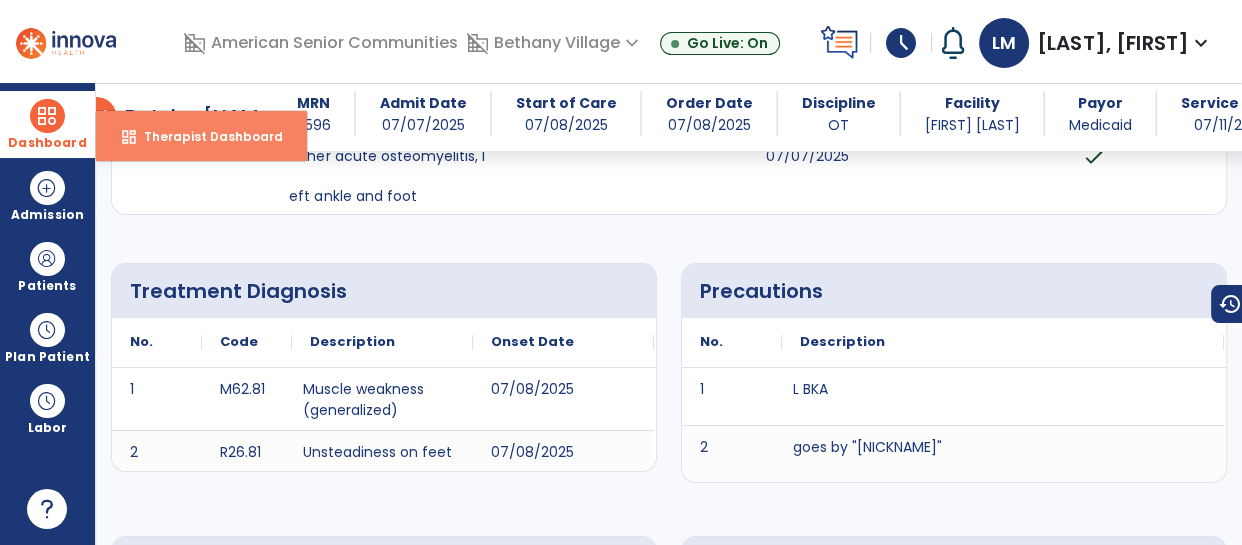 select on "****" 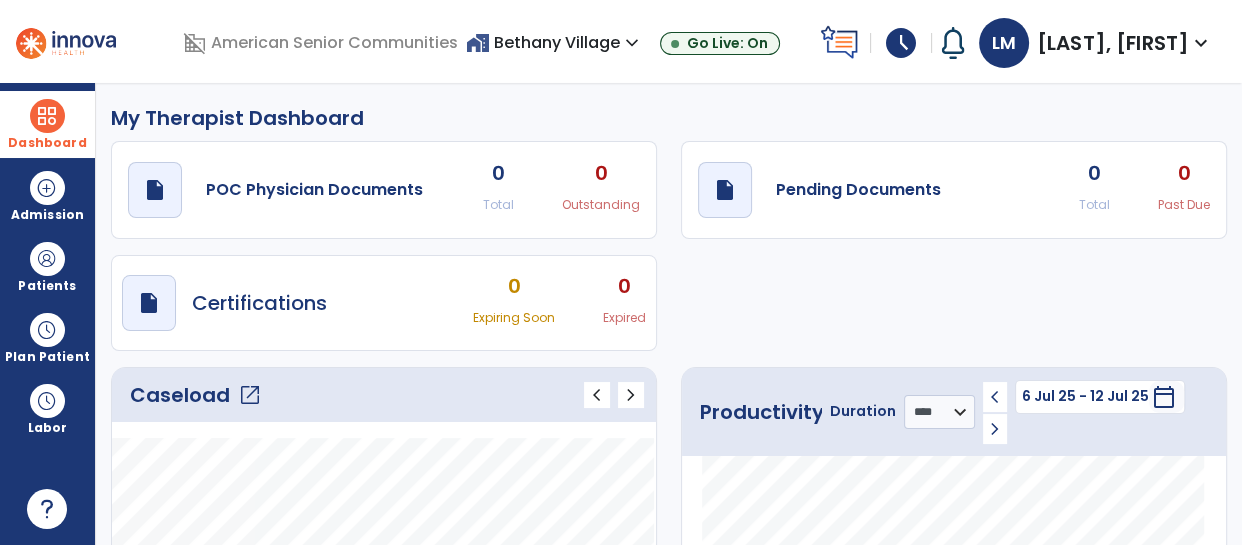 scroll, scrollTop: 4, scrollLeft: 0, axis: vertical 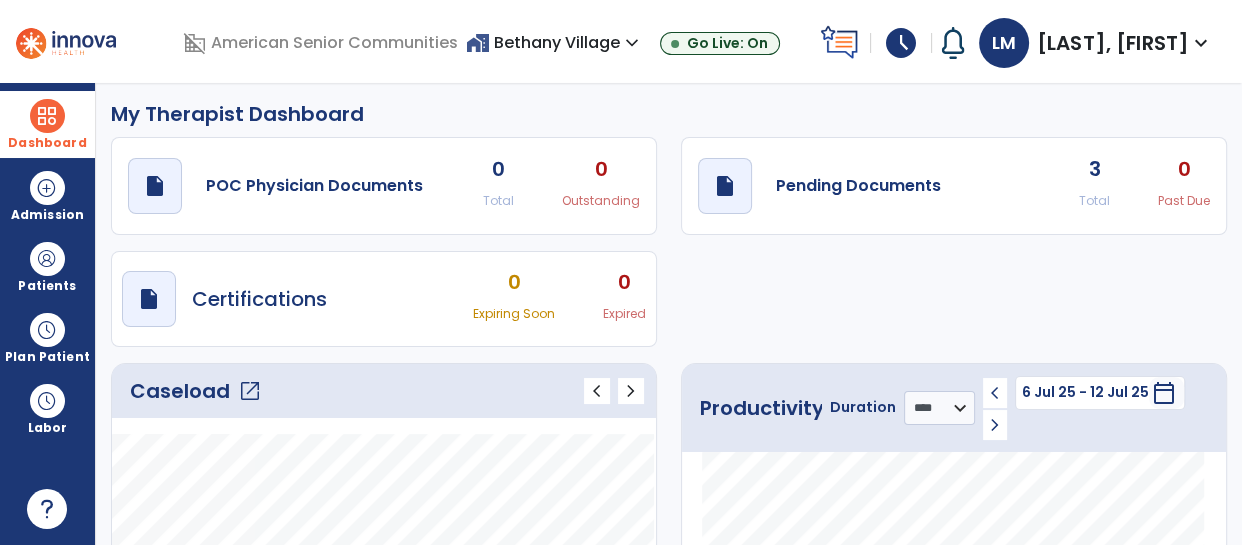 click on "Caseload   open_in_new" 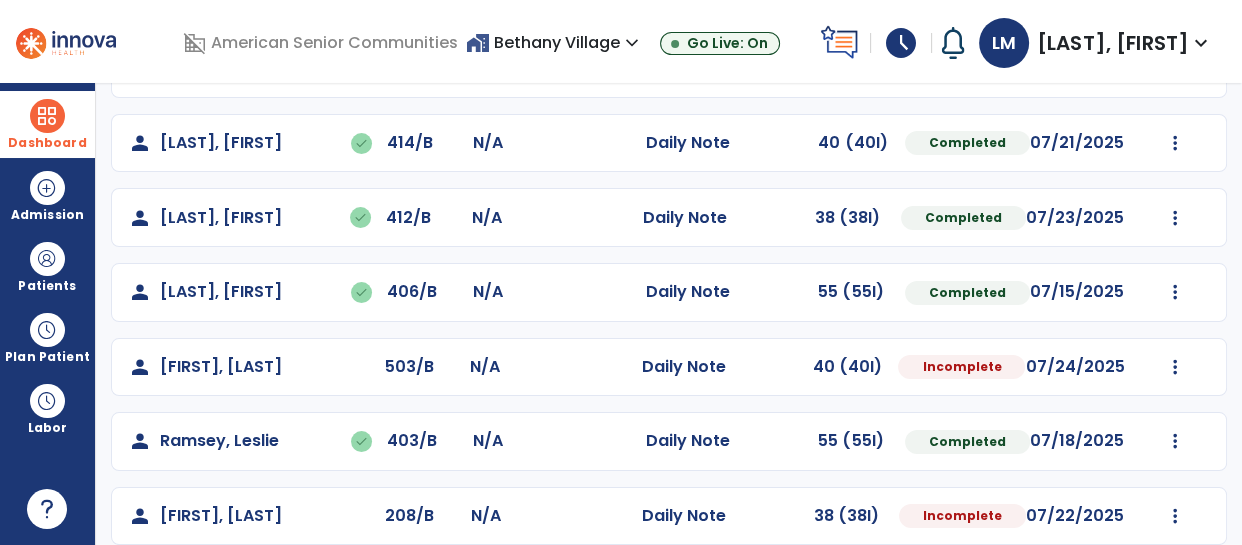 scroll, scrollTop: 418, scrollLeft: 0, axis: vertical 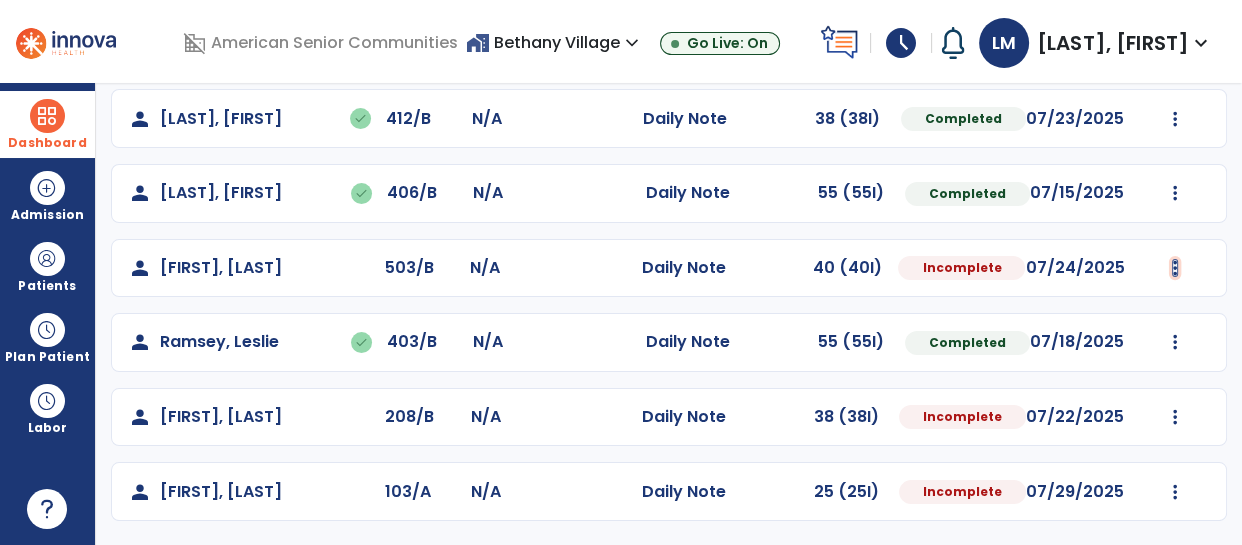click at bounding box center [1174, -105] 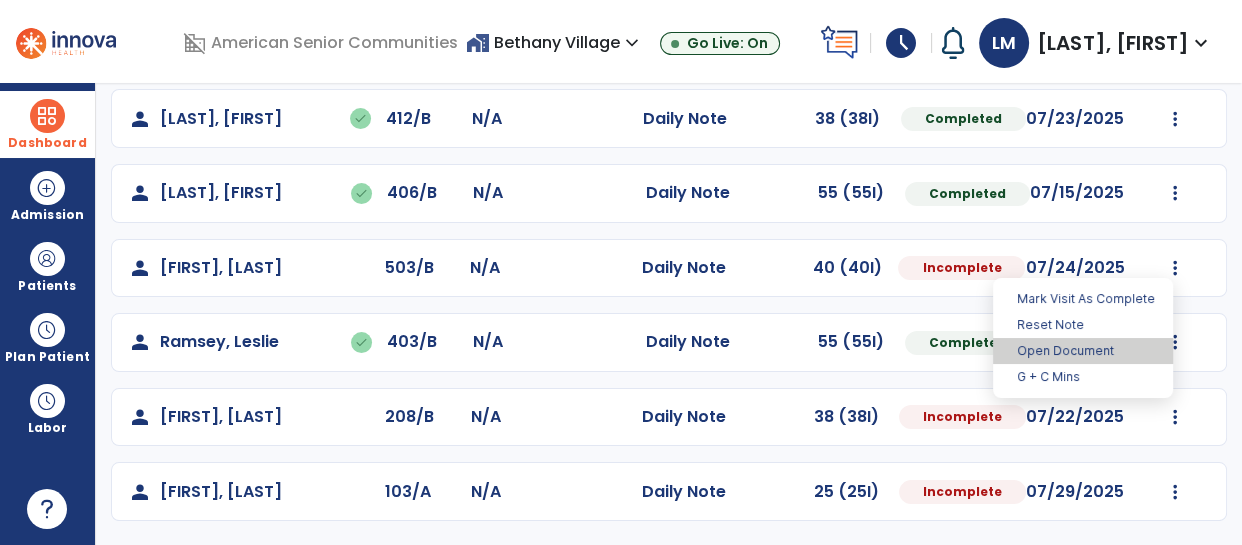 click on "Open Document" at bounding box center (1083, 351) 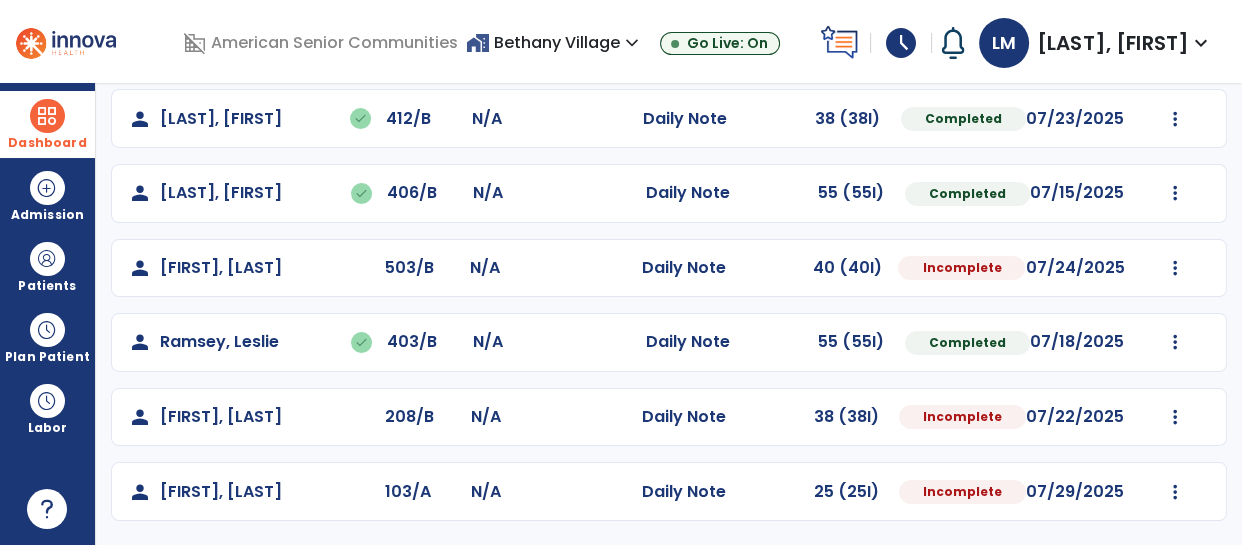 select on "*" 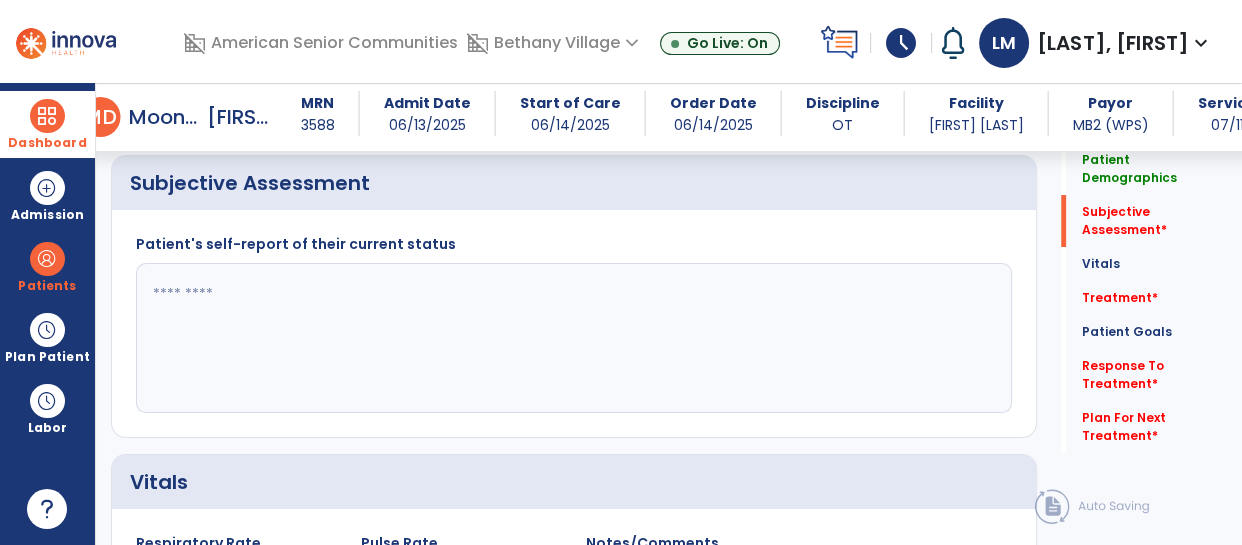 scroll, scrollTop: 469, scrollLeft: 0, axis: vertical 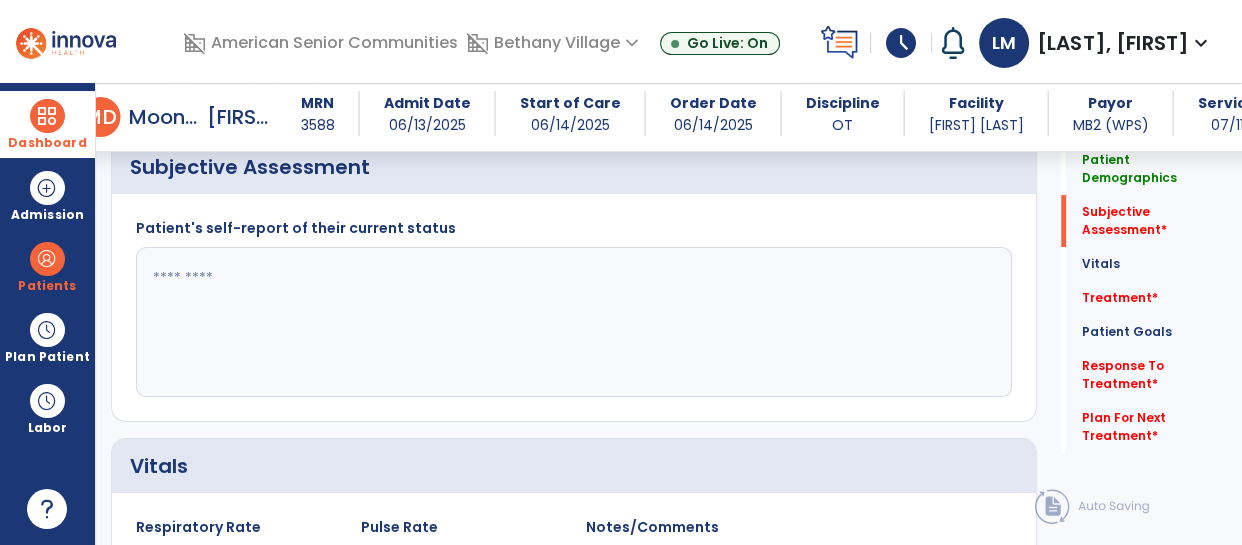 click 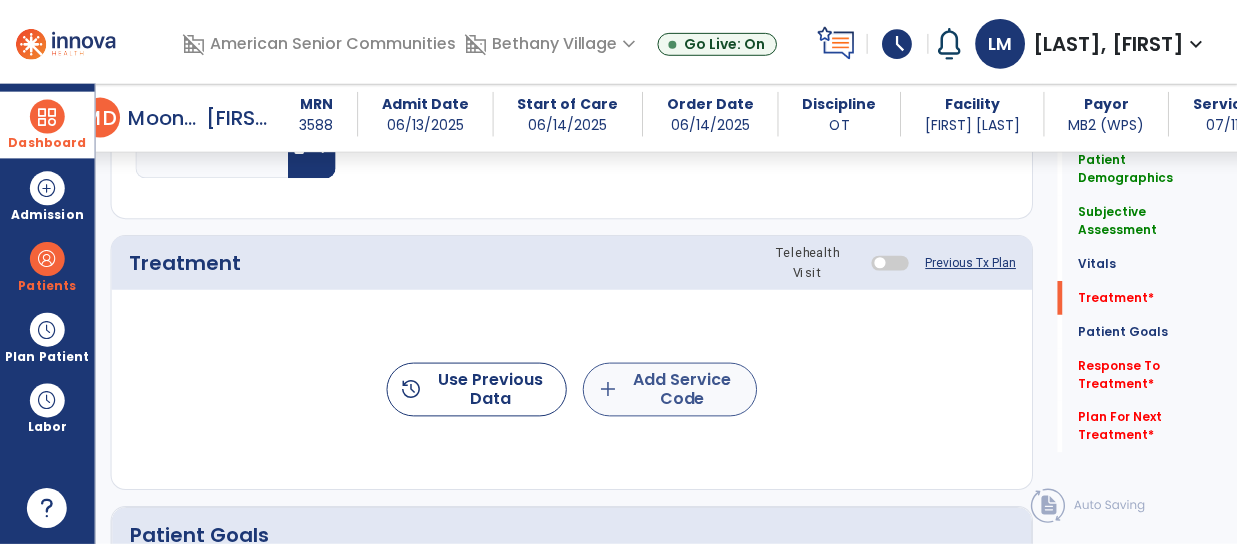 scroll, scrollTop: 1095, scrollLeft: 0, axis: vertical 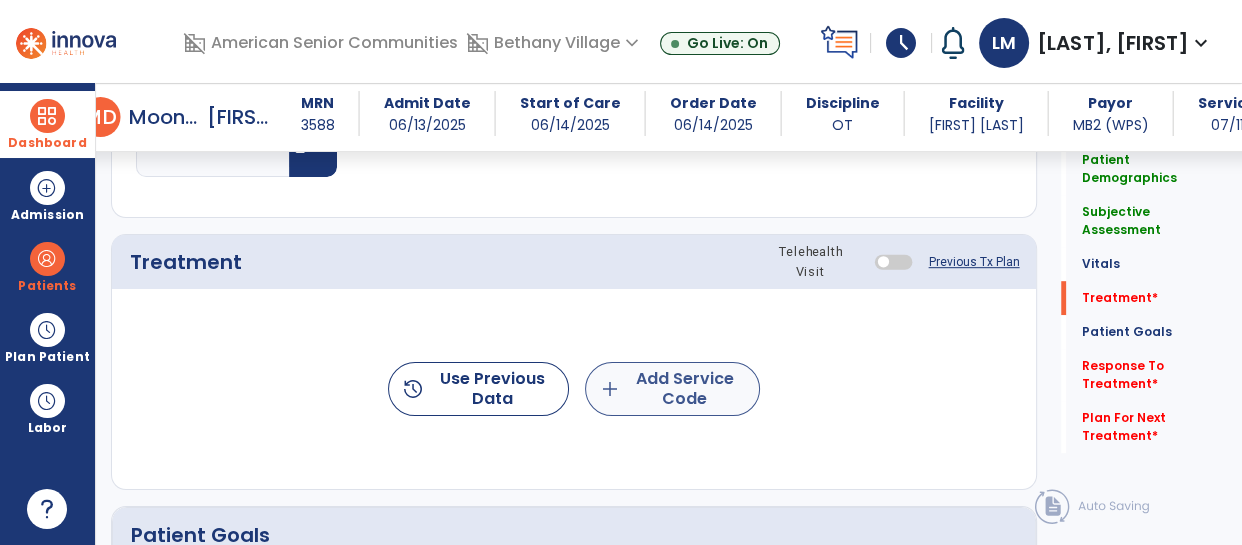 type on "**********" 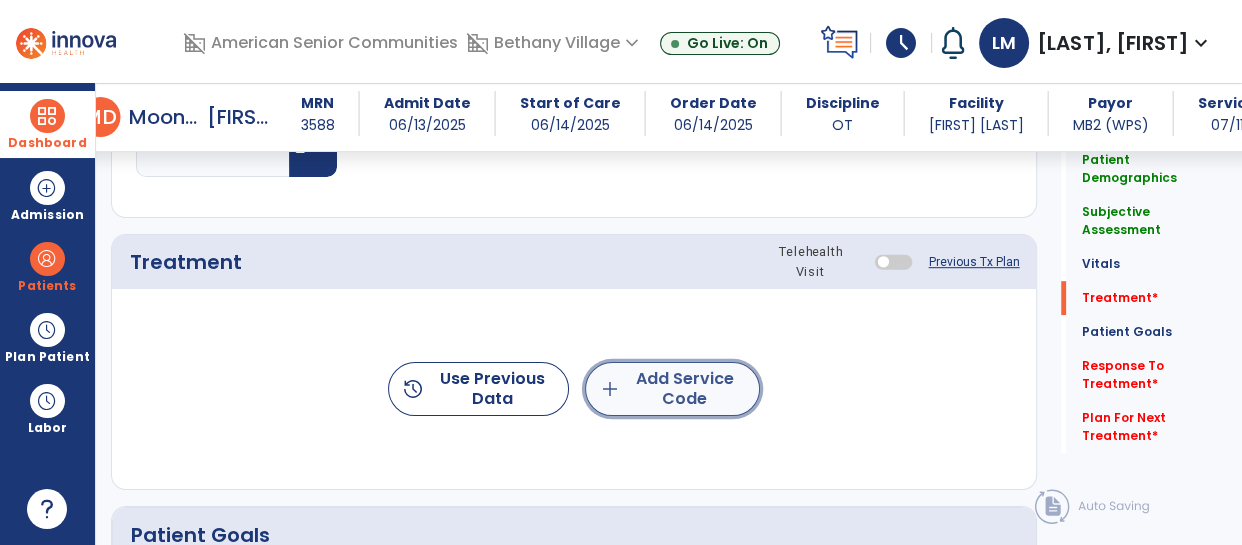 click on "add  Add Service Code" 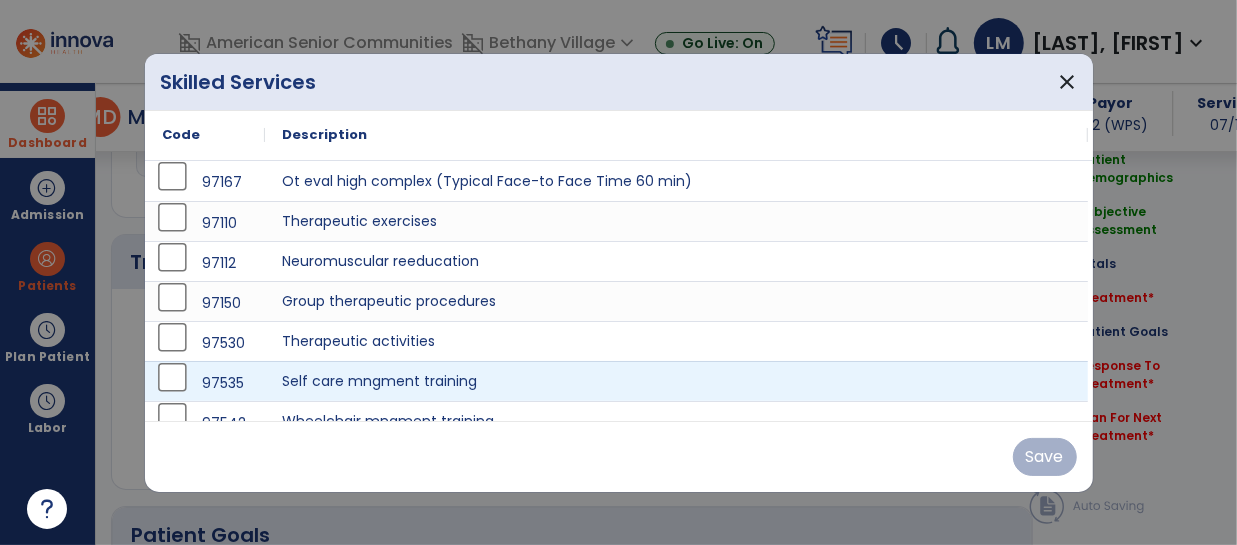 scroll, scrollTop: 1095, scrollLeft: 0, axis: vertical 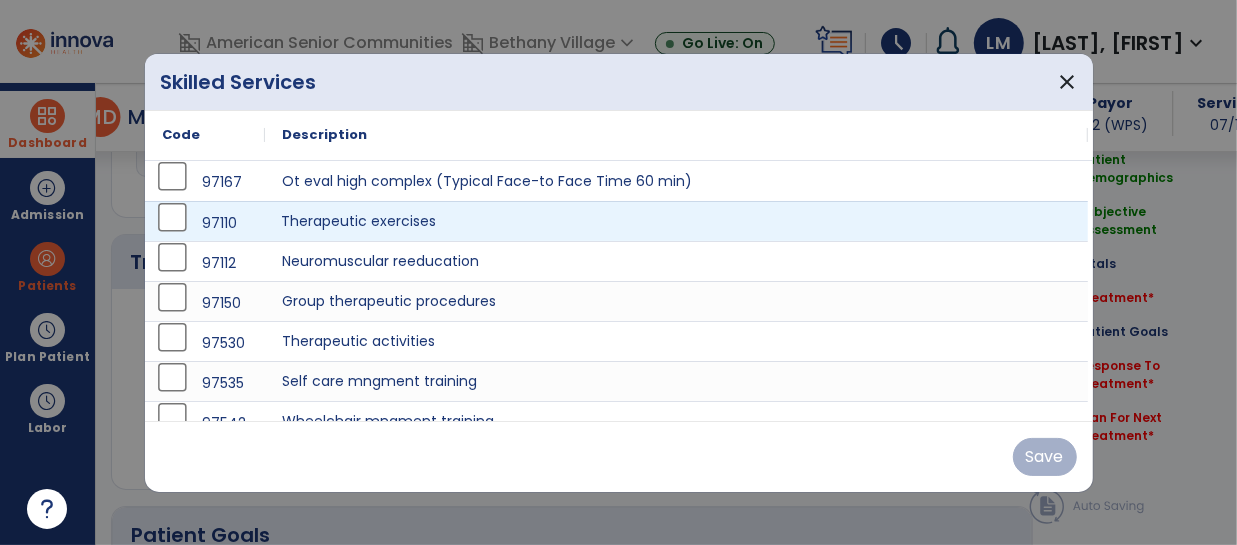 click on "Therapeutic exercises" at bounding box center (676, 221) 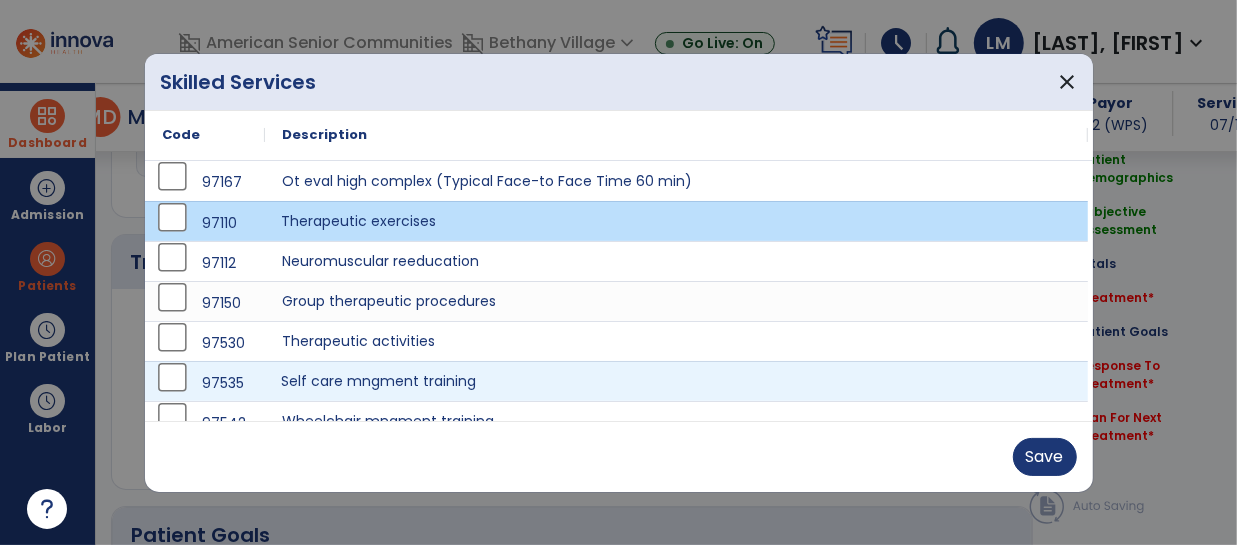 click on "Self care mngment training" at bounding box center (676, 381) 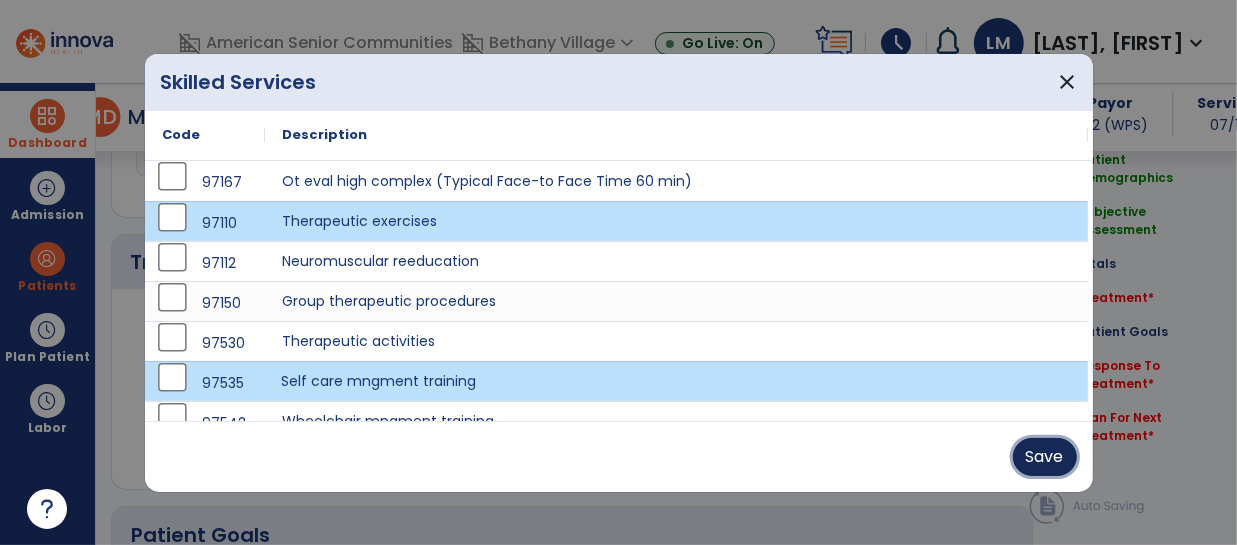 click on "Save" at bounding box center (1045, 457) 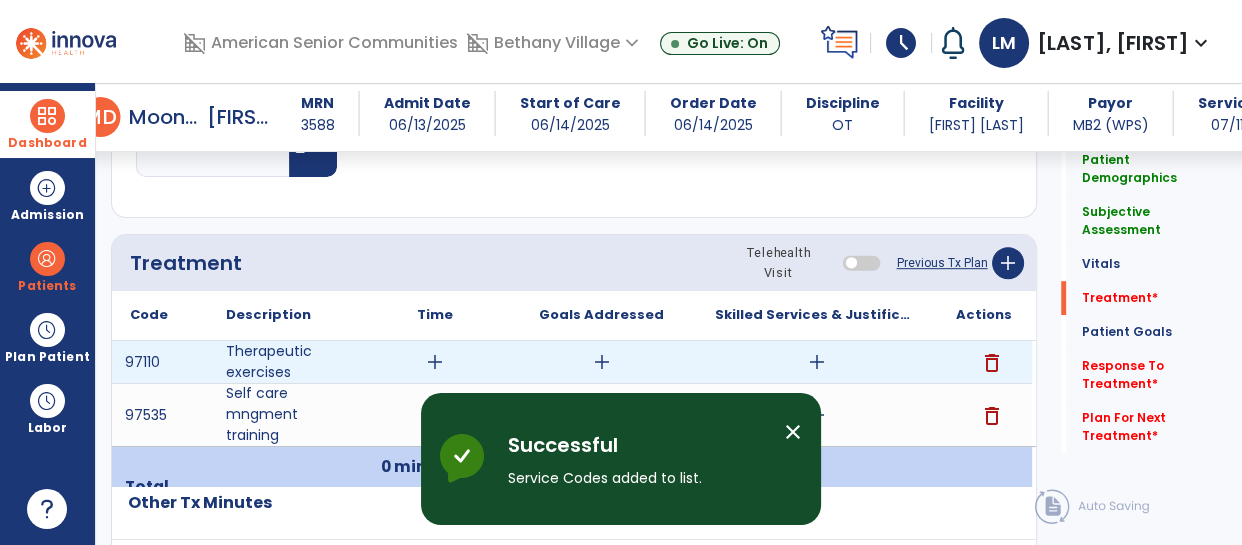 click on "add" at bounding box center [435, 362] 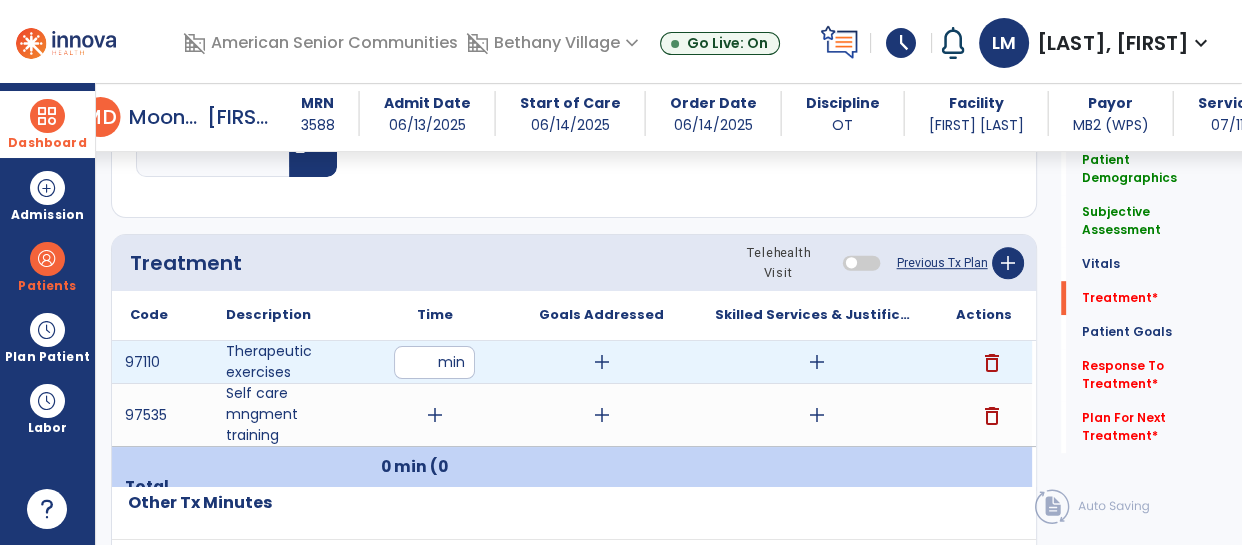 type on "**" 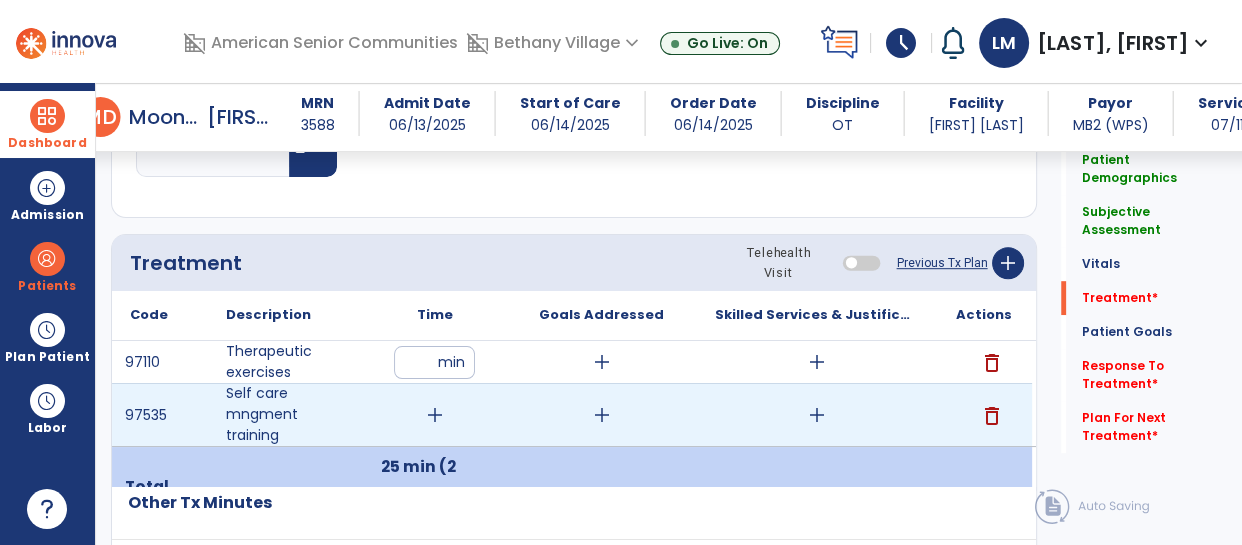 click on "add" at bounding box center [435, 415] 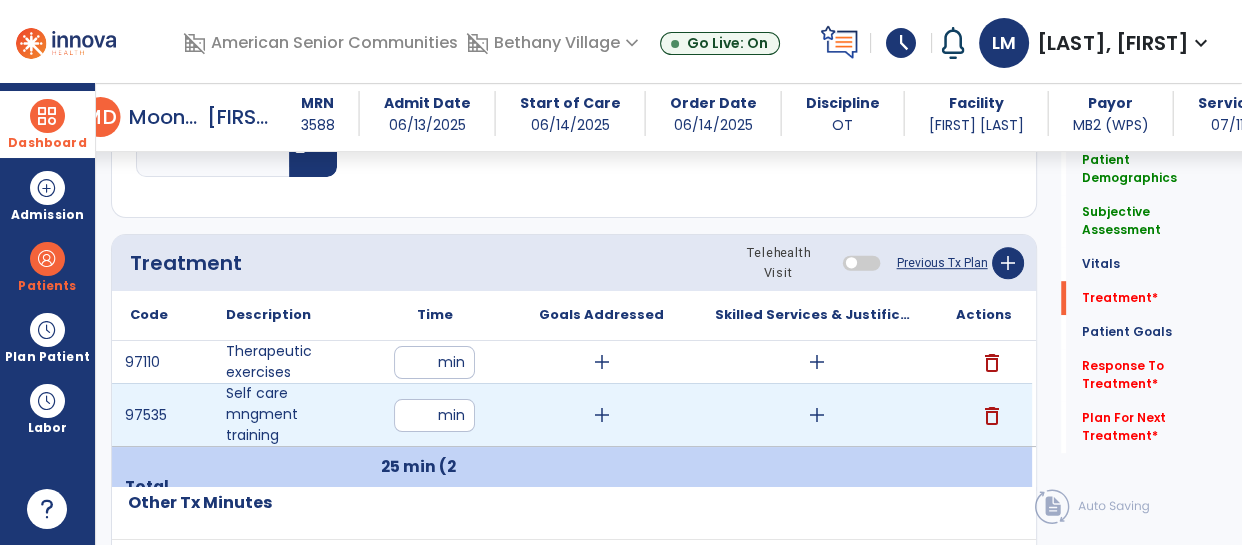 type on "**" 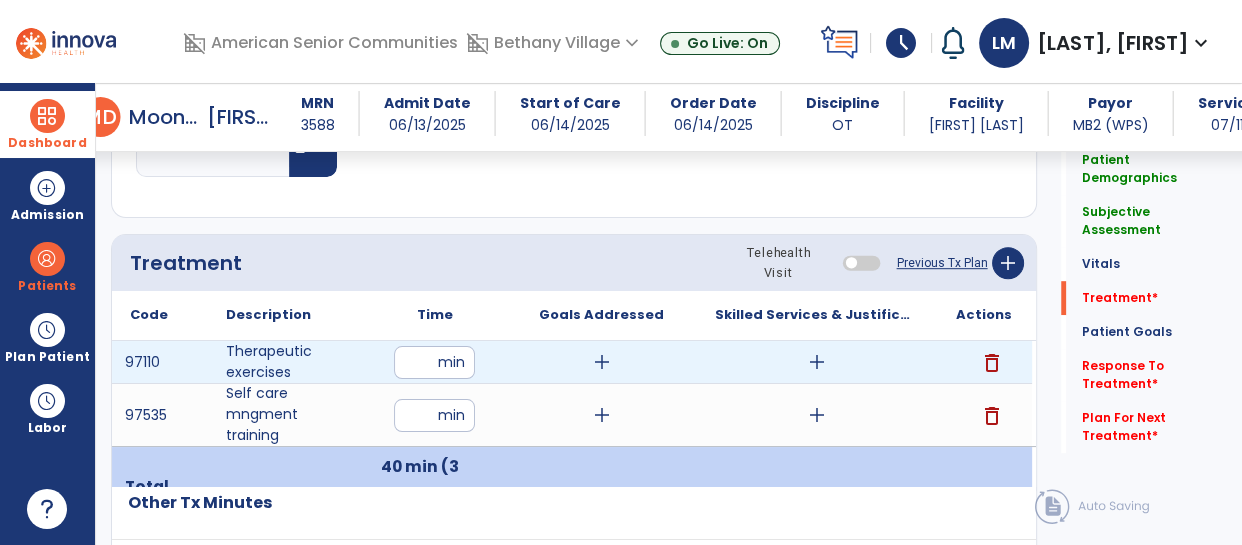 click on "add" at bounding box center (602, 362) 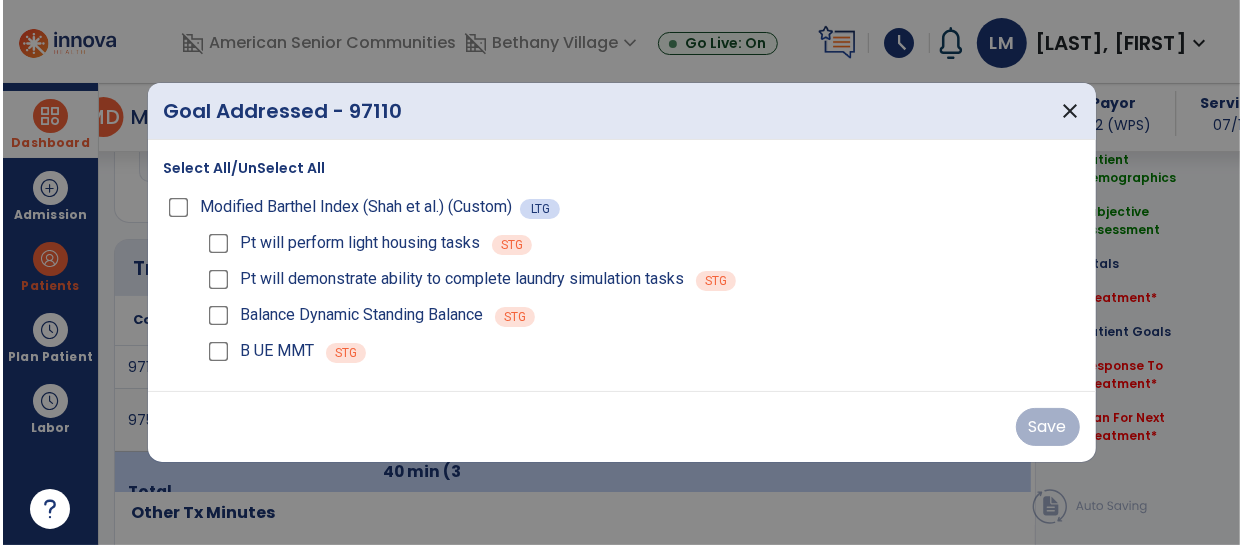 scroll, scrollTop: 1095, scrollLeft: 0, axis: vertical 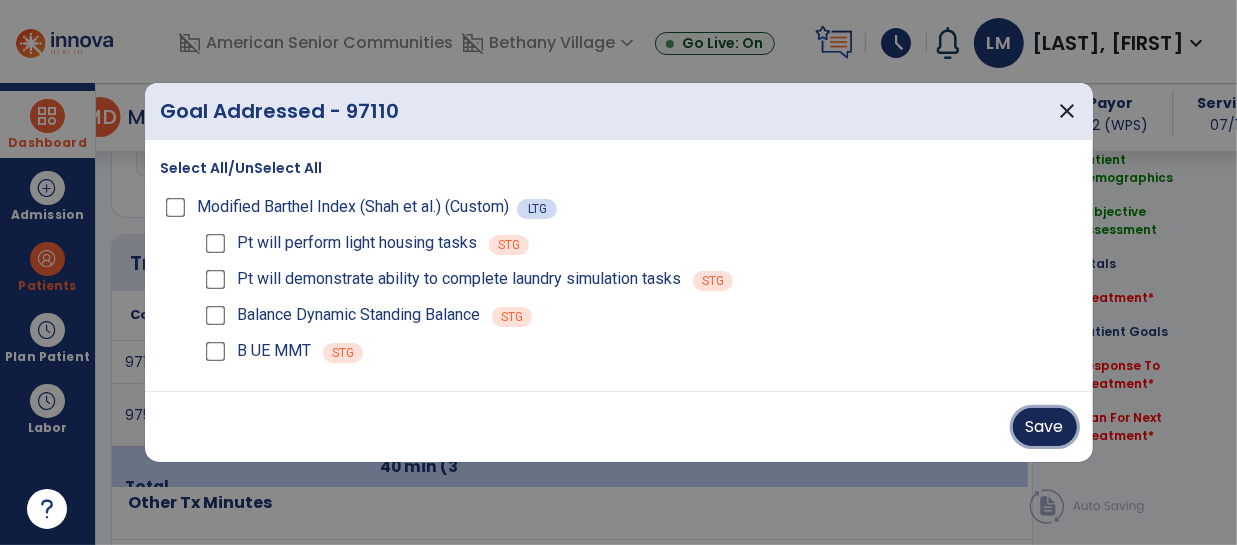 click on "Save" at bounding box center [1045, 427] 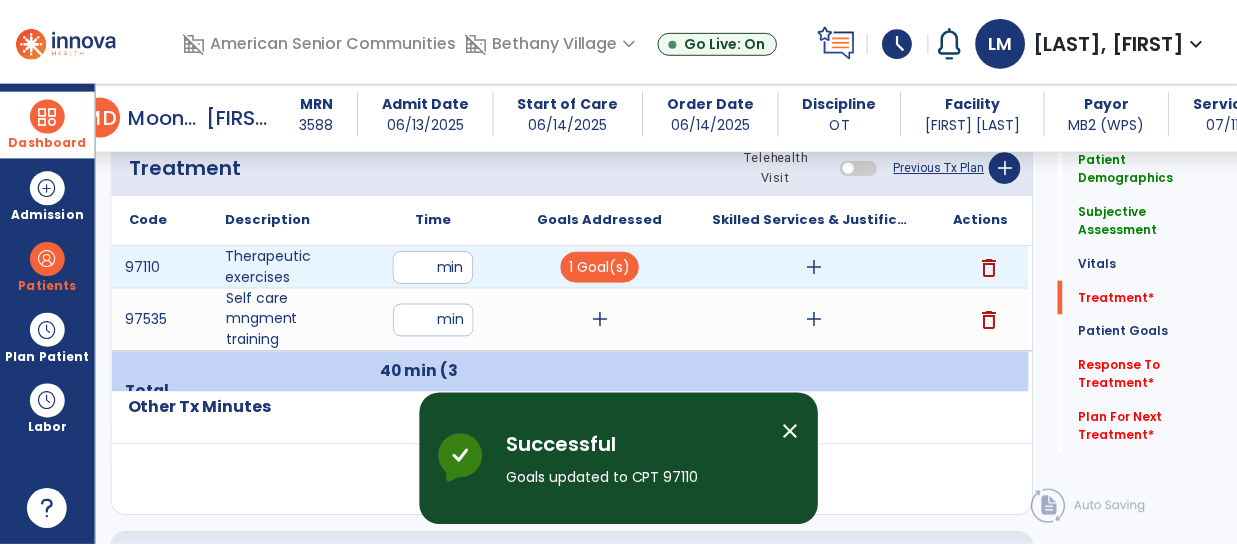 scroll, scrollTop: 1191, scrollLeft: 0, axis: vertical 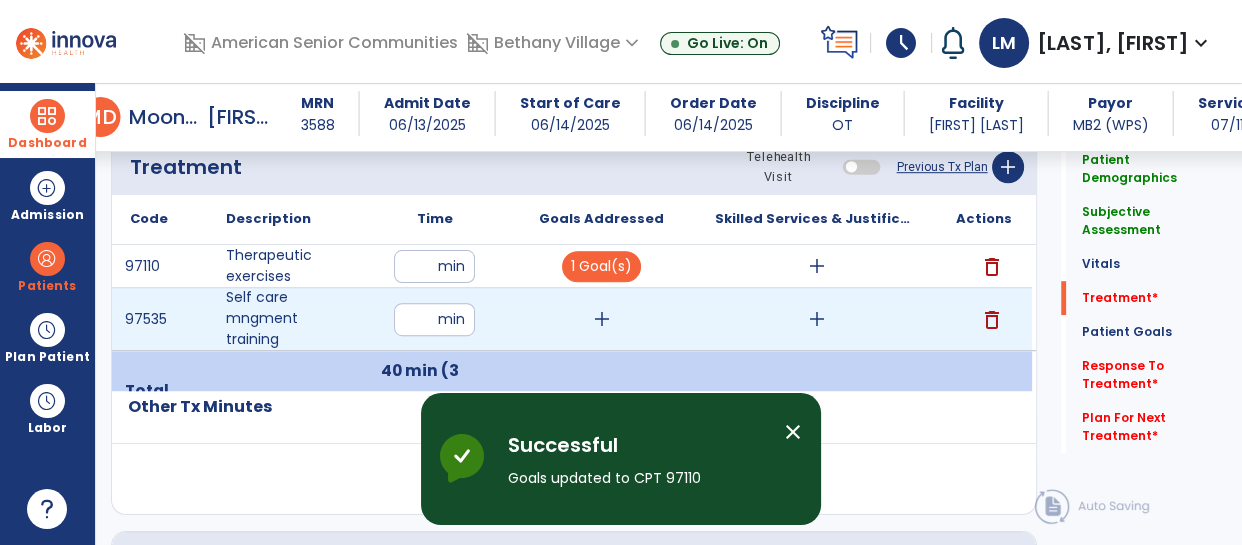 click on "add" at bounding box center [602, 319] 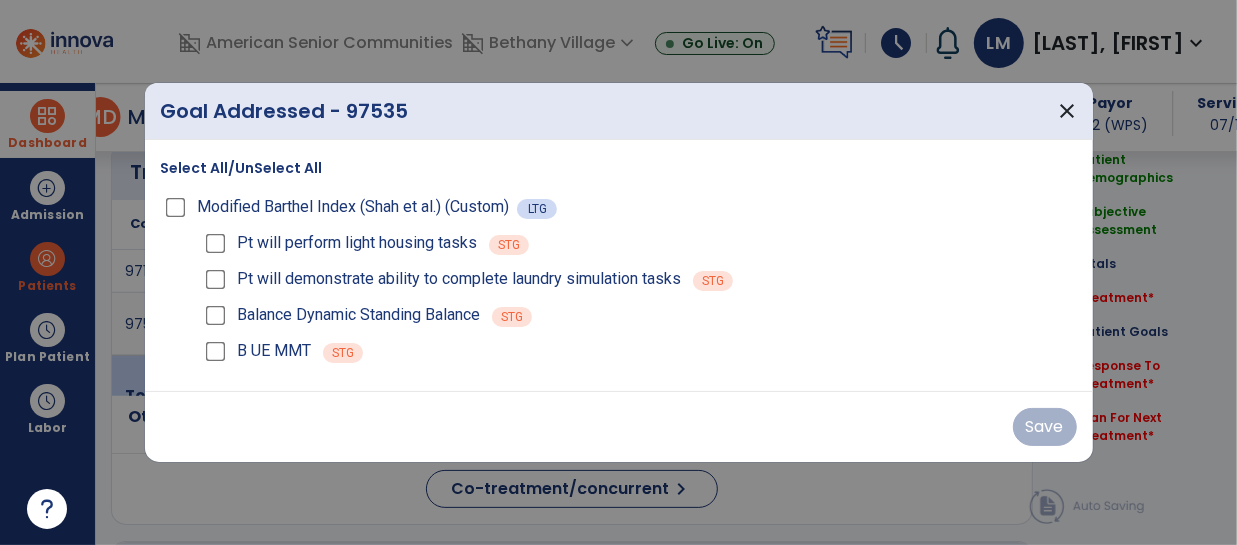 scroll, scrollTop: 1191, scrollLeft: 0, axis: vertical 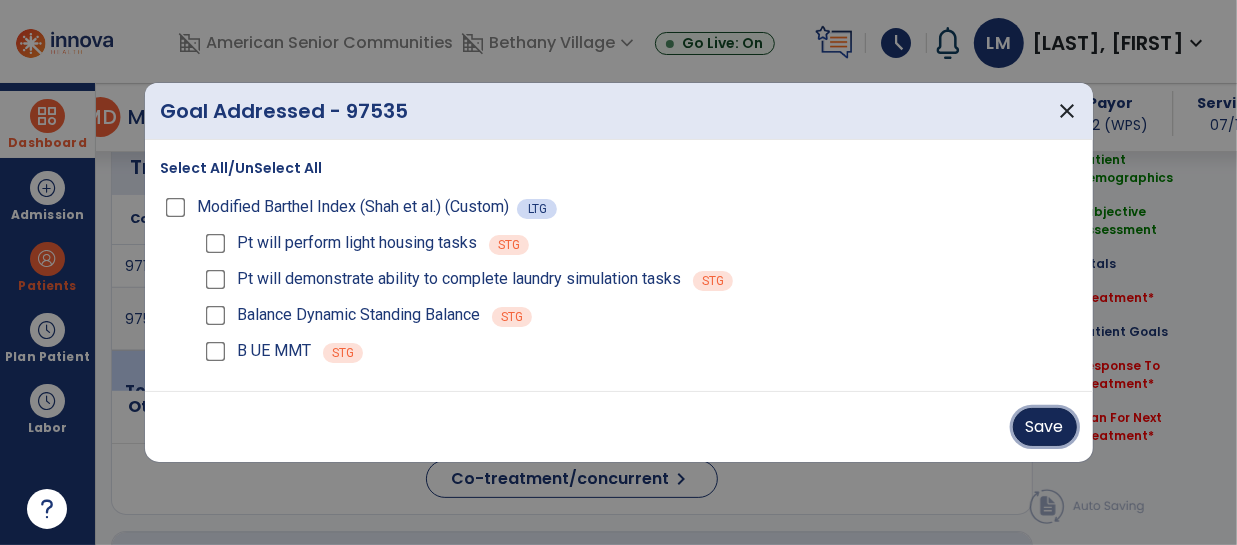 click on "Save" at bounding box center [1045, 427] 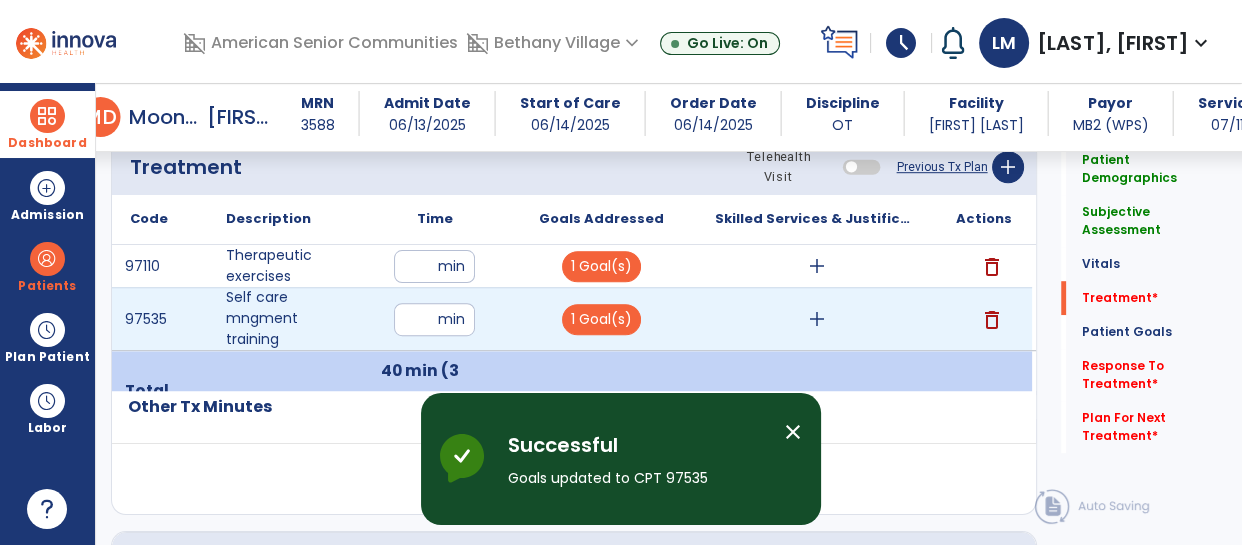click on "add" at bounding box center (817, 319) 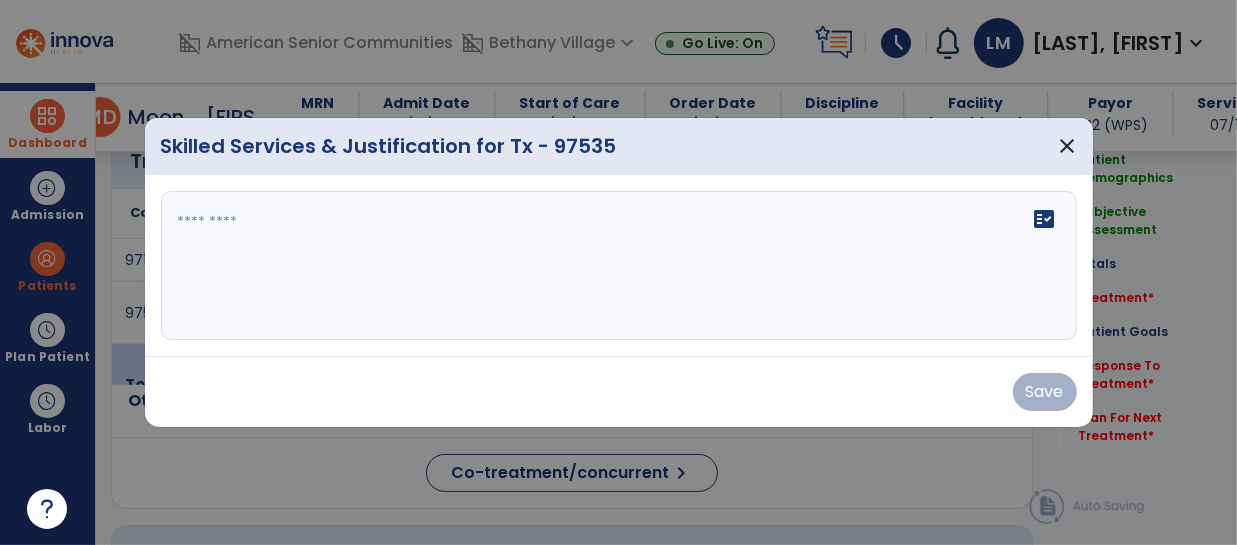 scroll, scrollTop: 1191, scrollLeft: 0, axis: vertical 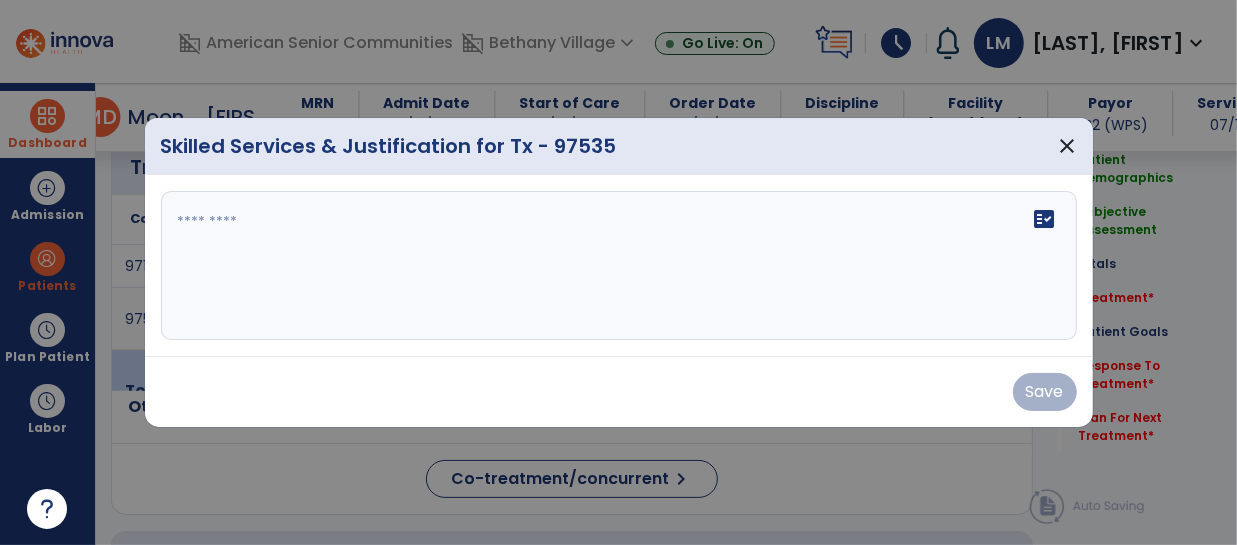 click on "fact_check" at bounding box center [619, 266] 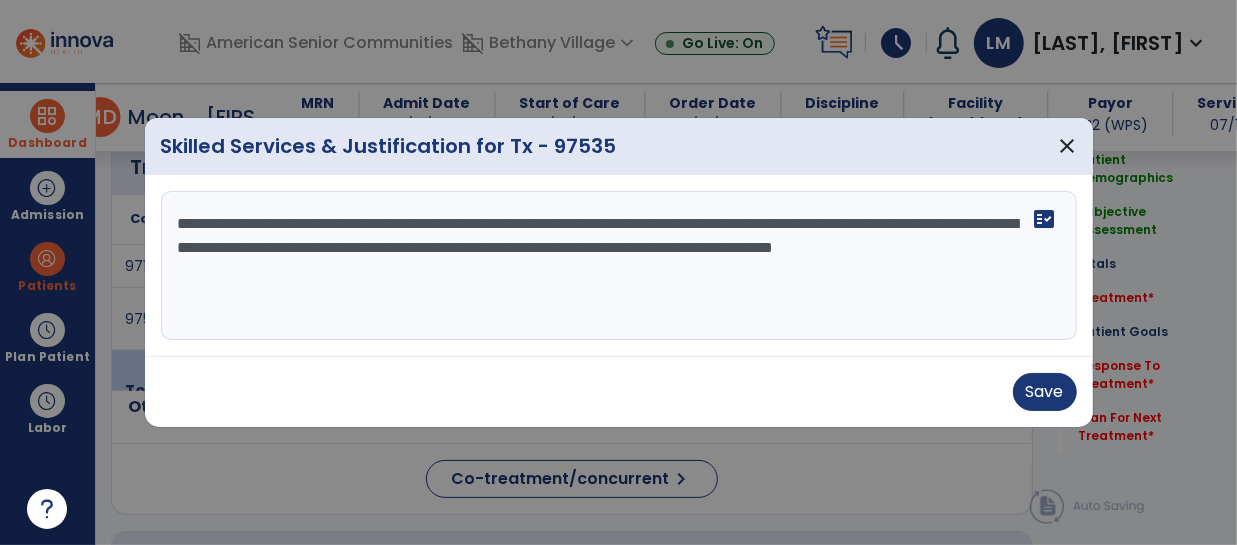 click on "**********" at bounding box center [619, 266] 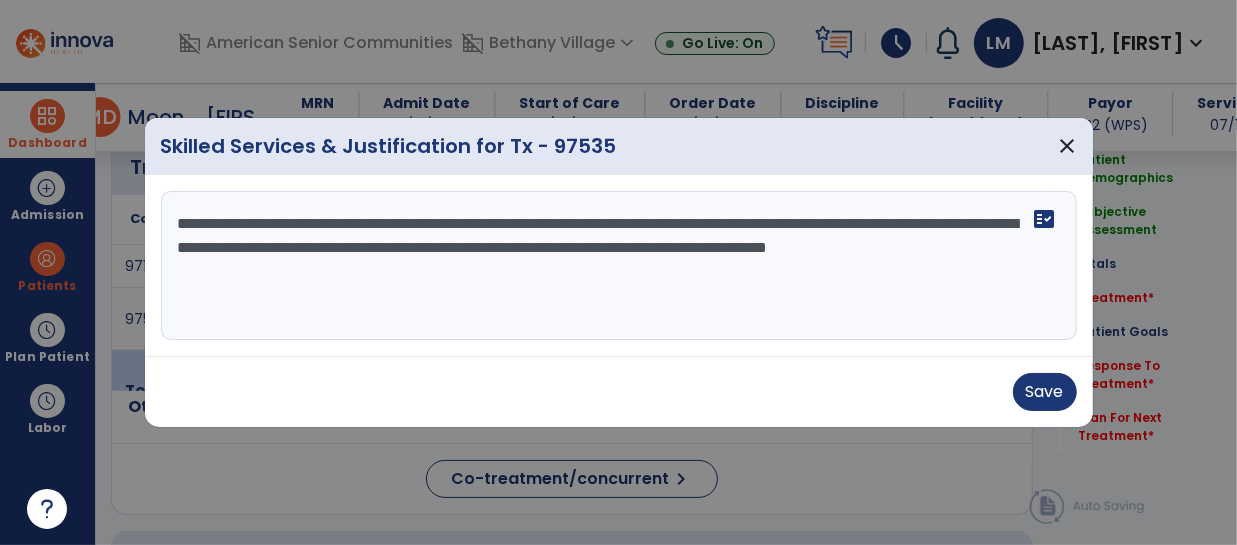 click on "**********" at bounding box center (619, 266) 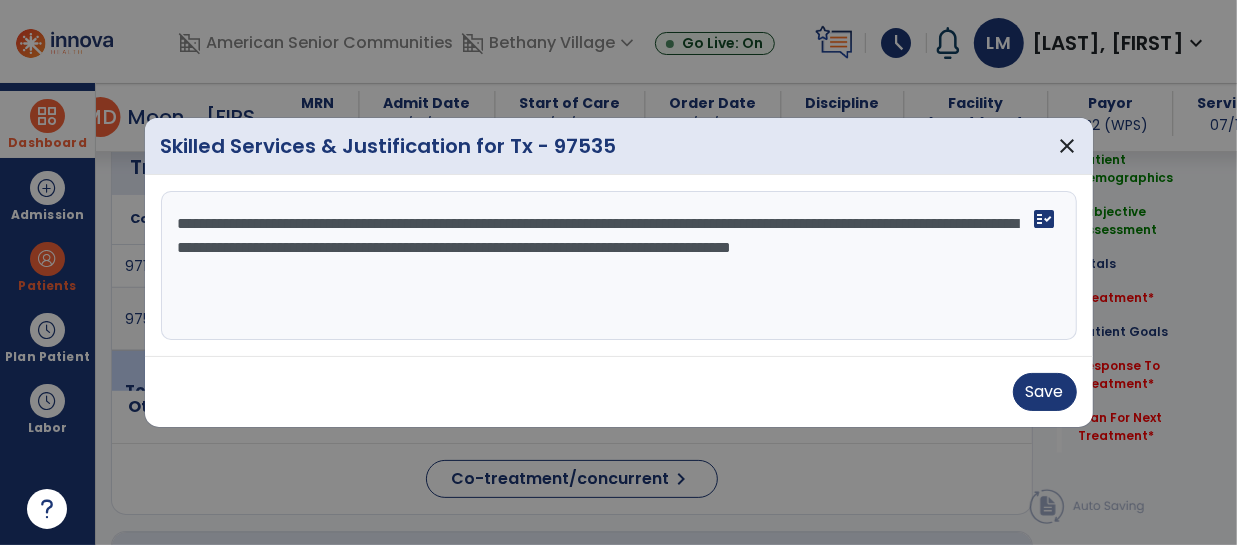 click on "**********" at bounding box center [619, 266] 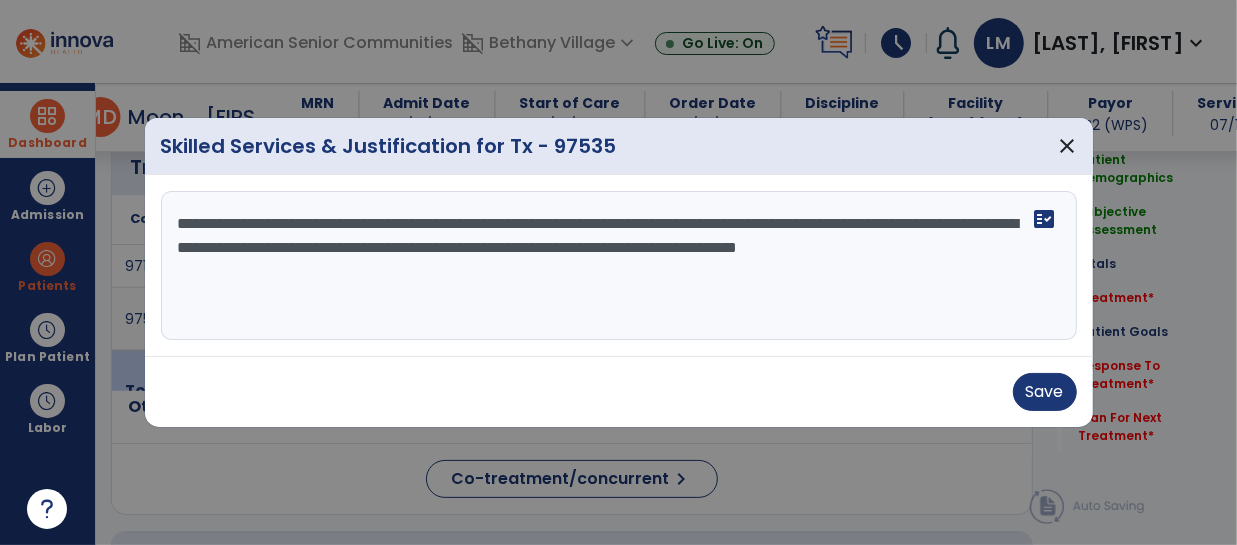 click on "**********" at bounding box center (619, 266) 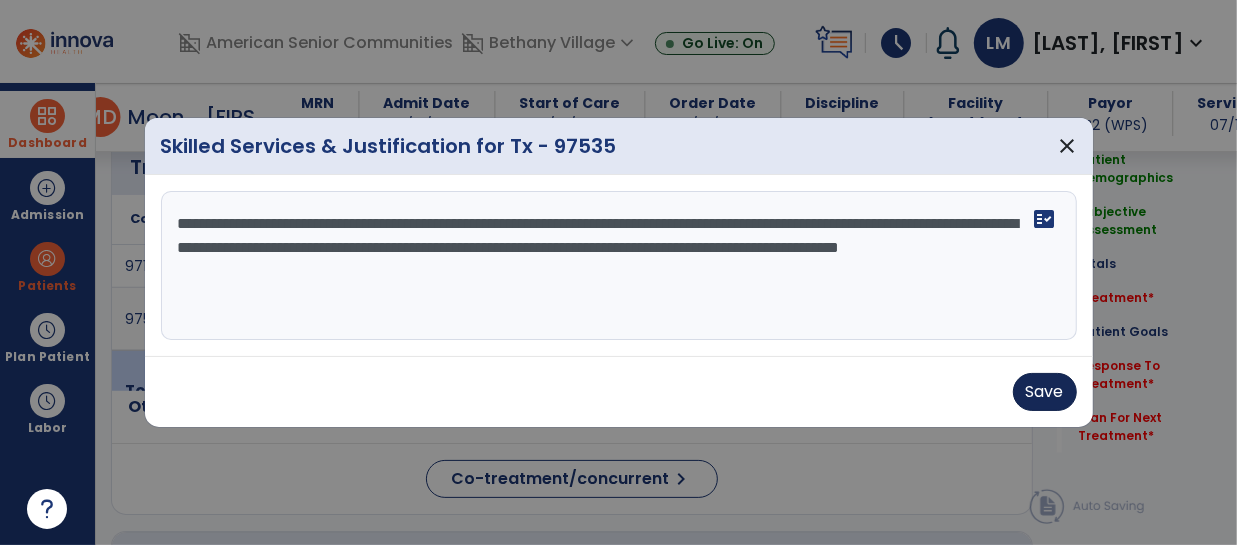 type on "**********" 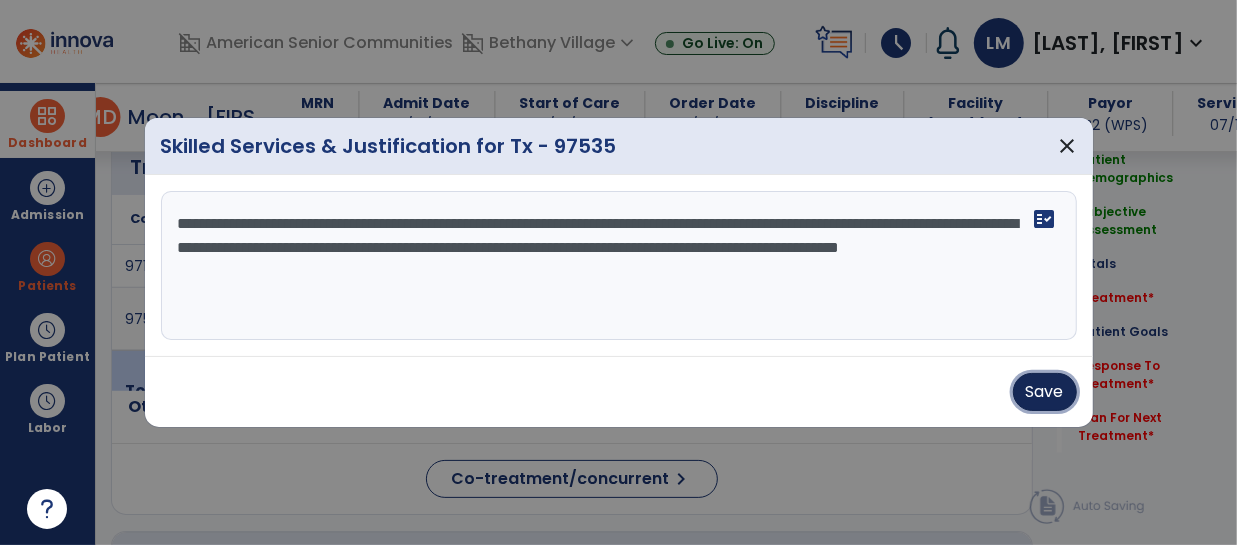 click on "Save" at bounding box center [1045, 392] 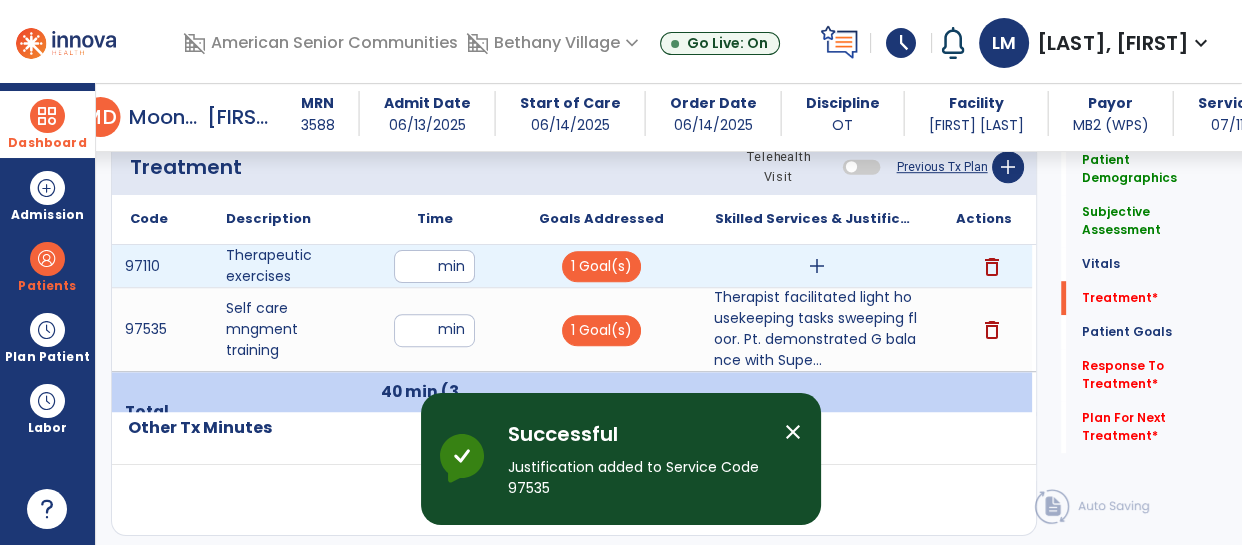 click on "add" at bounding box center [817, 266] 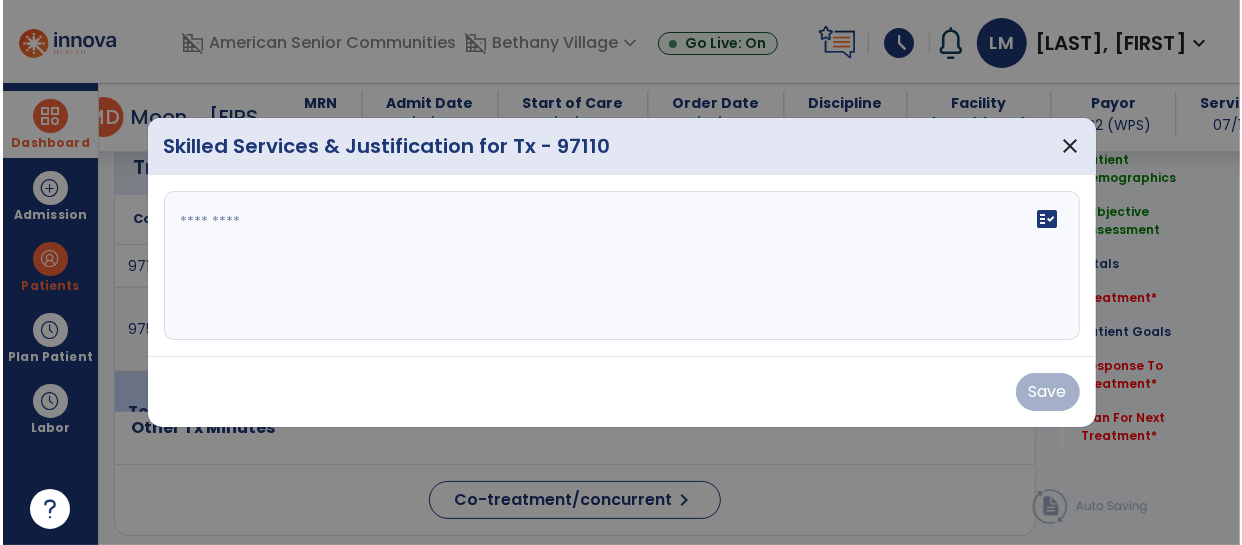 scroll, scrollTop: 1191, scrollLeft: 0, axis: vertical 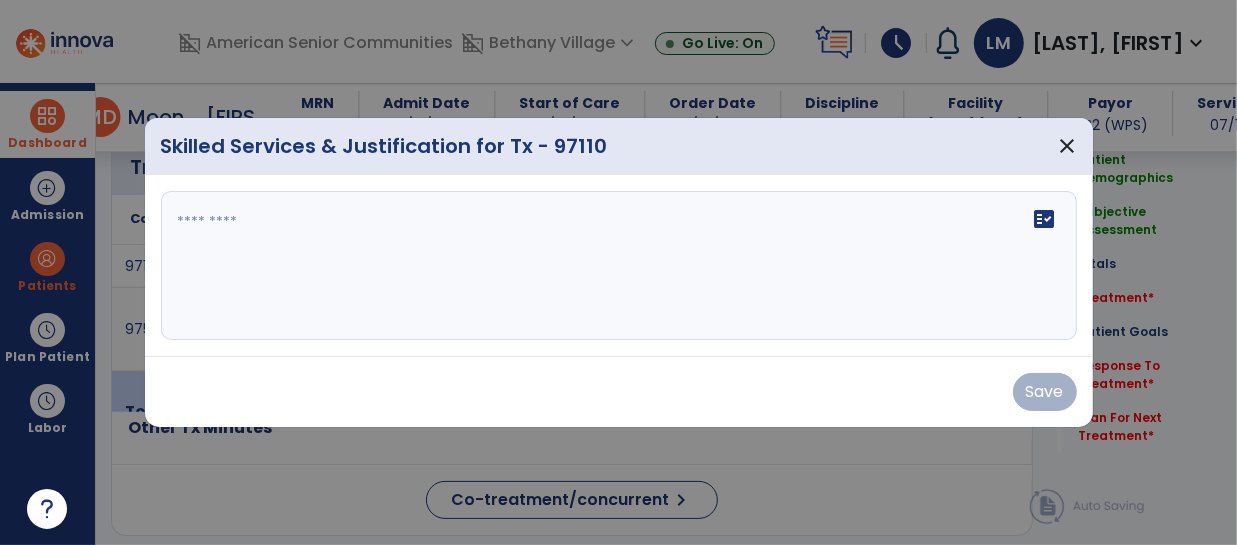 click at bounding box center [619, 266] 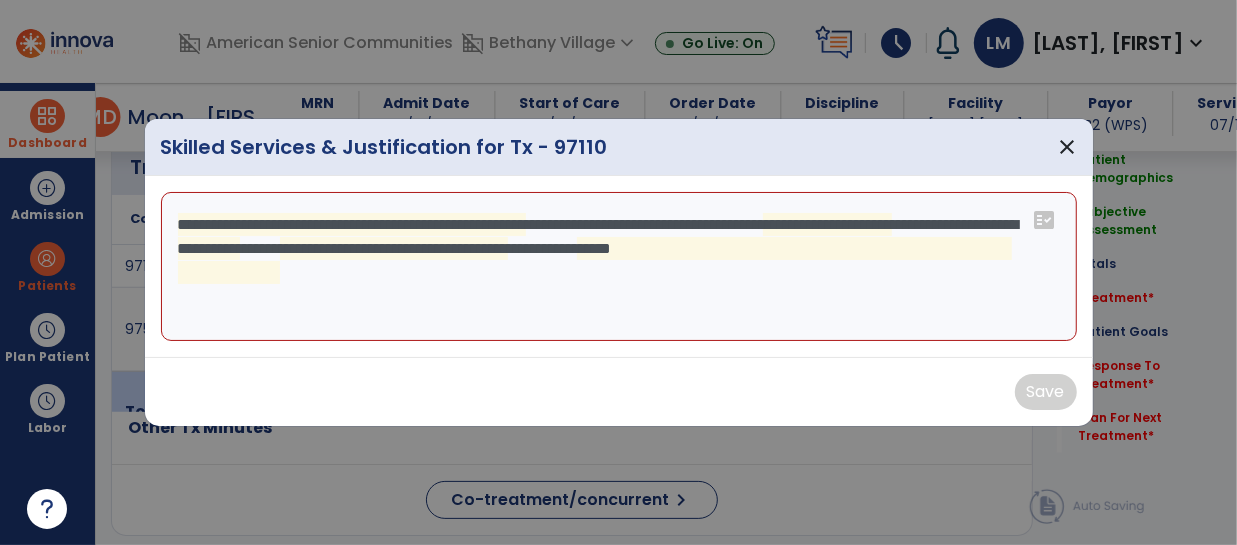 click on "**********" at bounding box center (619, 267) 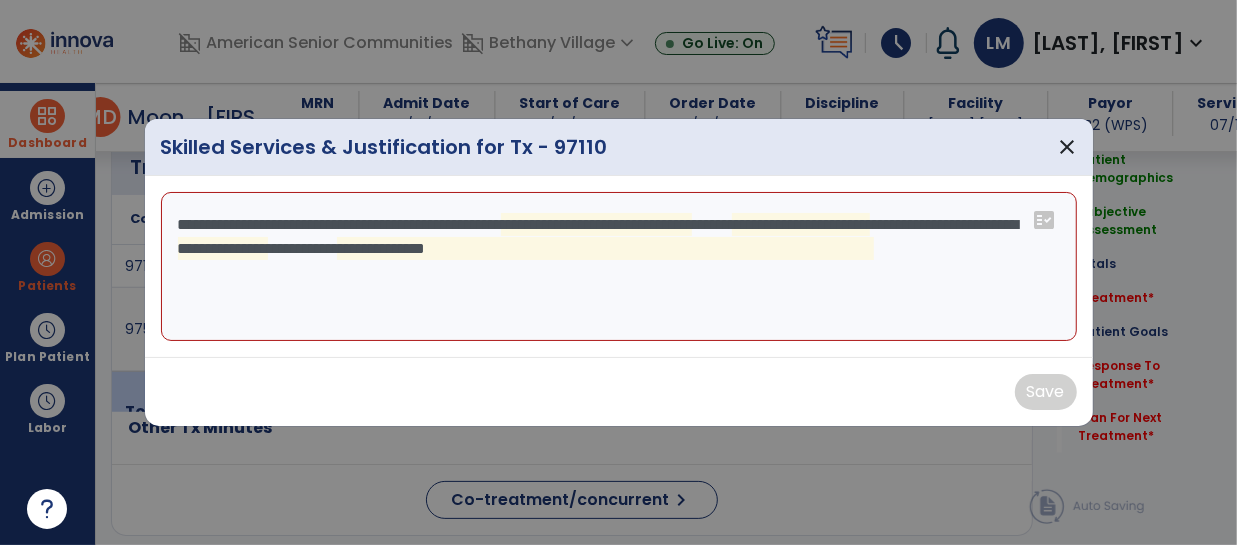 click on "**********" at bounding box center (619, 267) 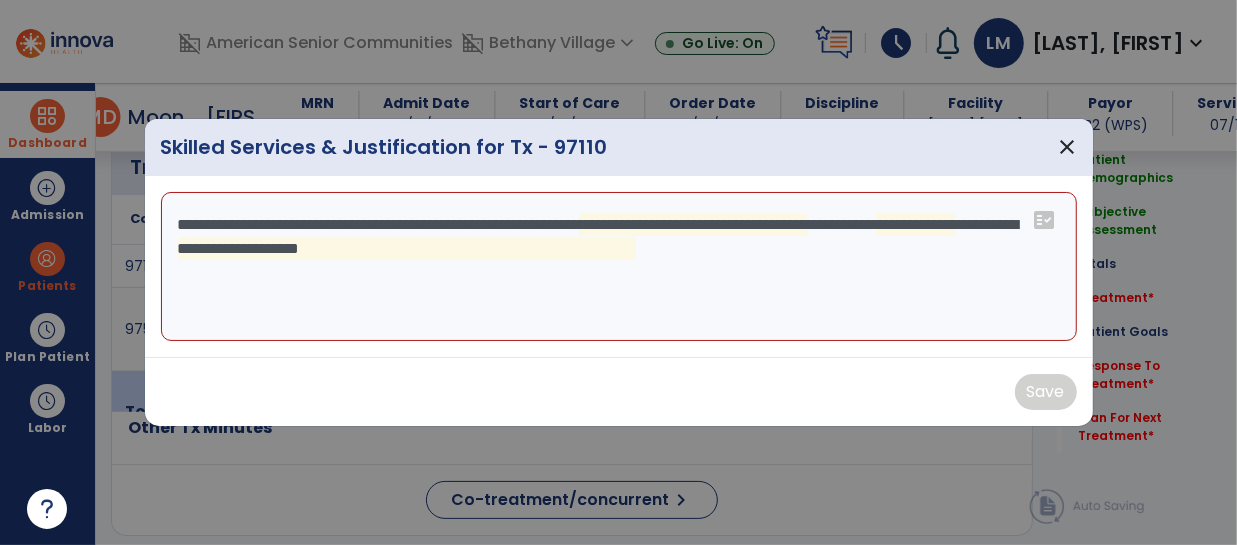 click on "**********" at bounding box center (619, 267) 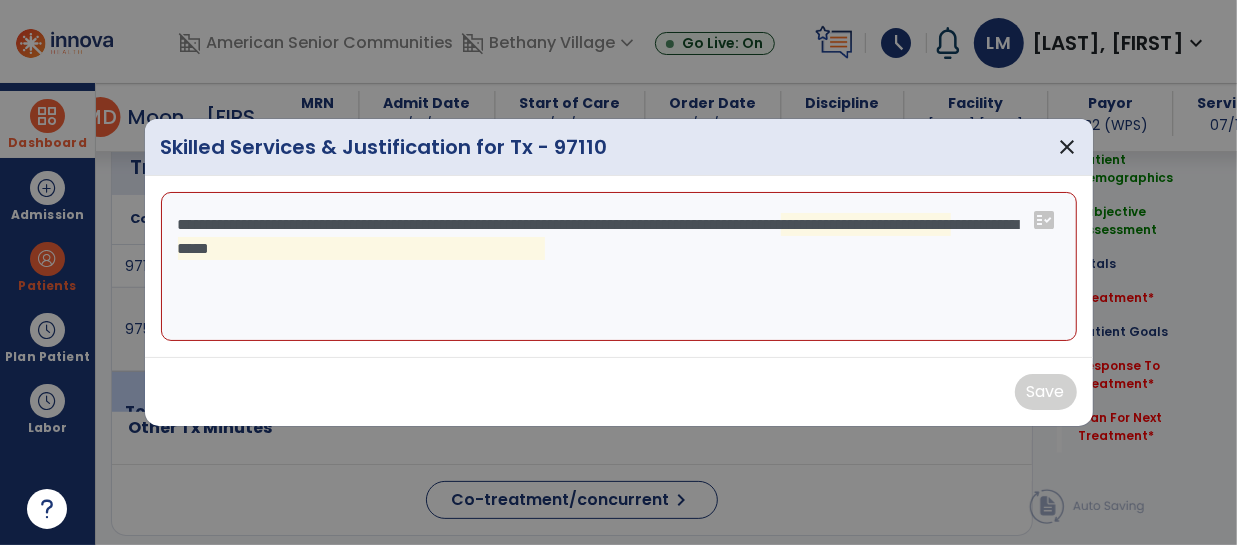 click on "**********" at bounding box center [619, 267] 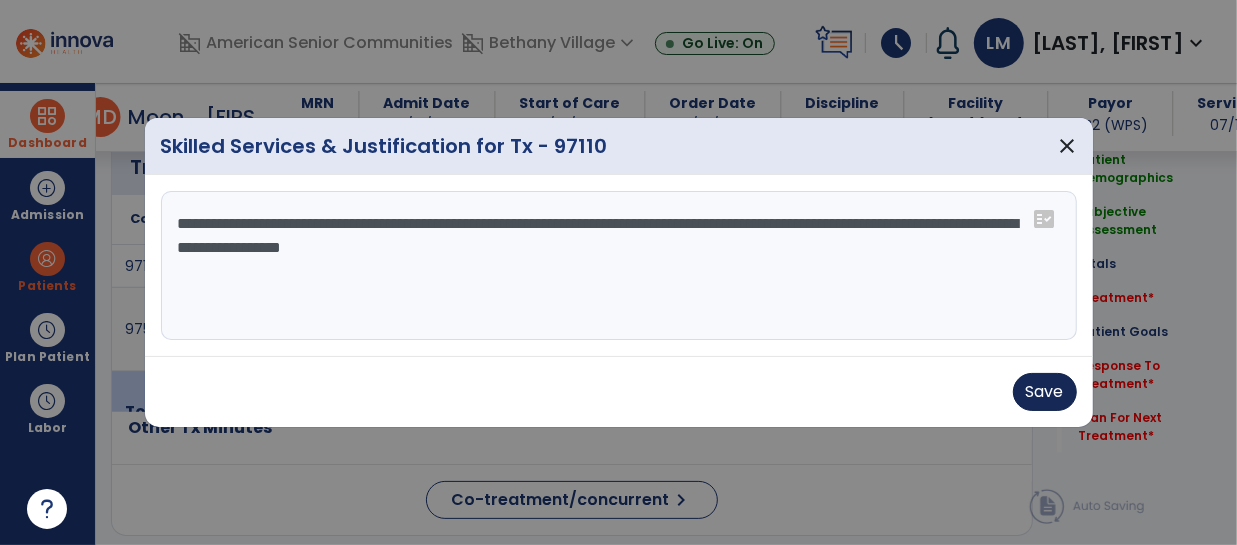 type on "**********" 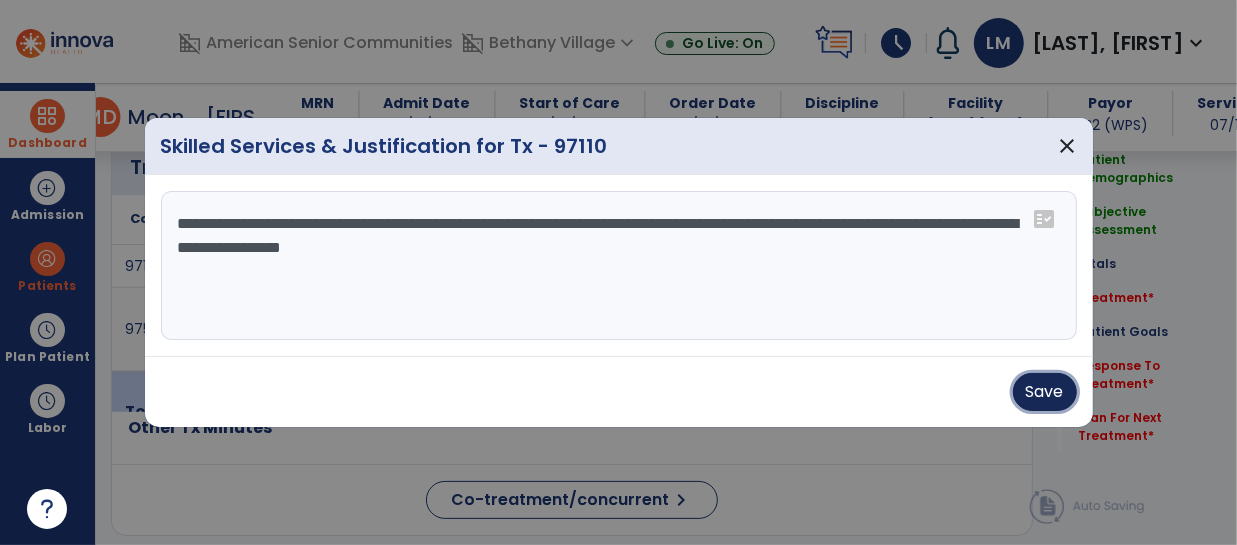 click on "Save" at bounding box center (1045, 392) 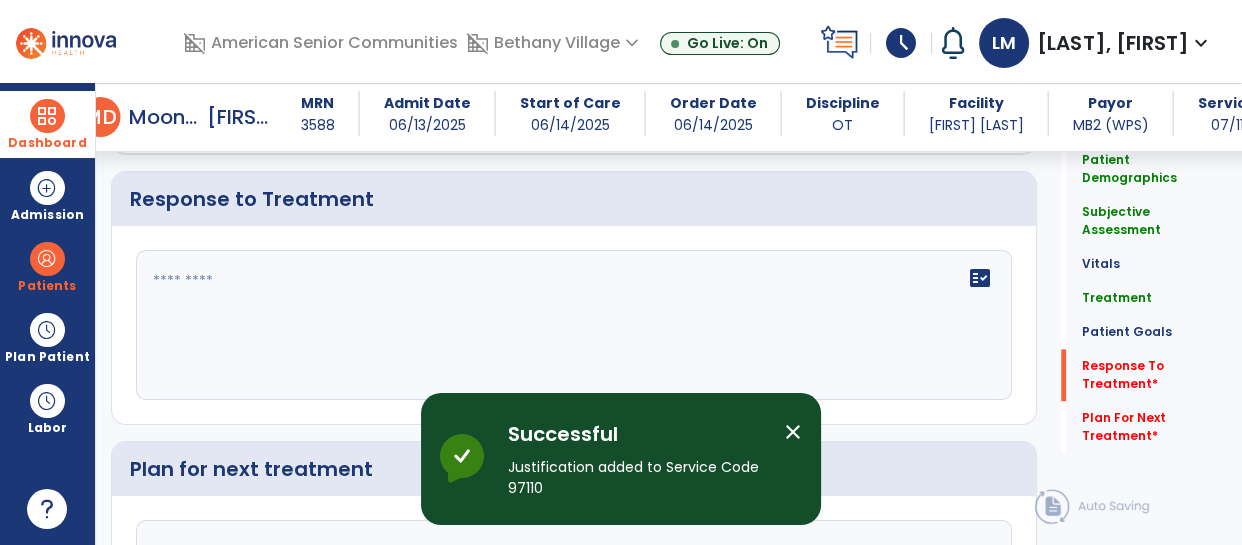 scroll, scrollTop: 2637, scrollLeft: 0, axis: vertical 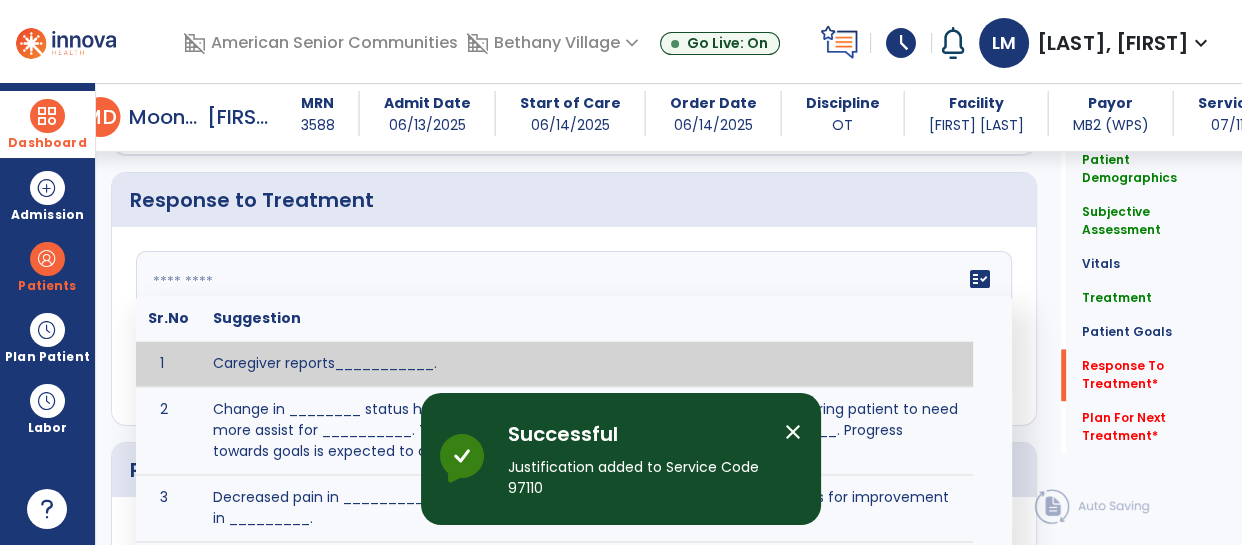 click 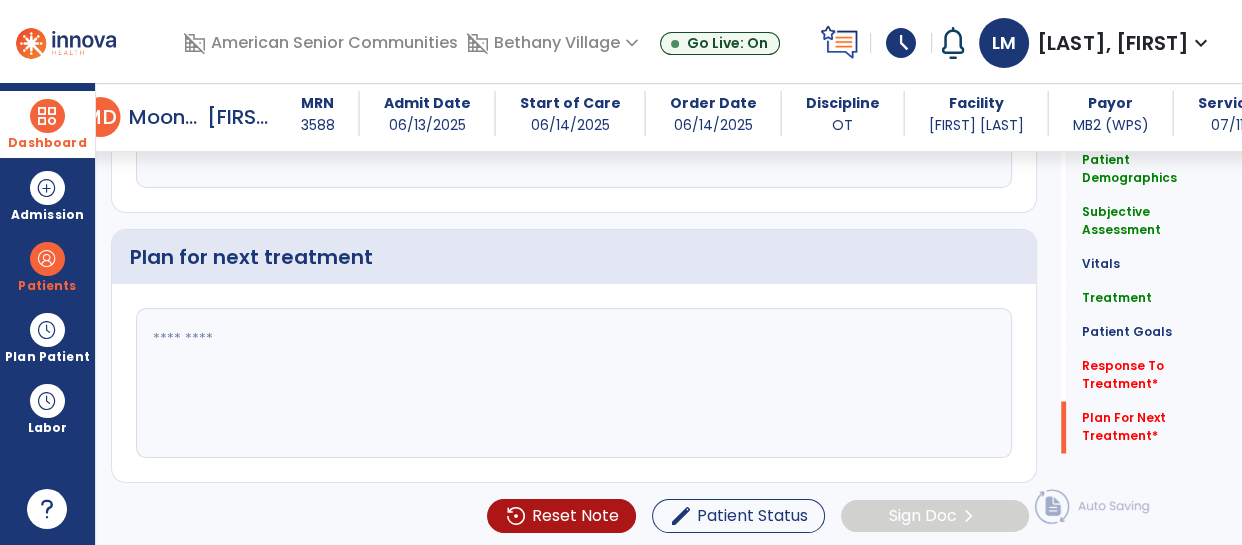scroll, scrollTop: 2850, scrollLeft: 0, axis: vertical 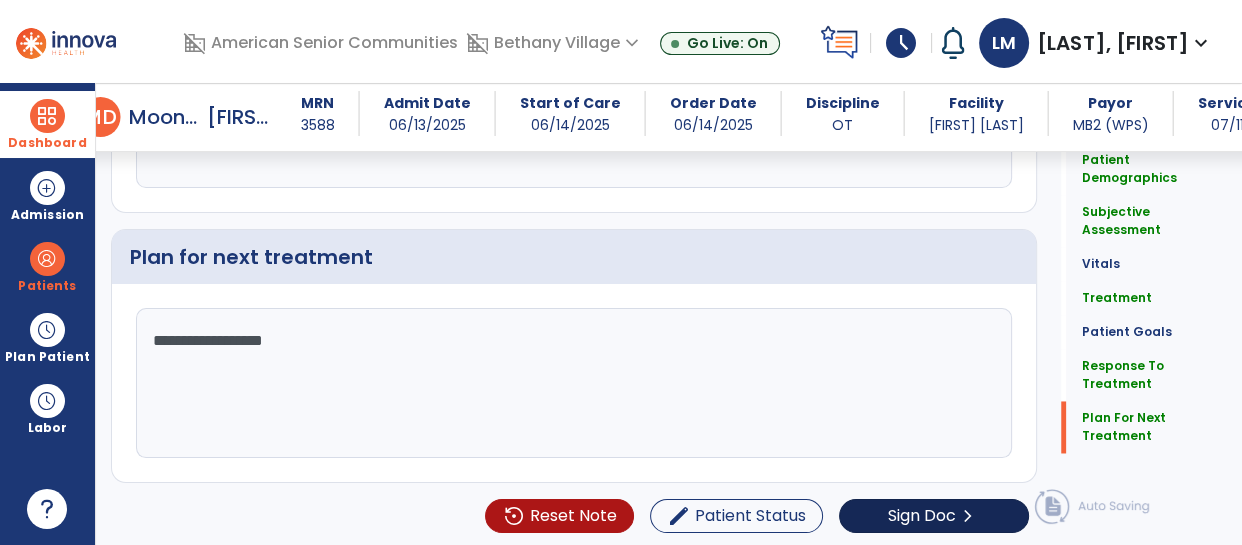 type on "**********" 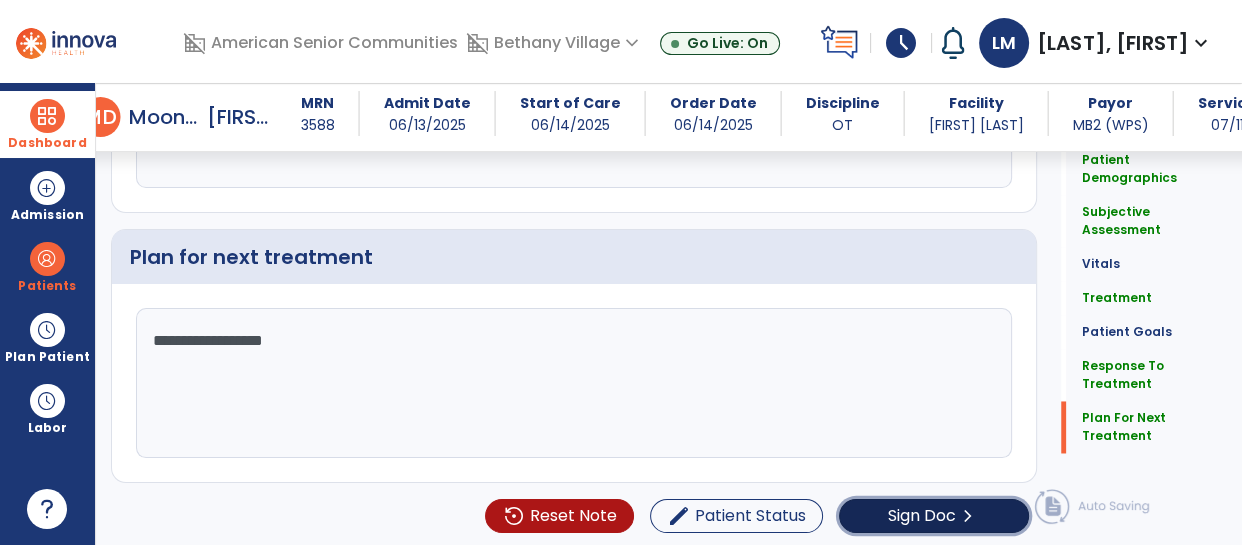 click on "Sign Doc" 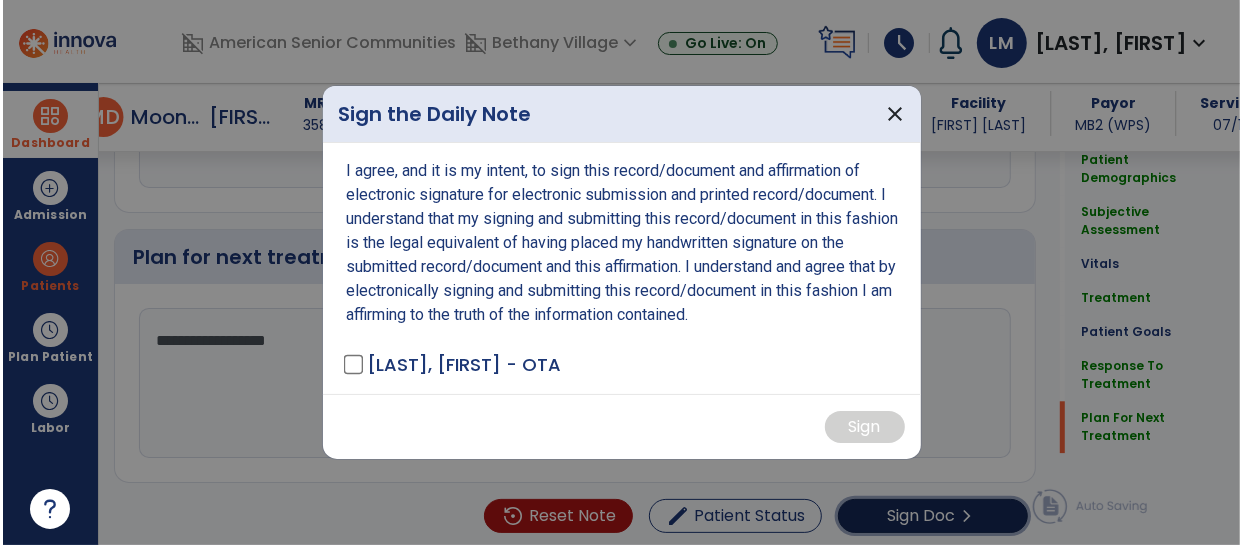 scroll, scrollTop: 2850, scrollLeft: 0, axis: vertical 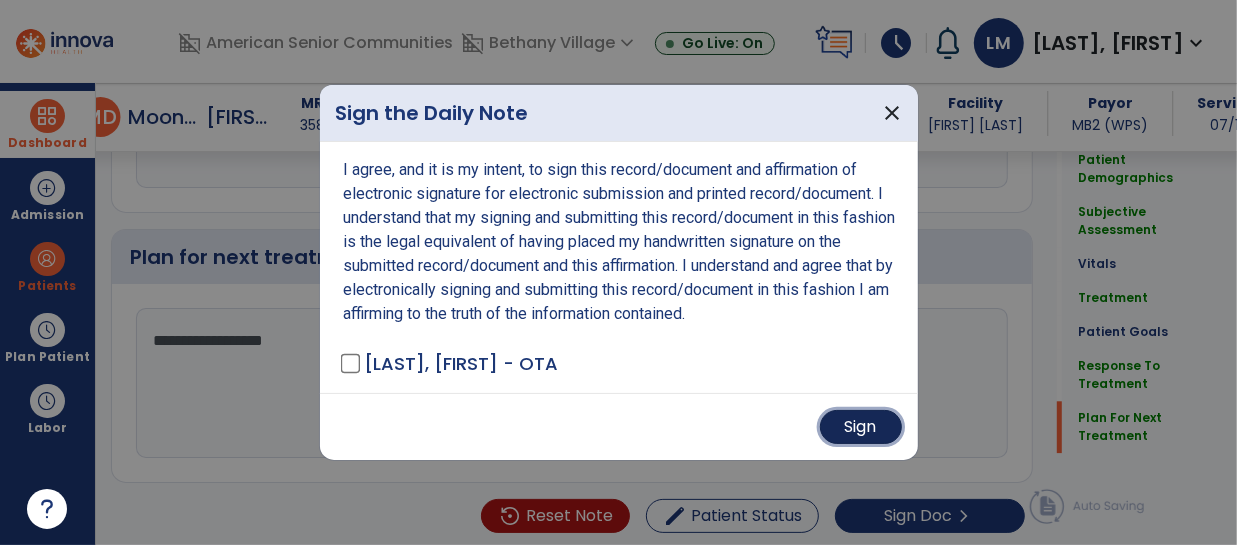 click on "Sign" at bounding box center (861, 427) 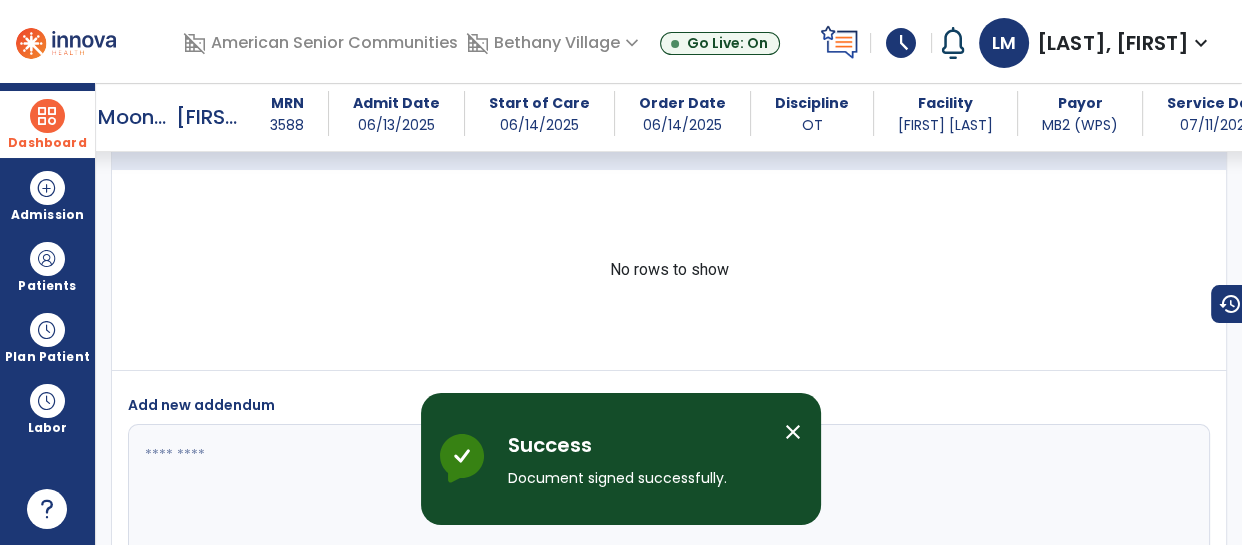 click at bounding box center [47, 116] 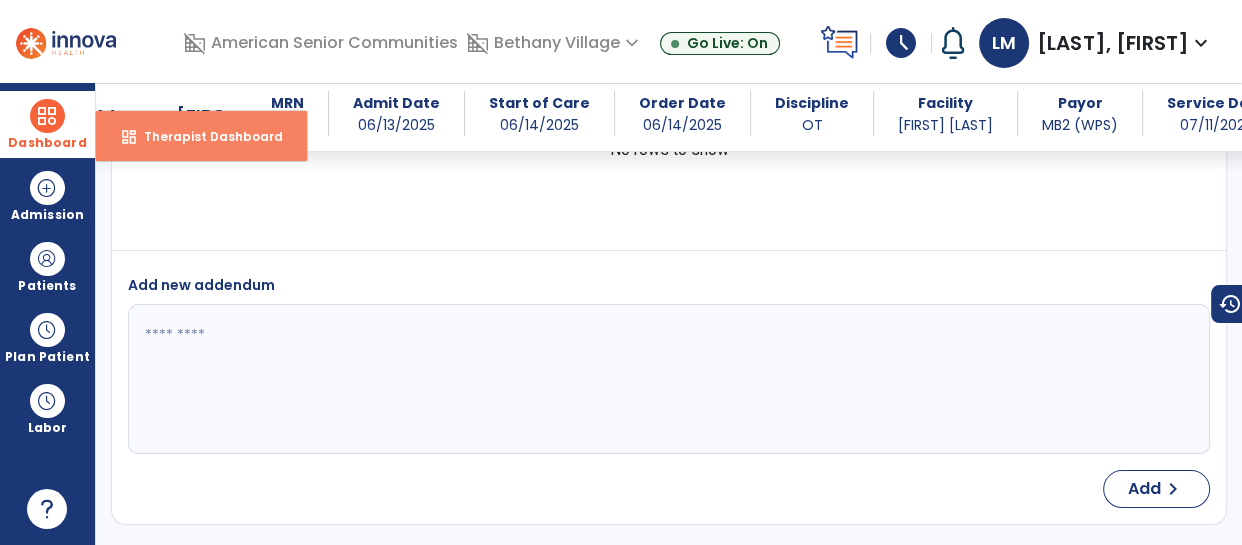 click on "dashboard" at bounding box center [129, 137] 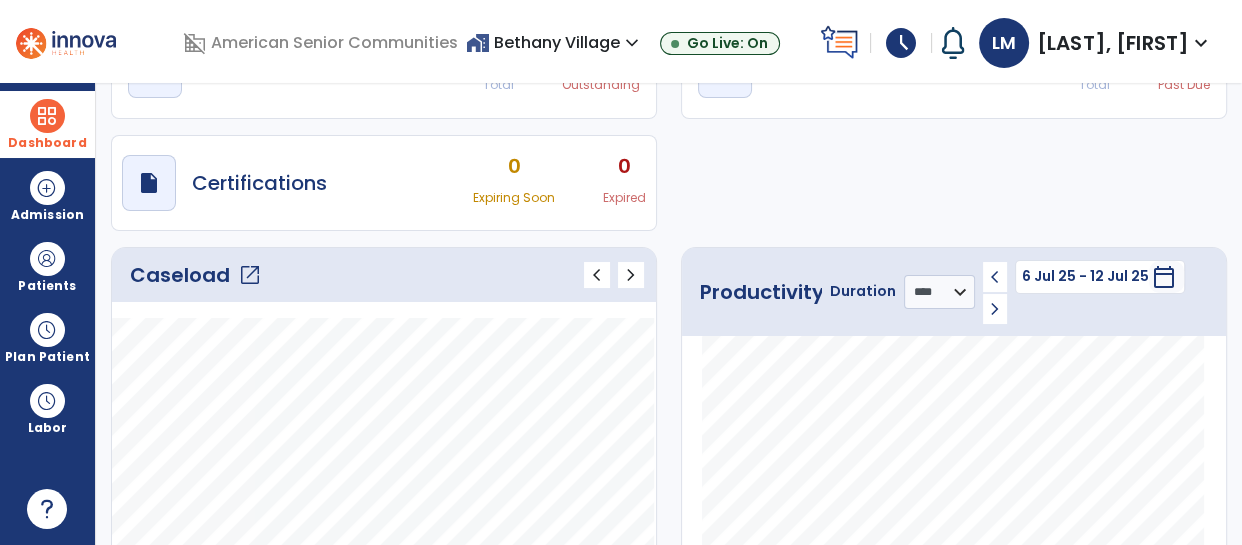 scroll, scrollTop: 119, scrollLeft: 0, axis: vertical 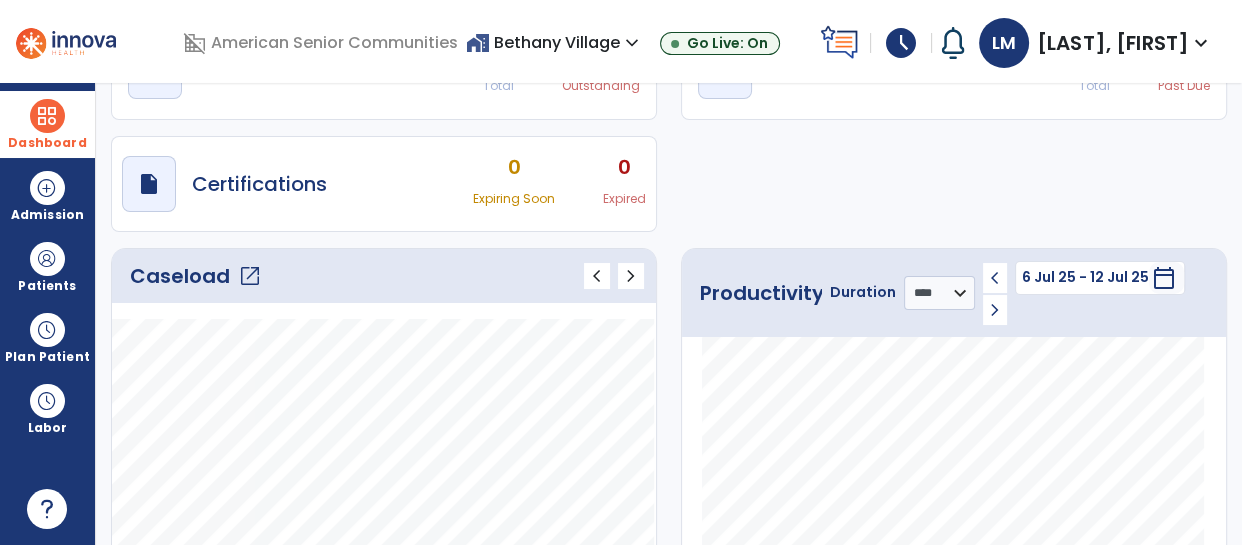 click on "Caseload   open_in_new" 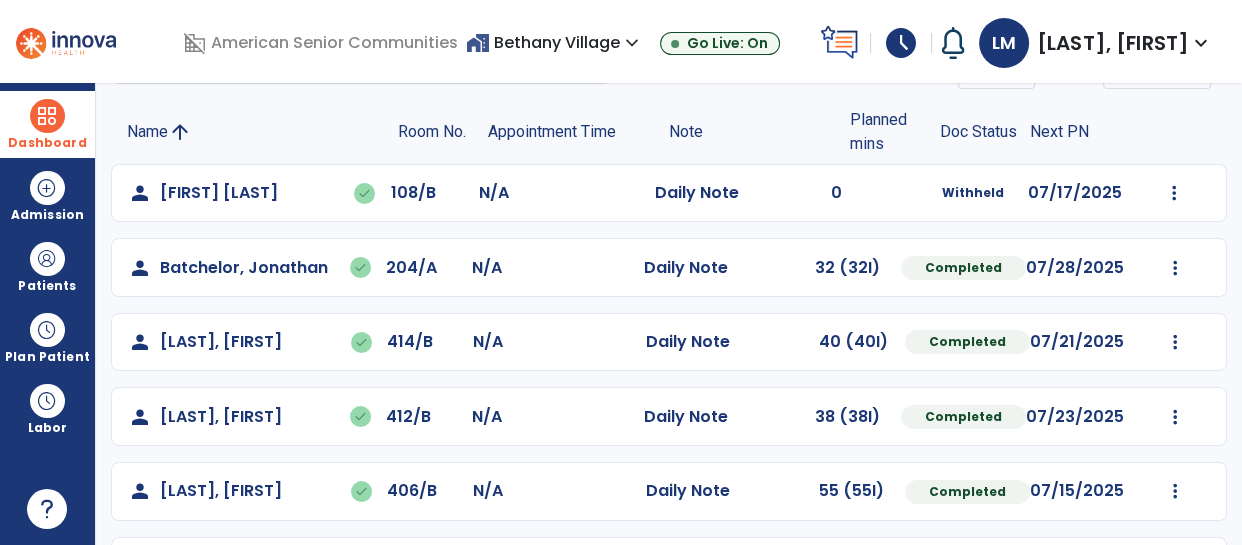 scroll, scrollTop: 418, scrollLeft: 0, axis: vertical 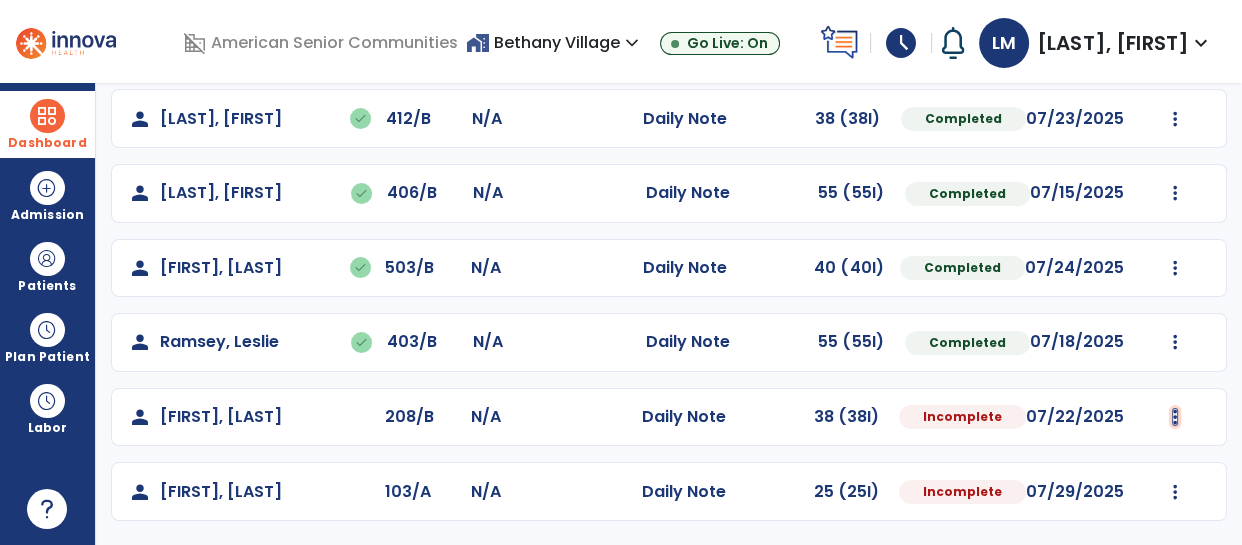 click at bounding box center [1174, -105] 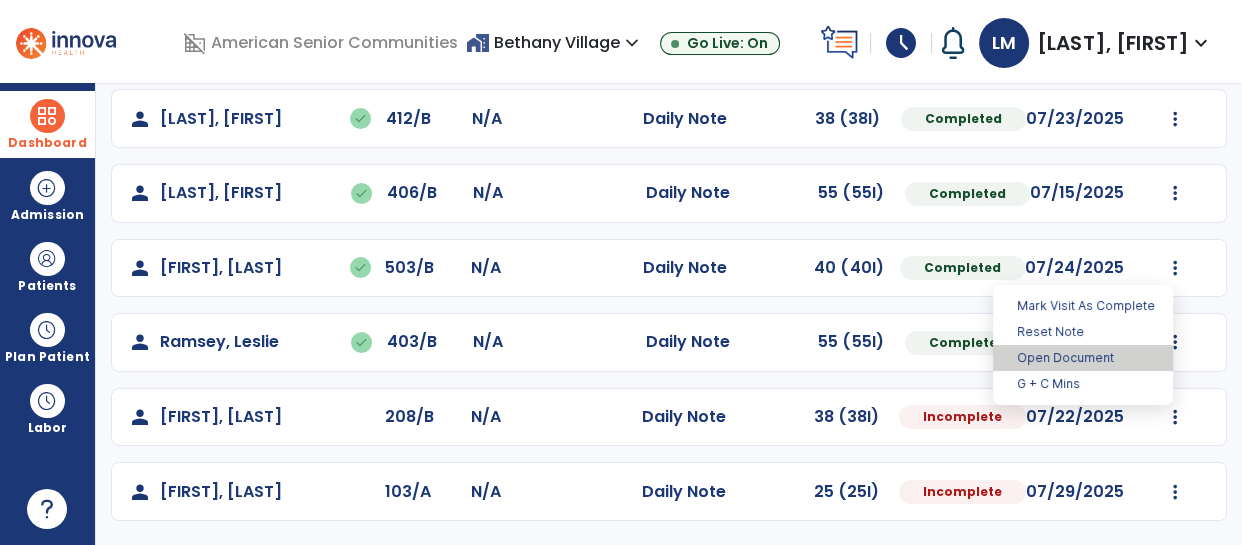 click on "Open Document" at bounding box center [1083, 358] 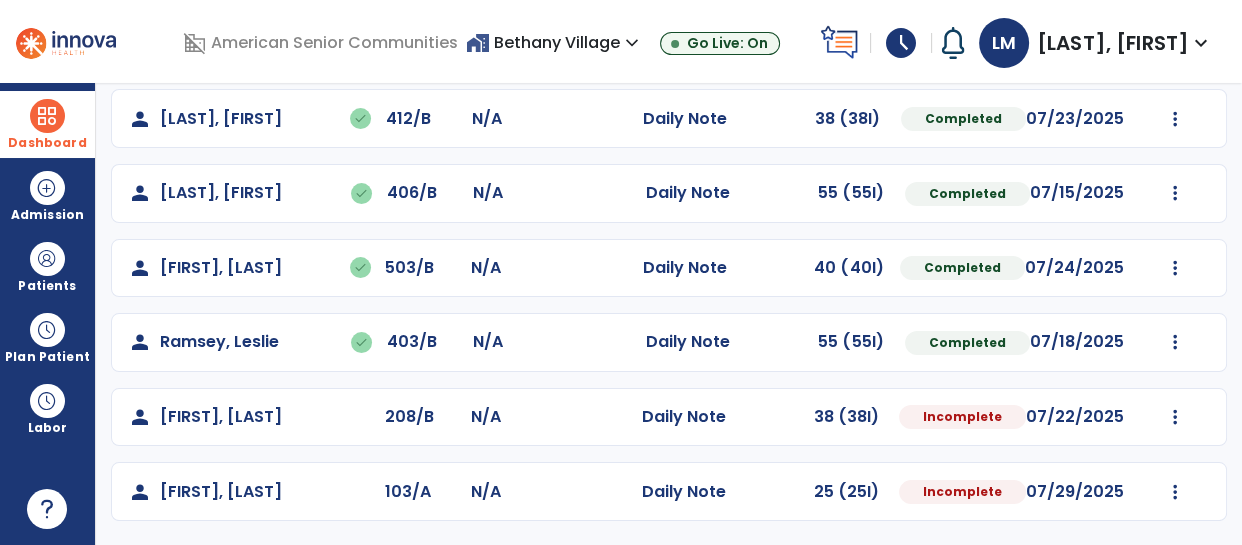 select on "*" 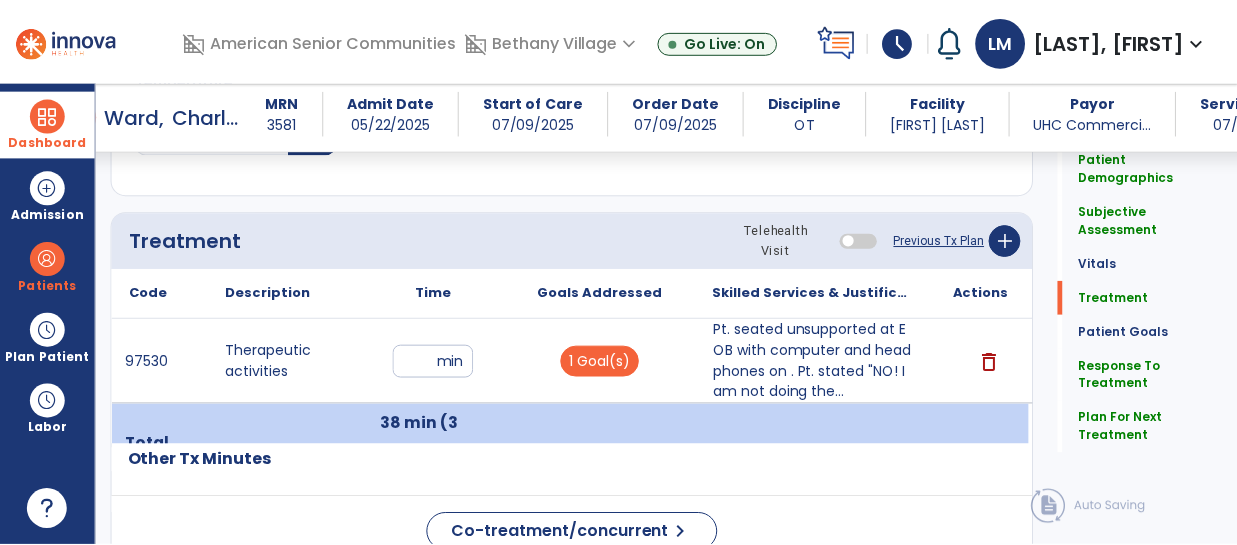 scroll, scrollTop: 1118, scrollLeft: 0, axis: vertical 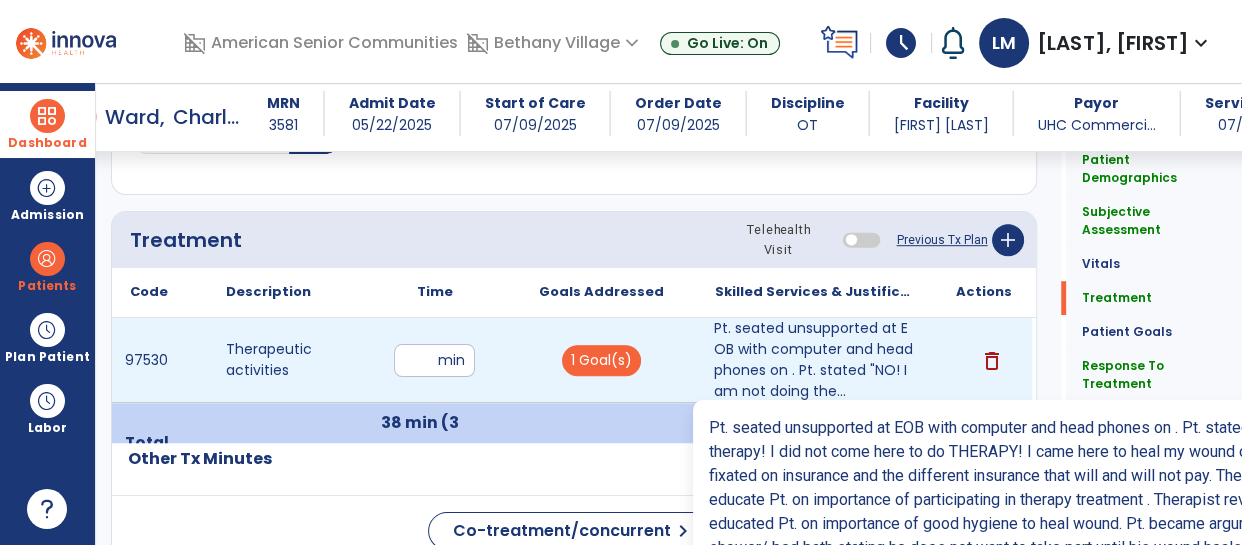 click on "Pt. seated unsupported at EOB with computer and head phones on .  Pt. stated "NO! I am not doing the..." at bounding box center [816, 360] 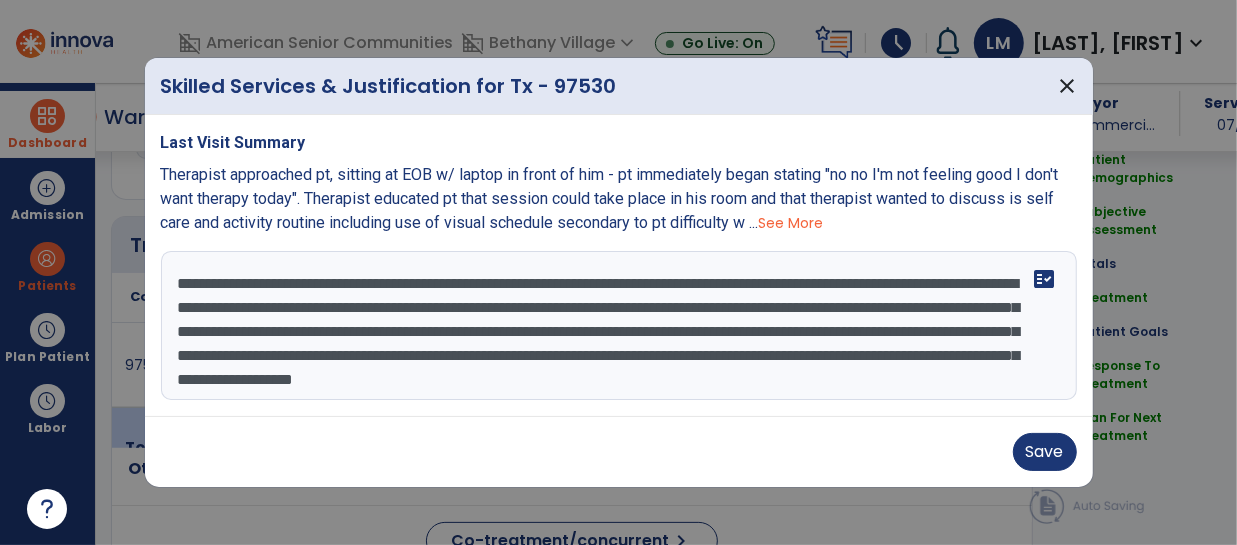 scroll, scrollTop: 1118, scrollLeft: 0, axis: vertical 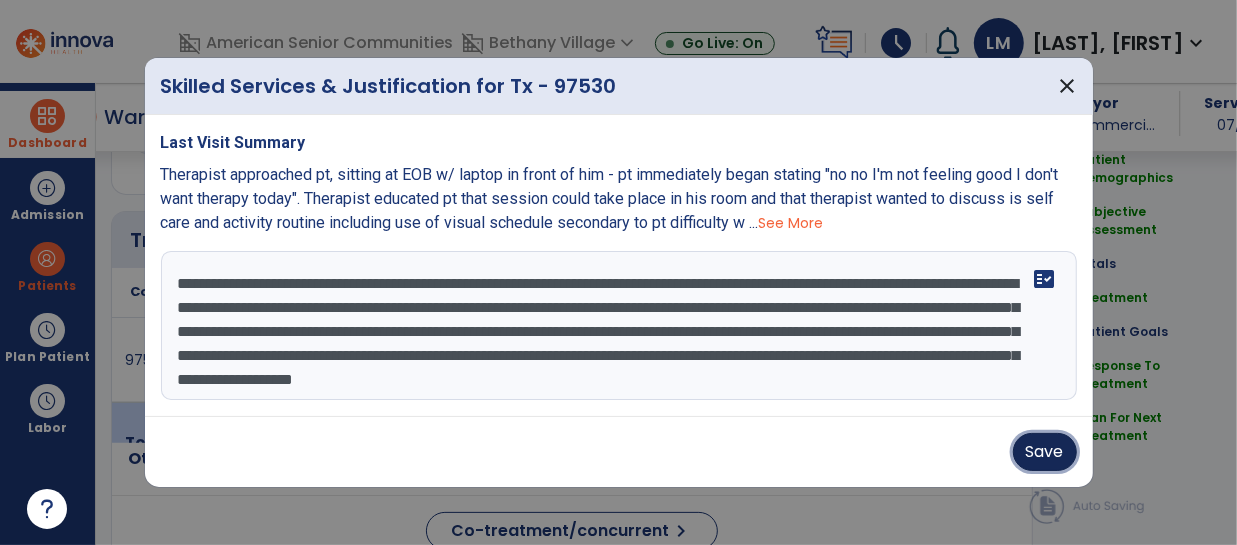 click on "Save" at bounding box center (1045, 452) 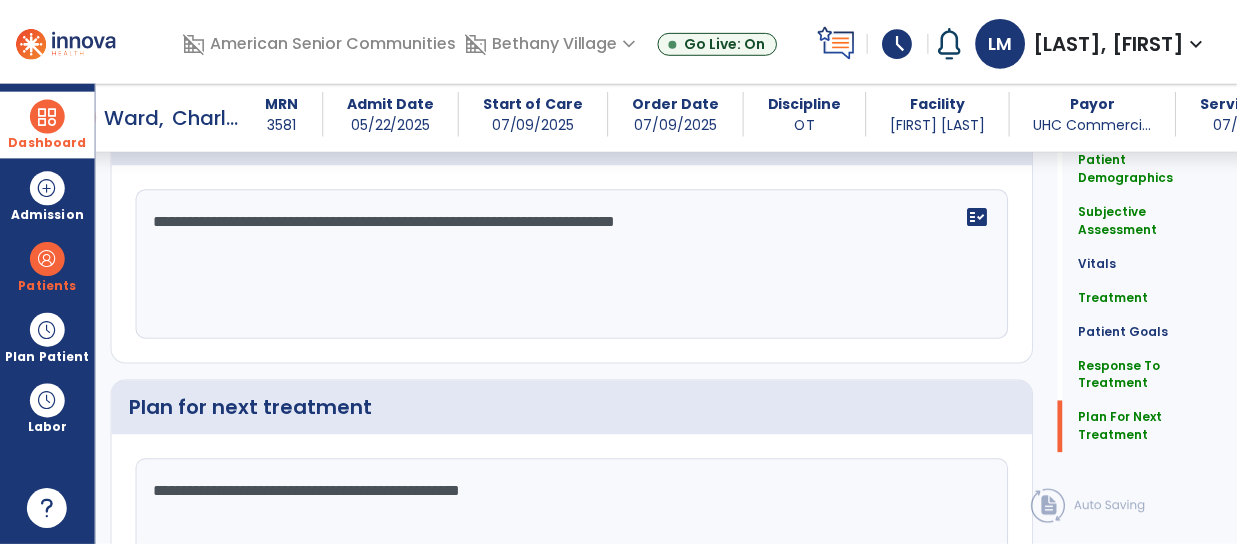 scroll, scrollTop: 2810, scrollLeft: 0, axis: vertical 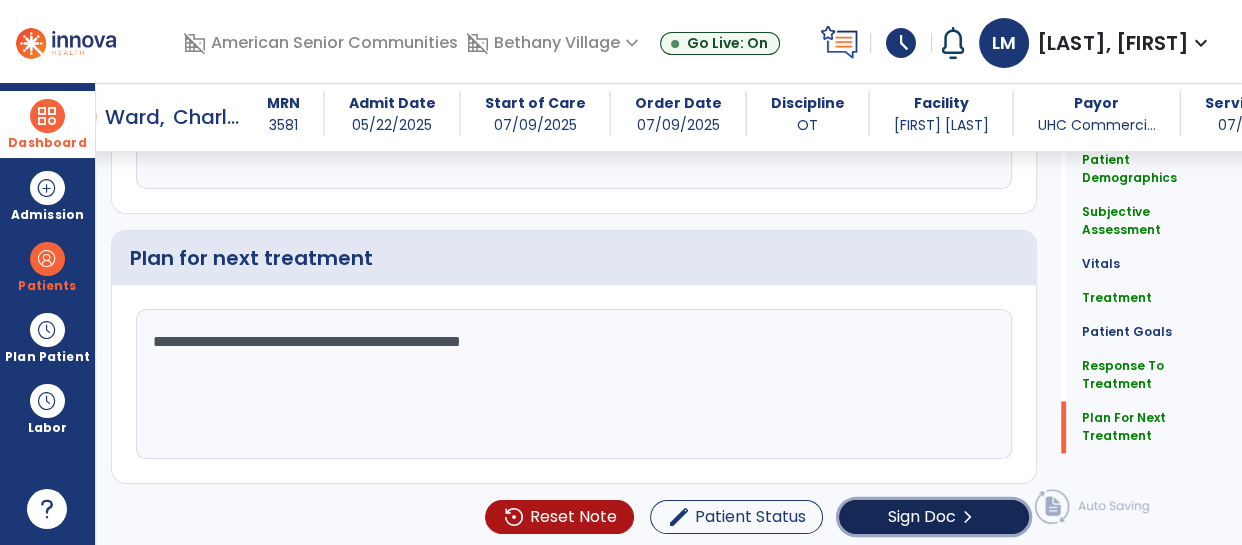 click on "Sign Doc" 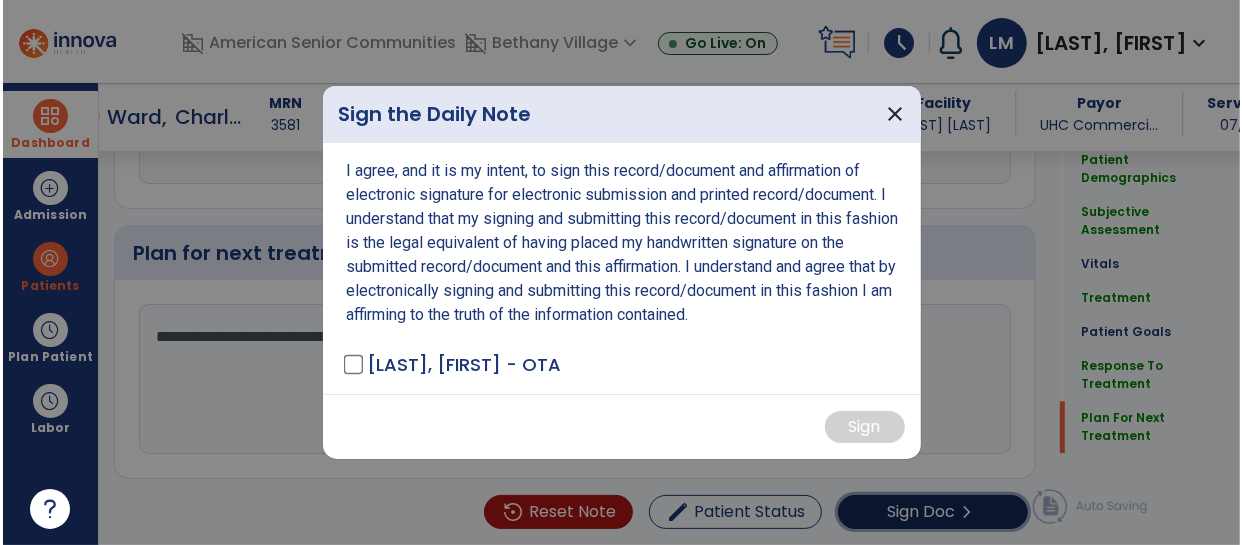 scroll, scrollTop: 2810, scrollLeft: 0, axis: vertical 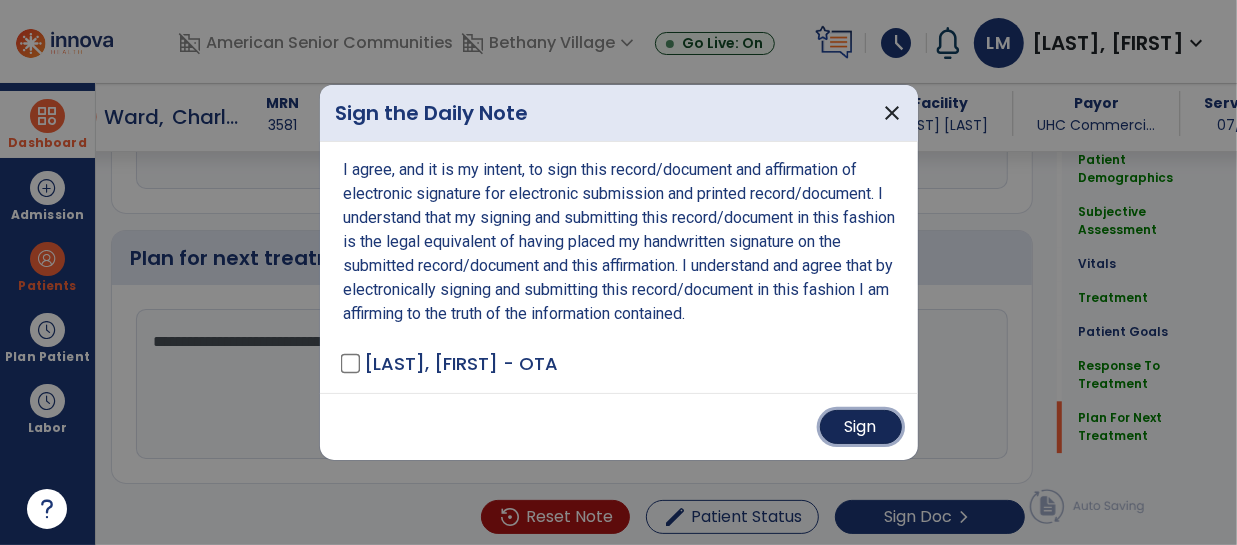 click on "Sign" at bounding box center [861, 427] 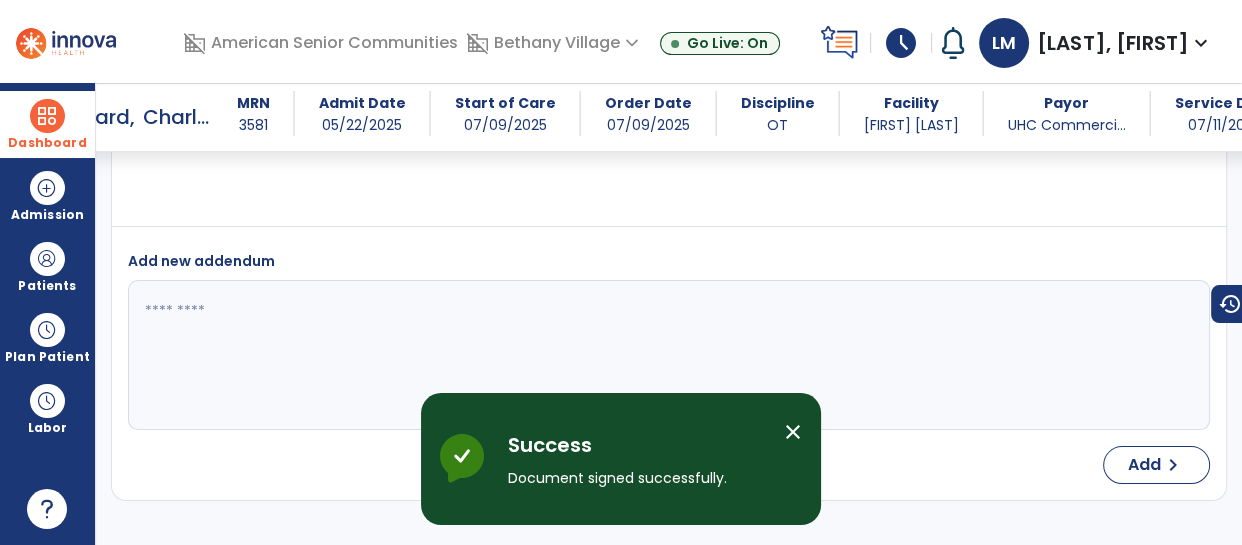 click at bounding box center (47, 116) 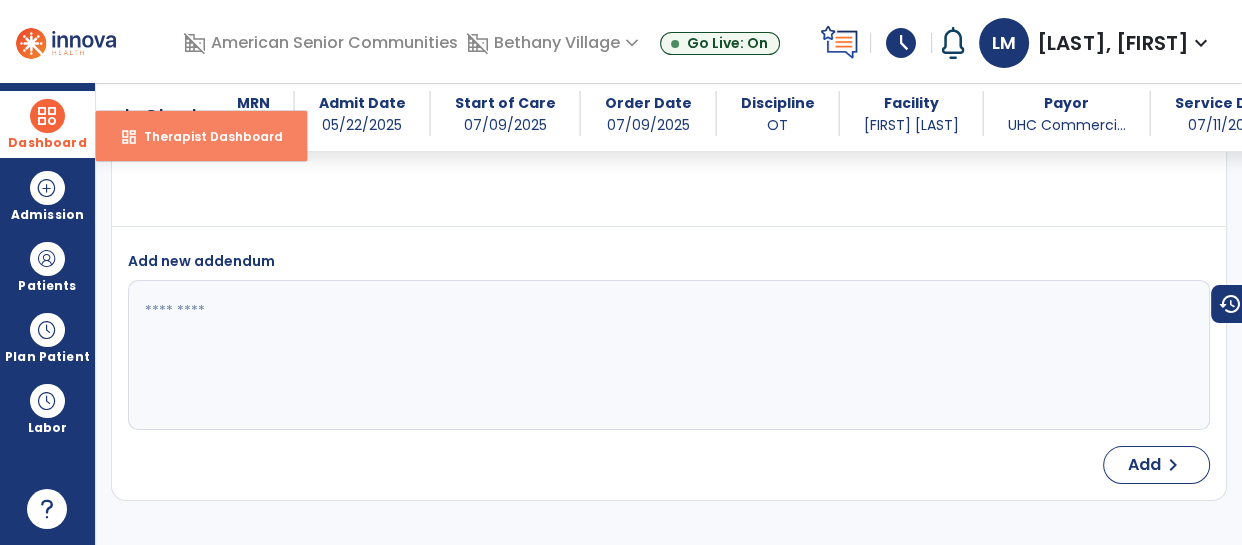 click on "dashboard" at bounding box center [129, 137] 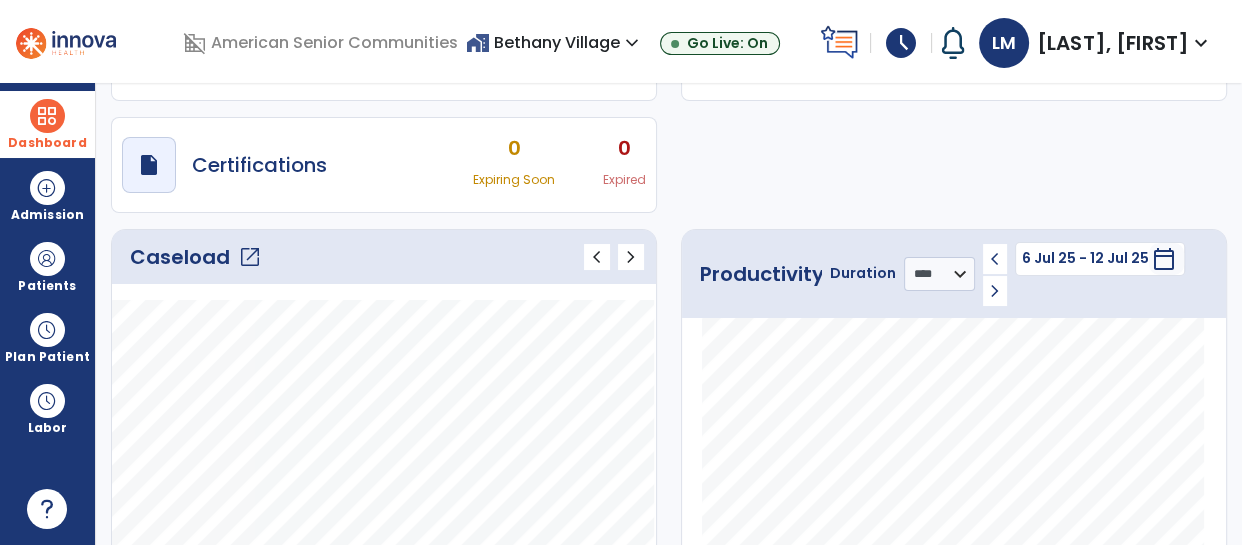 scroll, scrollTop: 128, scrollLeft: 0, axis: vertical 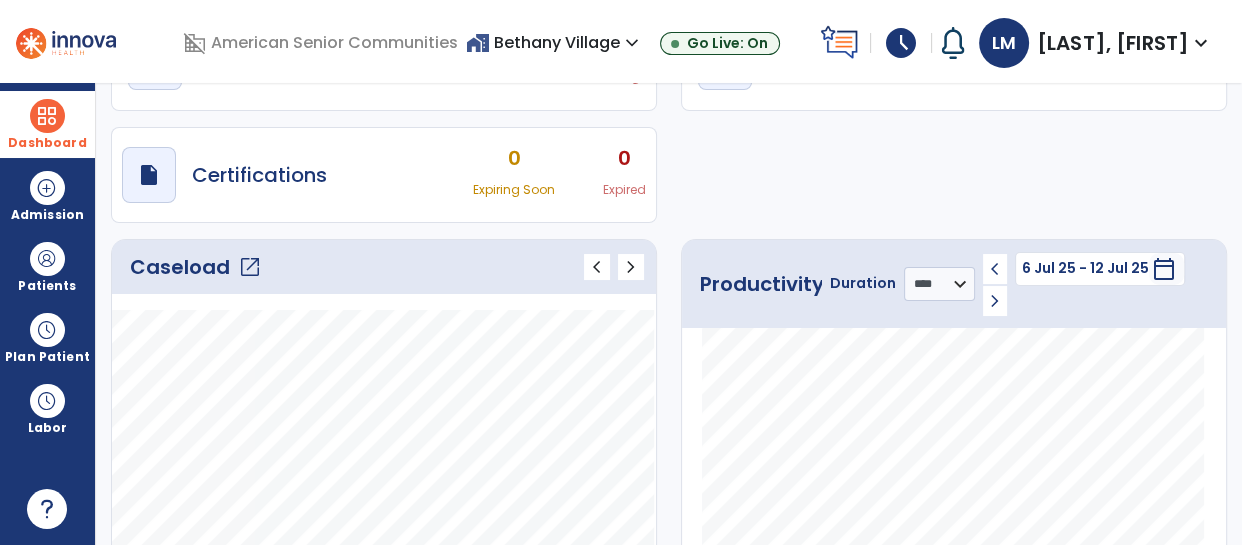 click on "Caseload   open_in_new" 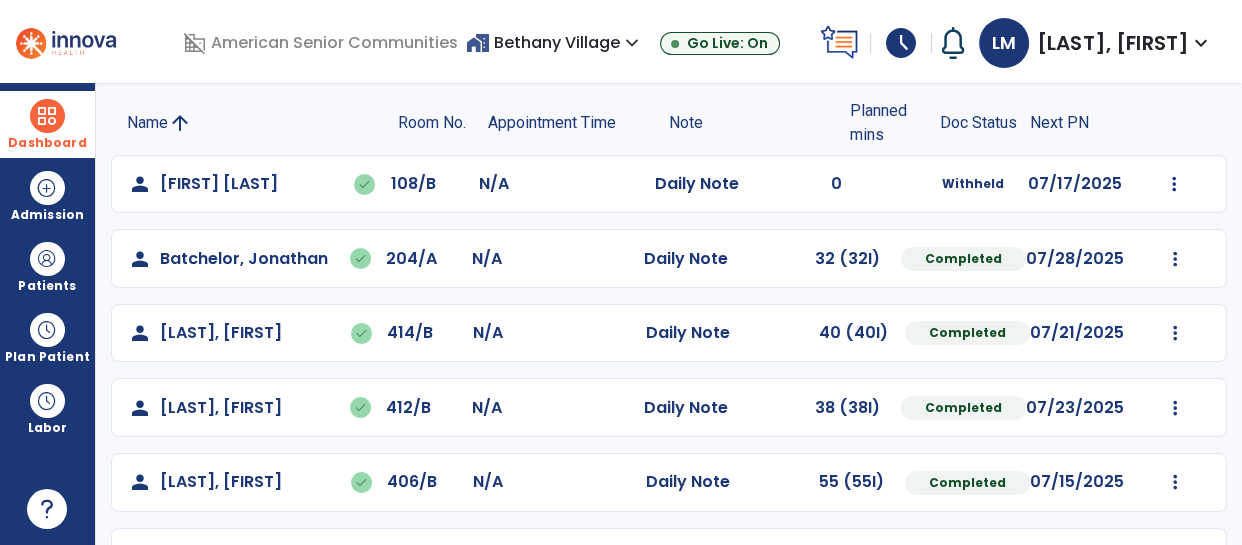 scroll, scrollTop: 418, scrollLeft: 0, axis: vertical 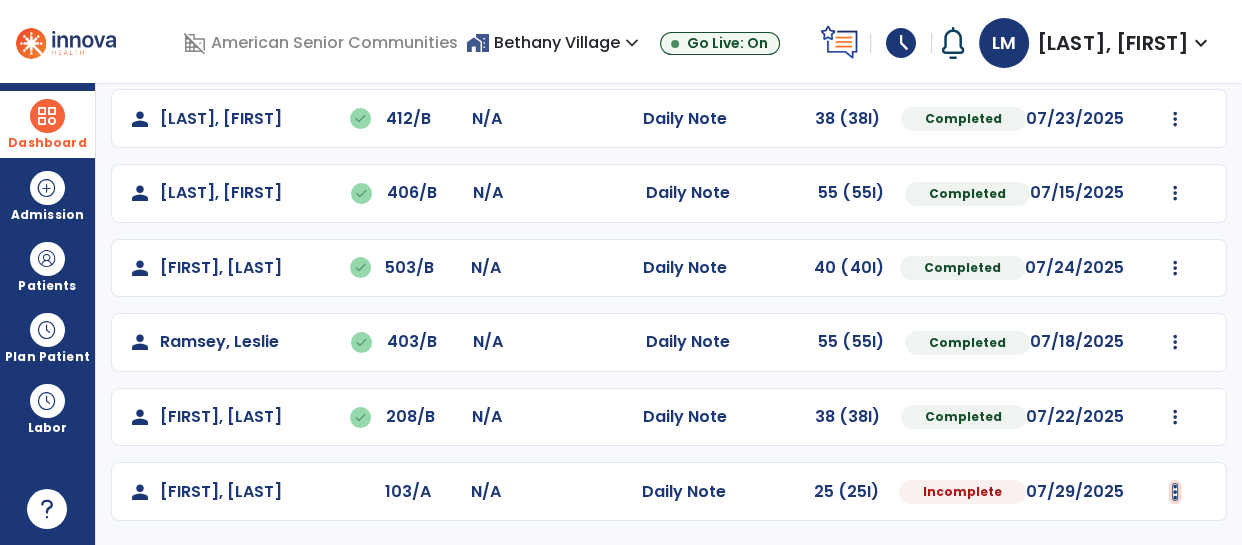 click at bounding box center [1174, -105] 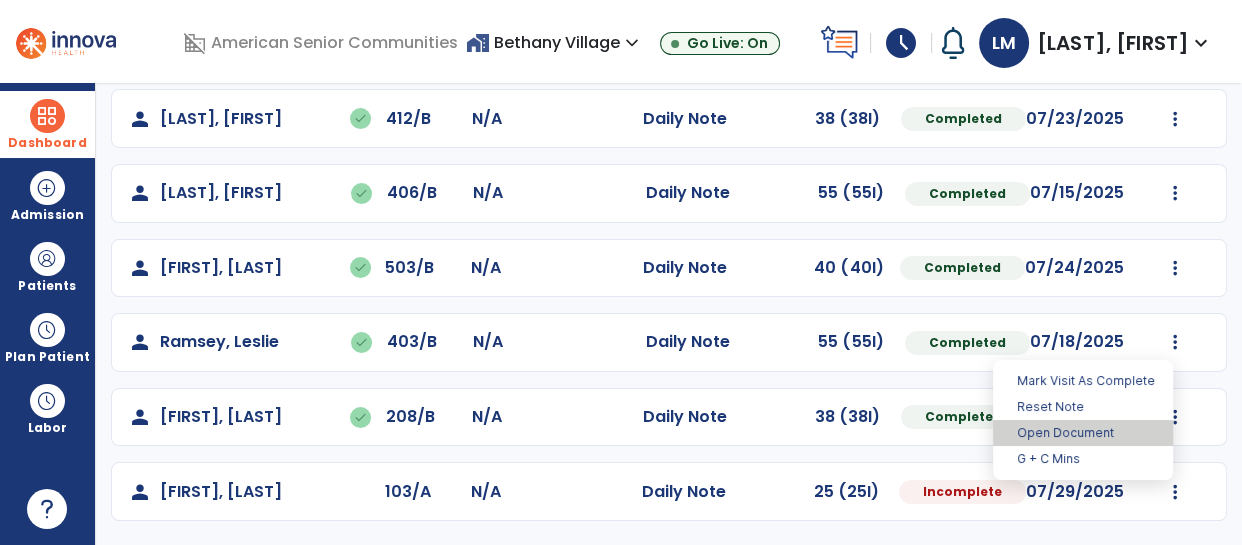 click on "Open Document" at bounding box center [1083, 433] 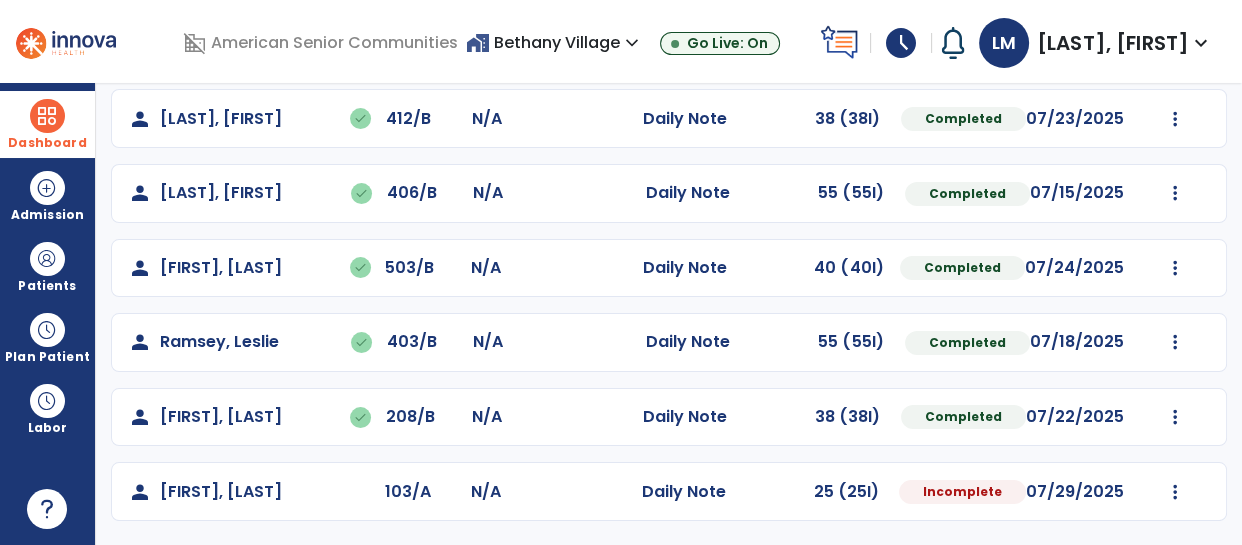 select on "*" 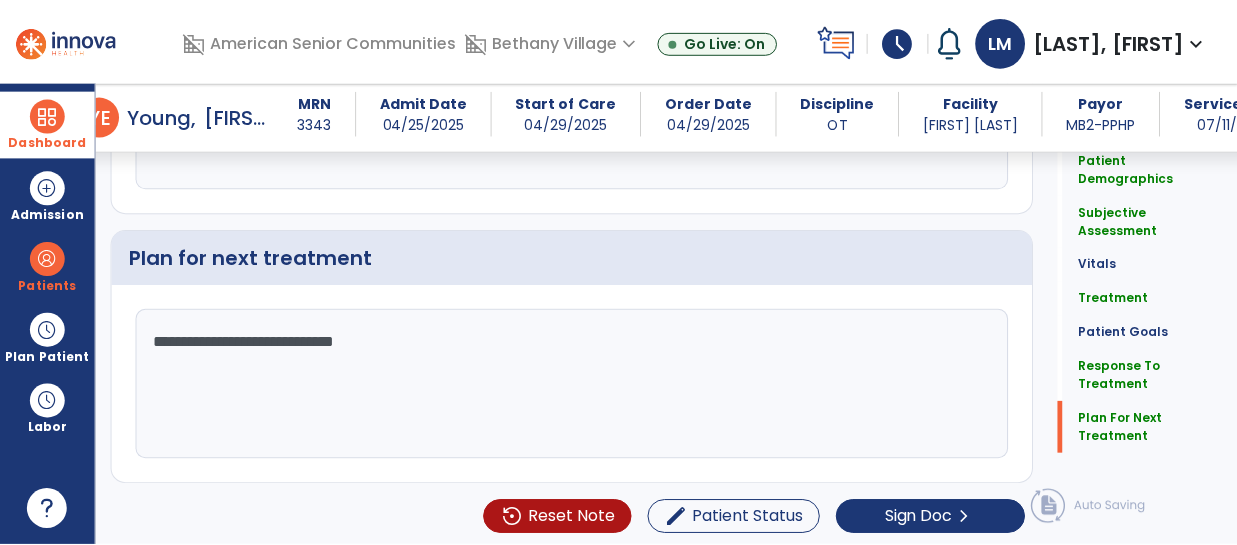 scroll, scrollTop: 3324, scrollLeft: 0, axis: vertical 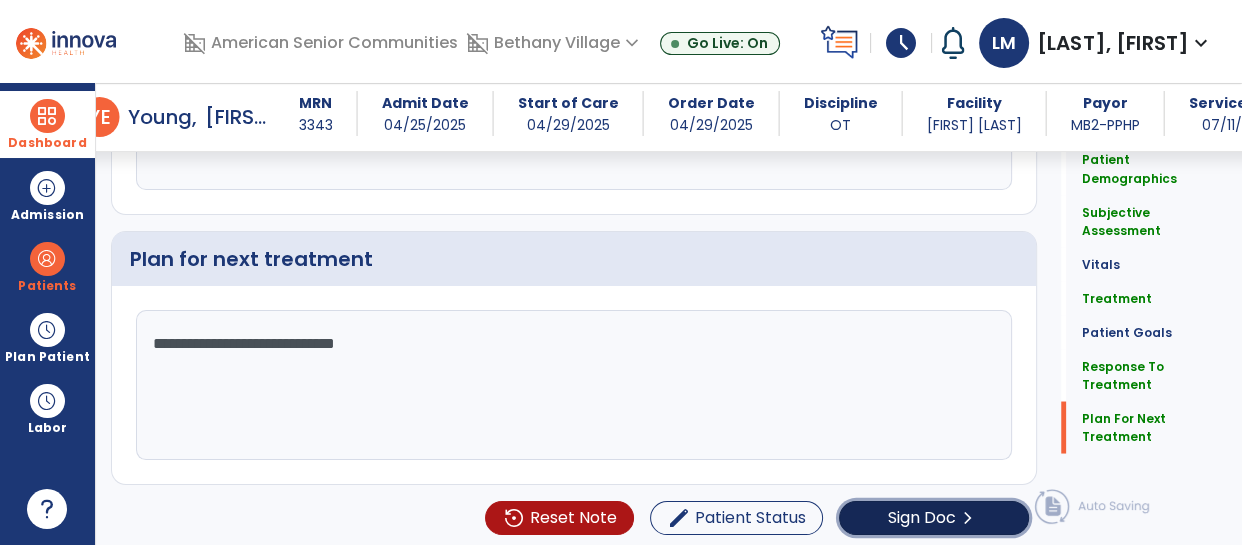 click on "Sign Doc" 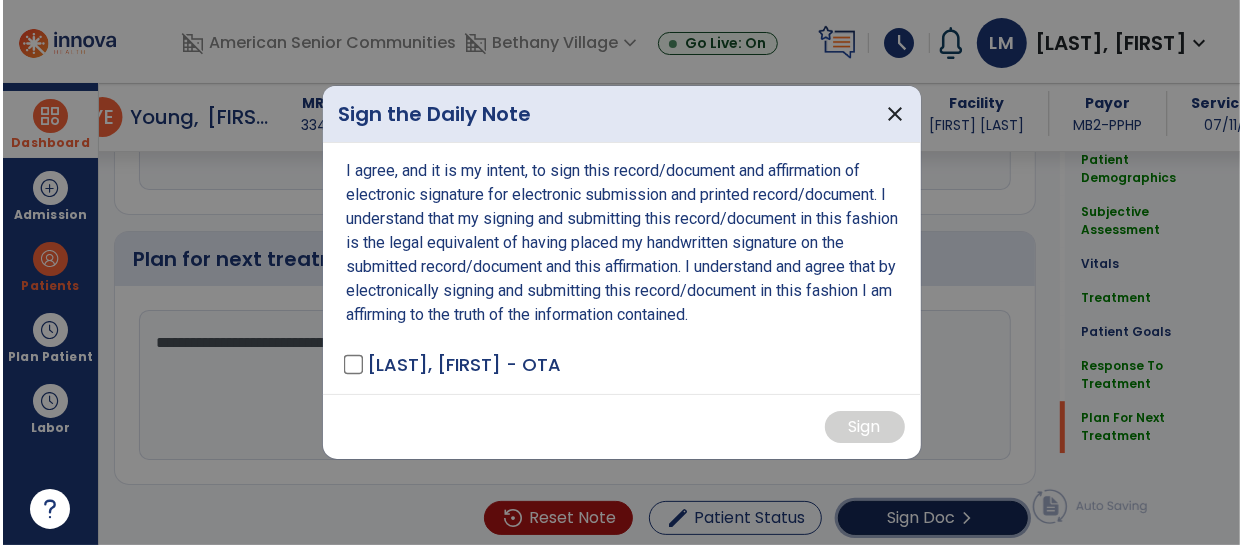 scroll, scrollTop: 3324, scrollLeft: 0, axis: vertical 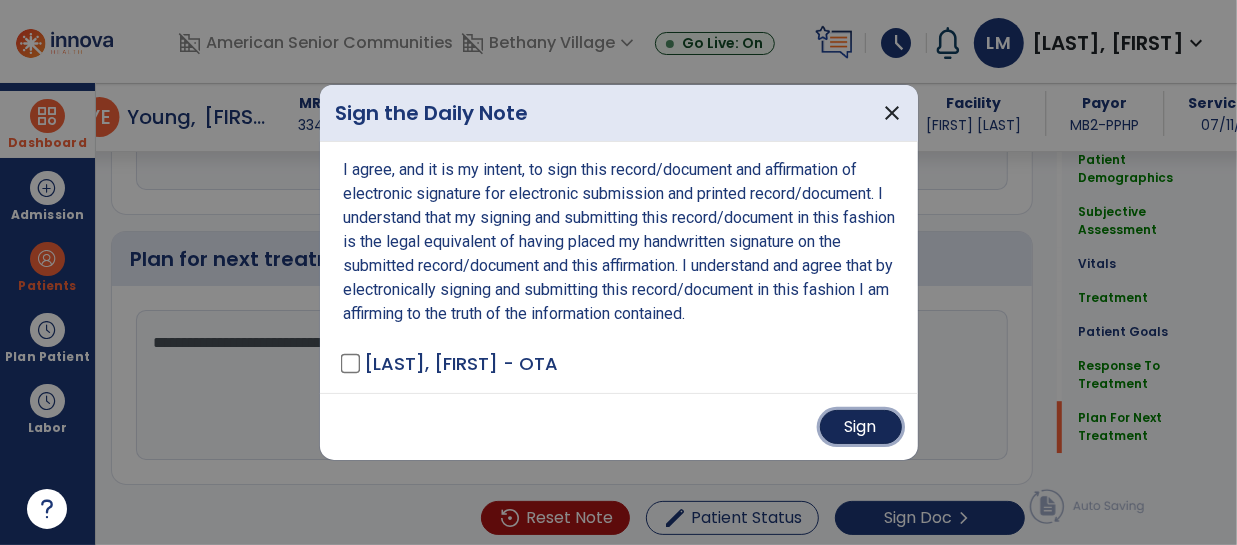 click on "Sign" at bounding box center (861, 427) 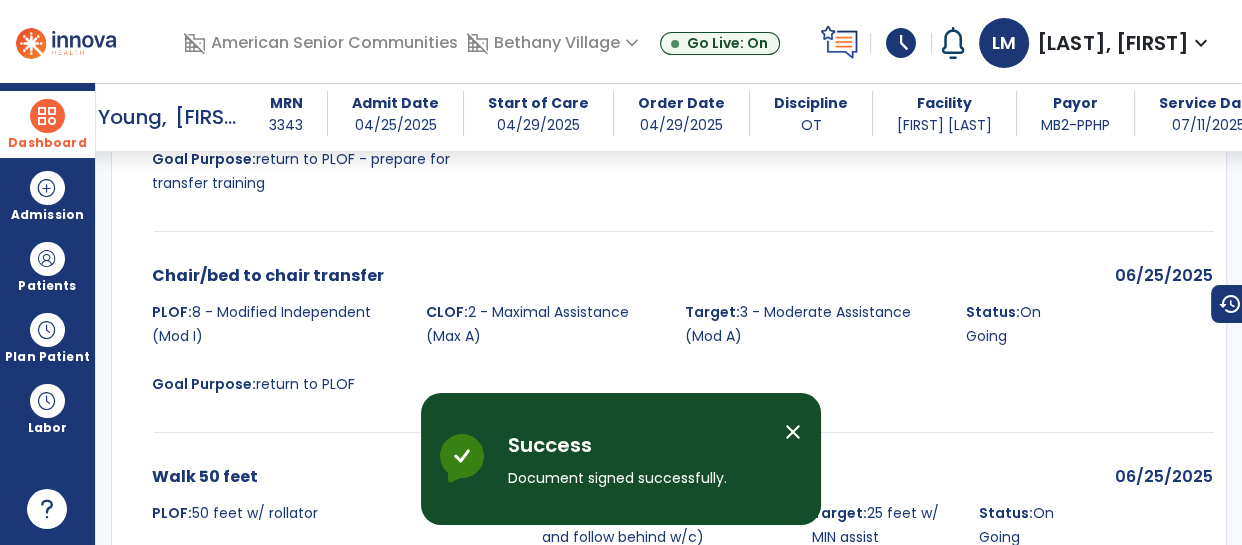 scroll, scrollTop: 4442, scrollLeft: 0, axis: vertical 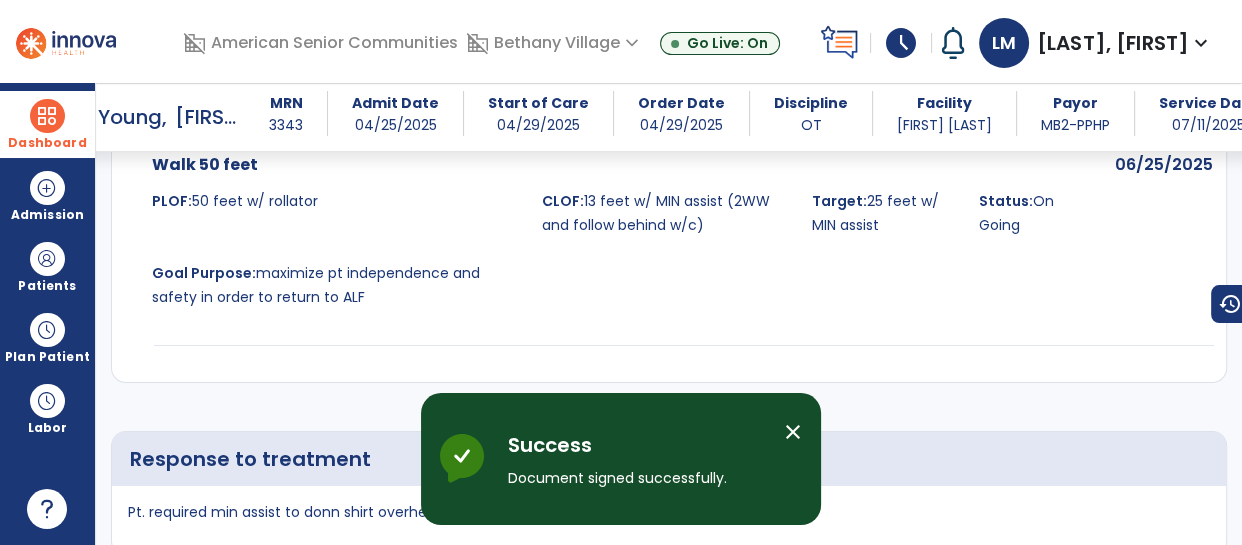 click on "Dashboard" at bounding box center (47, 124) 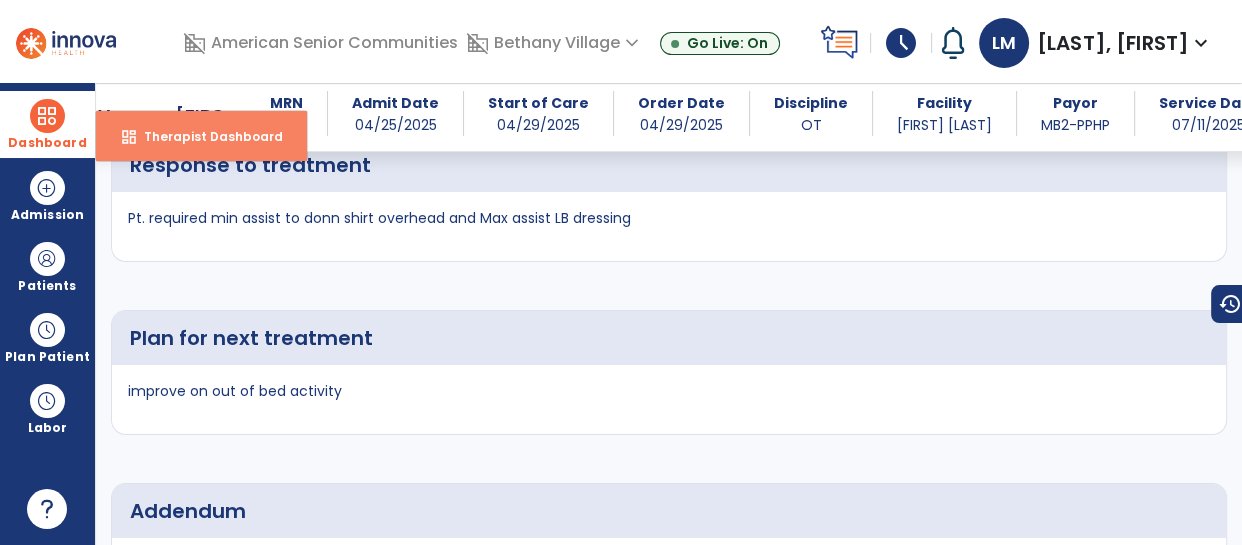 click on "Therapist Dashboard" at bounding box center [205, 136] 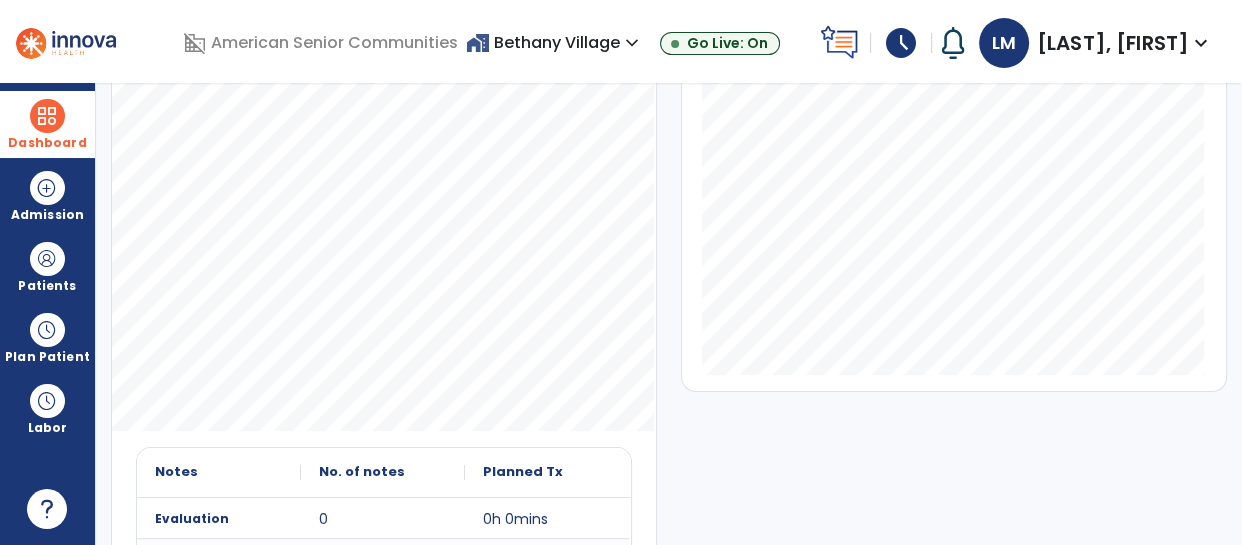 scroll, scrollTop: 601, scrollLeft: 0, axis: vertical 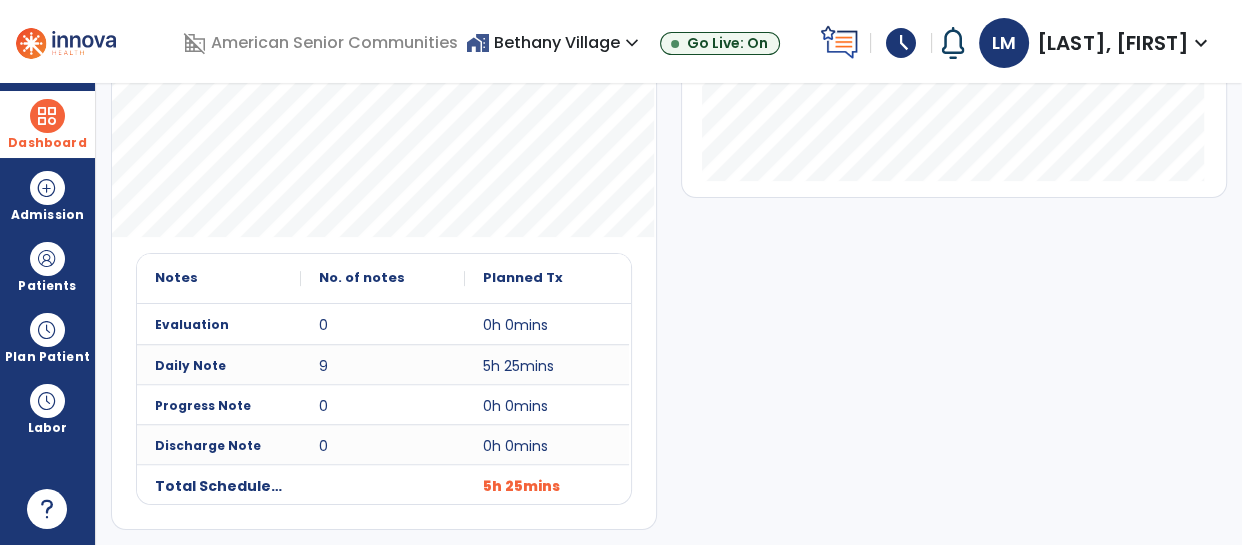 click on "expand_more" at bounding box center [1201, 43] 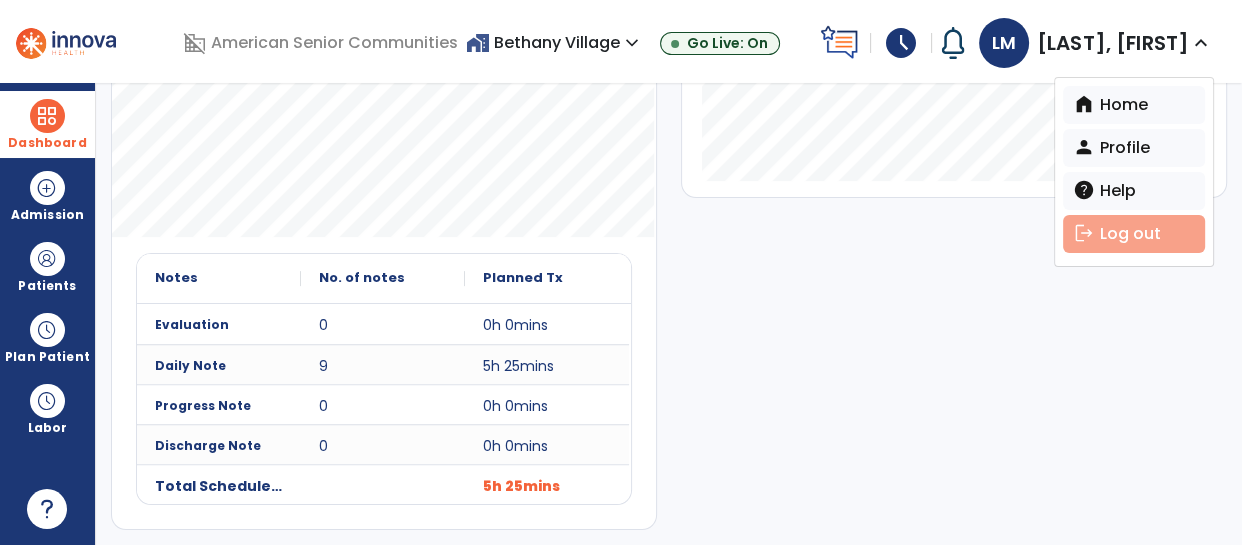 click on "logout   Log out" at bounding box center [1134, 234] 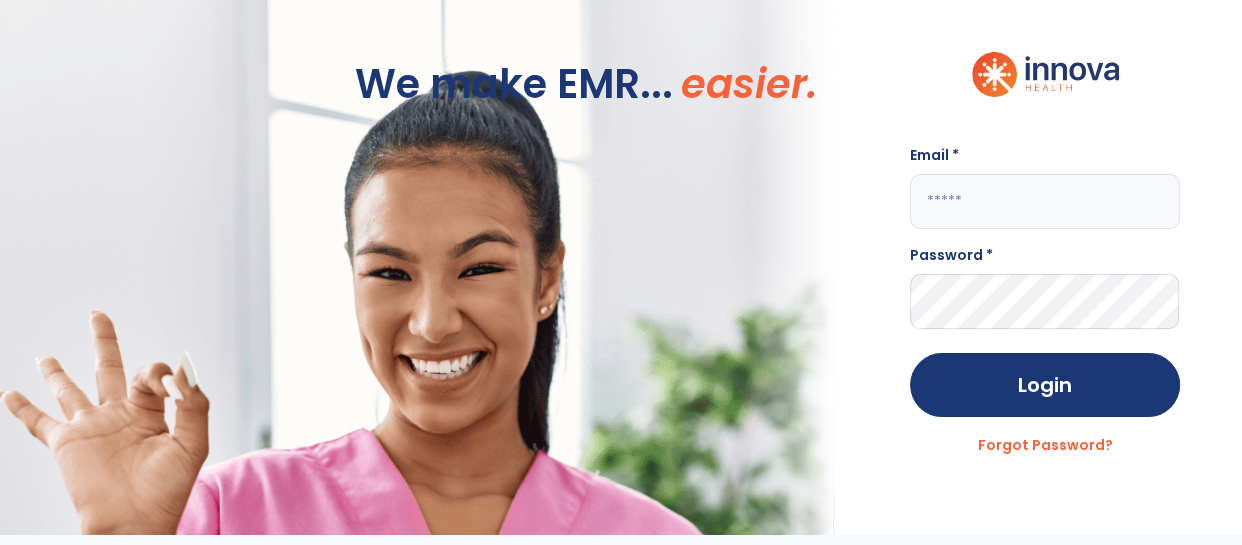 scroll, scrollTop: 0, scrollLeft: 0, axis: both 